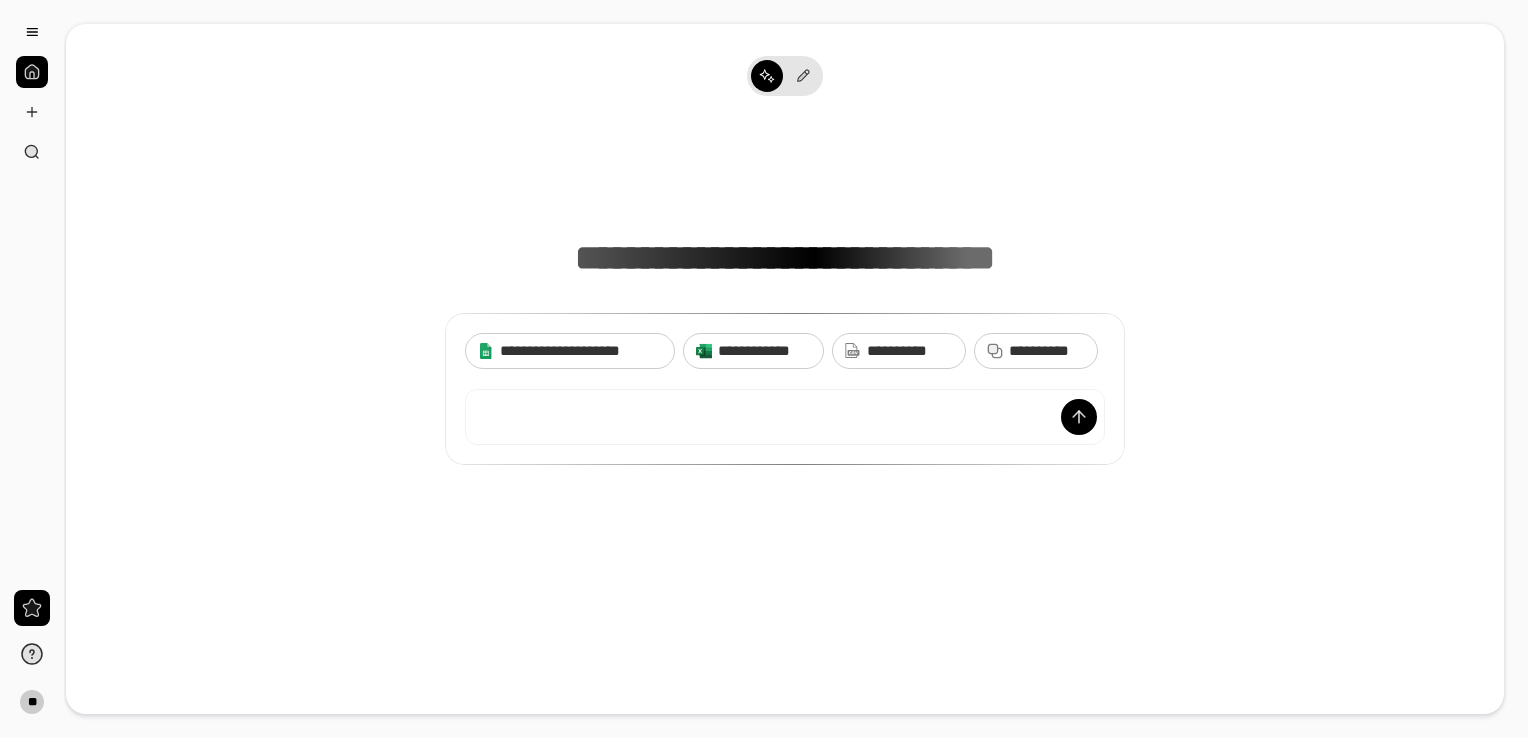 scroll, scrollTop: 0, scrollLeft: 0, axis: both 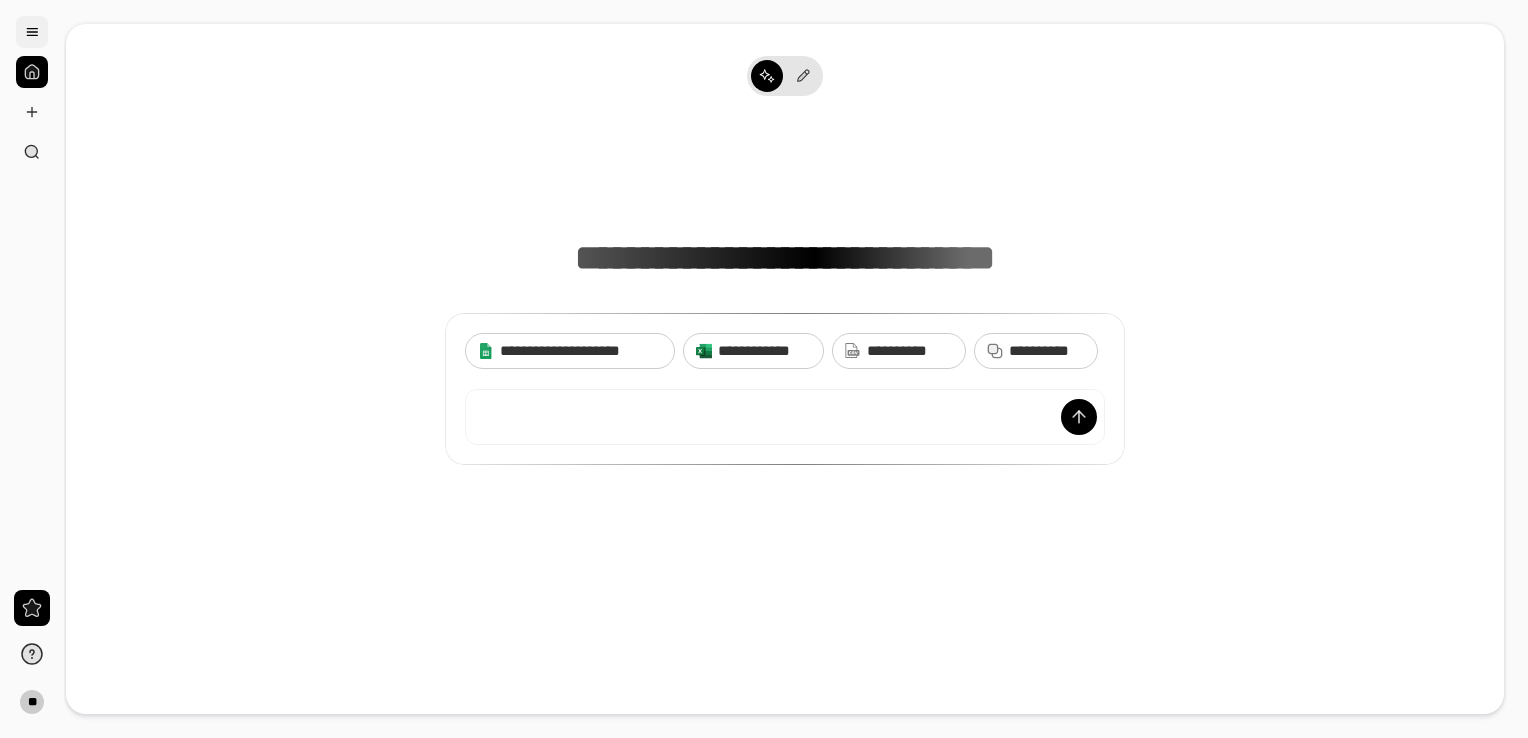 click at bounding box center [32, 32] 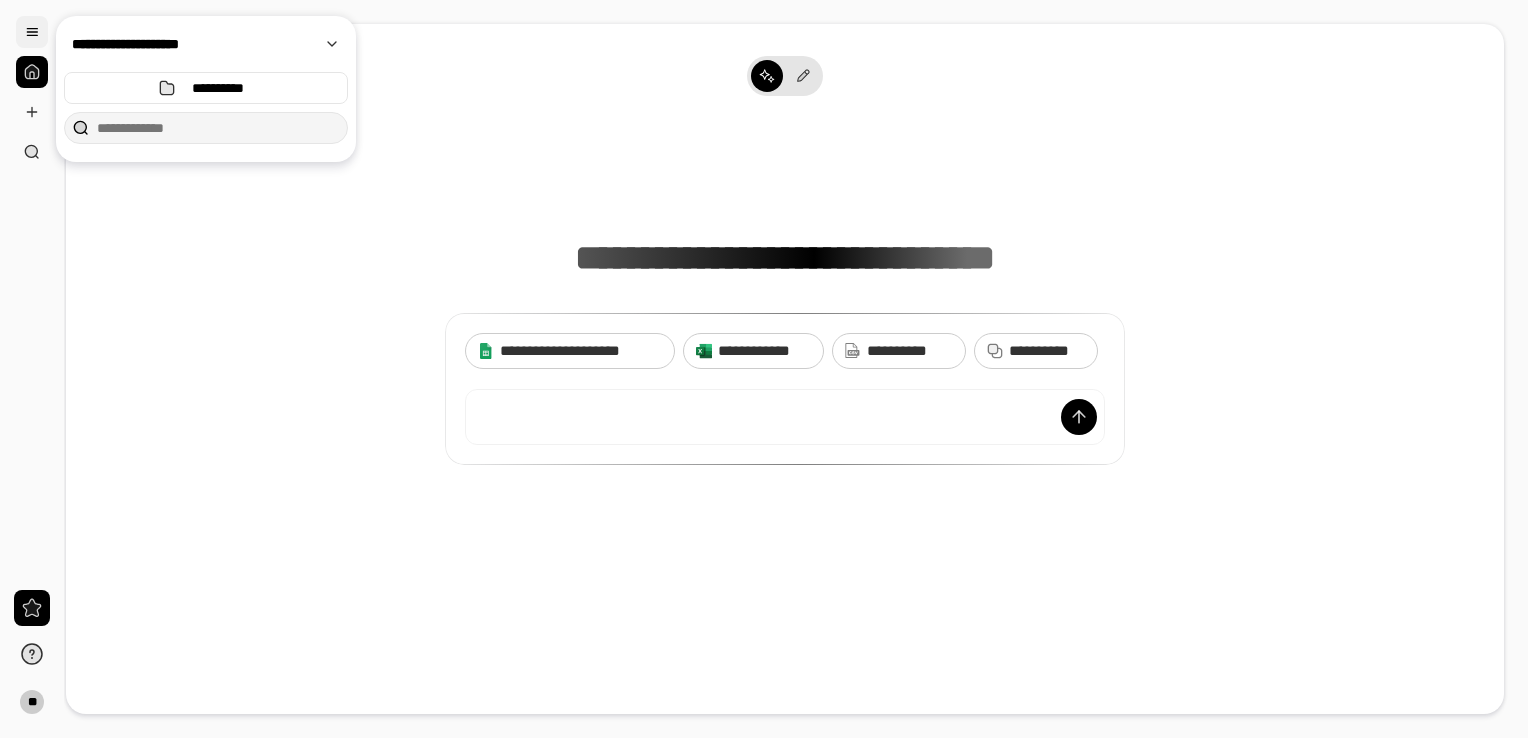 click at bounding box center (32, 32) 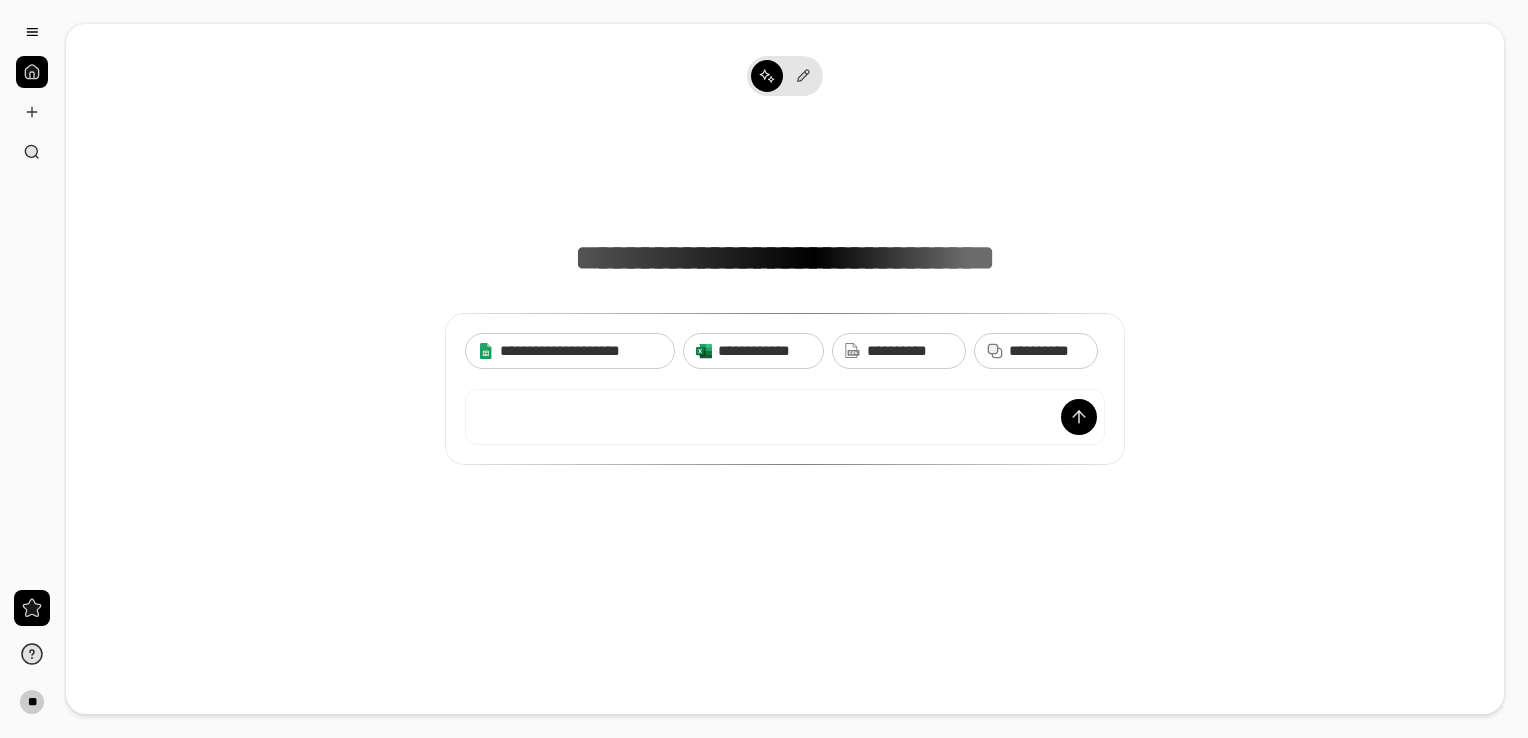 click on "**********" at bounding box center [785, 296] 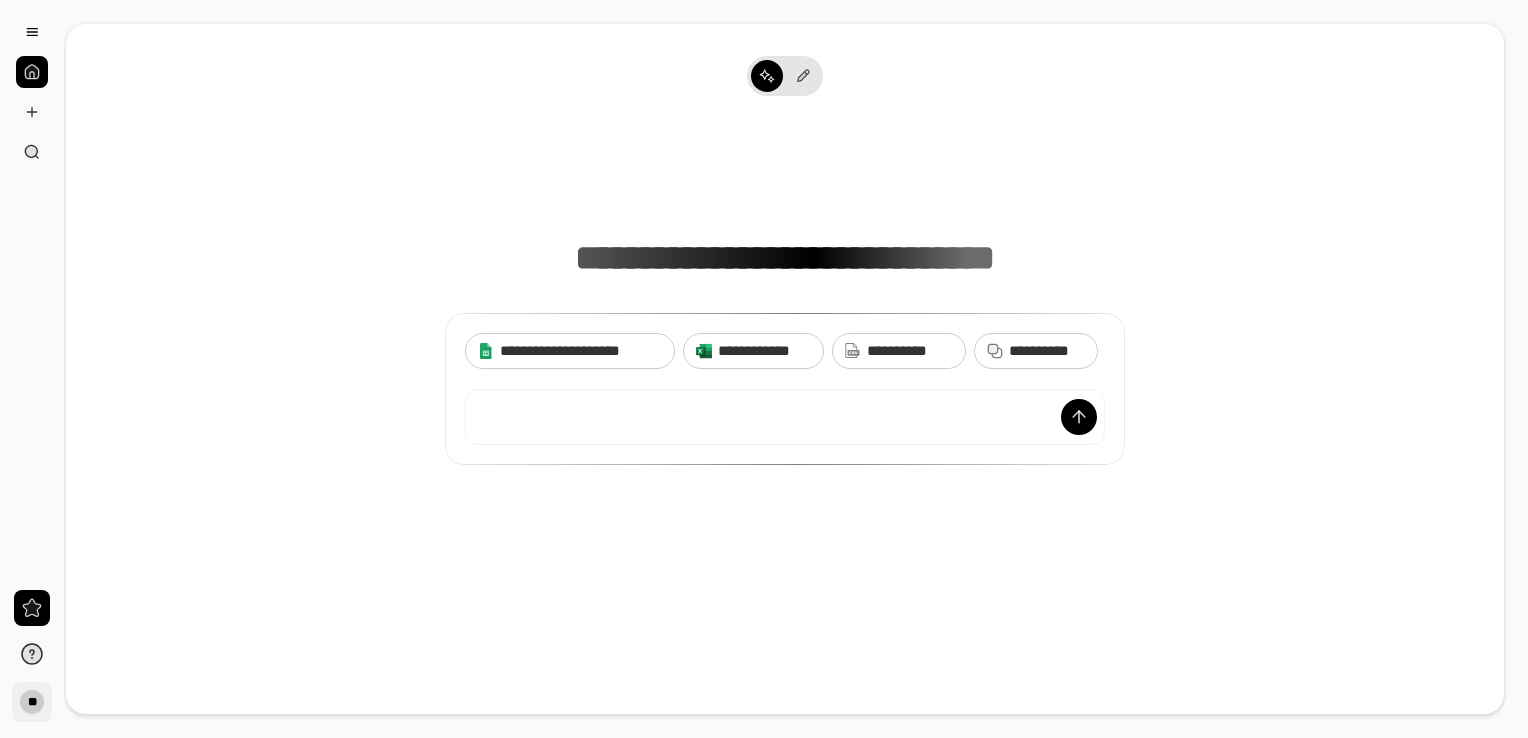 click on "**" at bounding box center (32, 702) 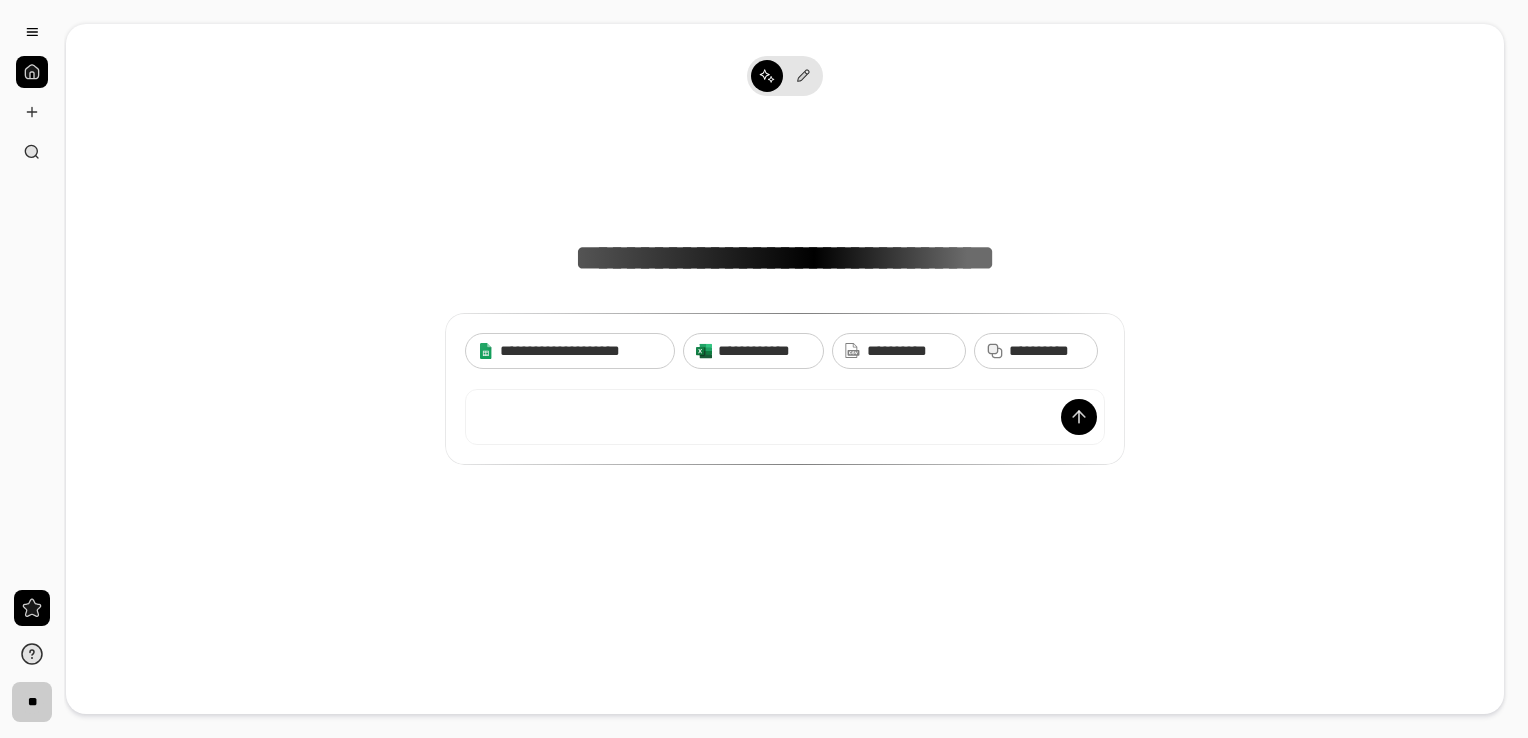 click on "**********" at bounding box center [785, 369] 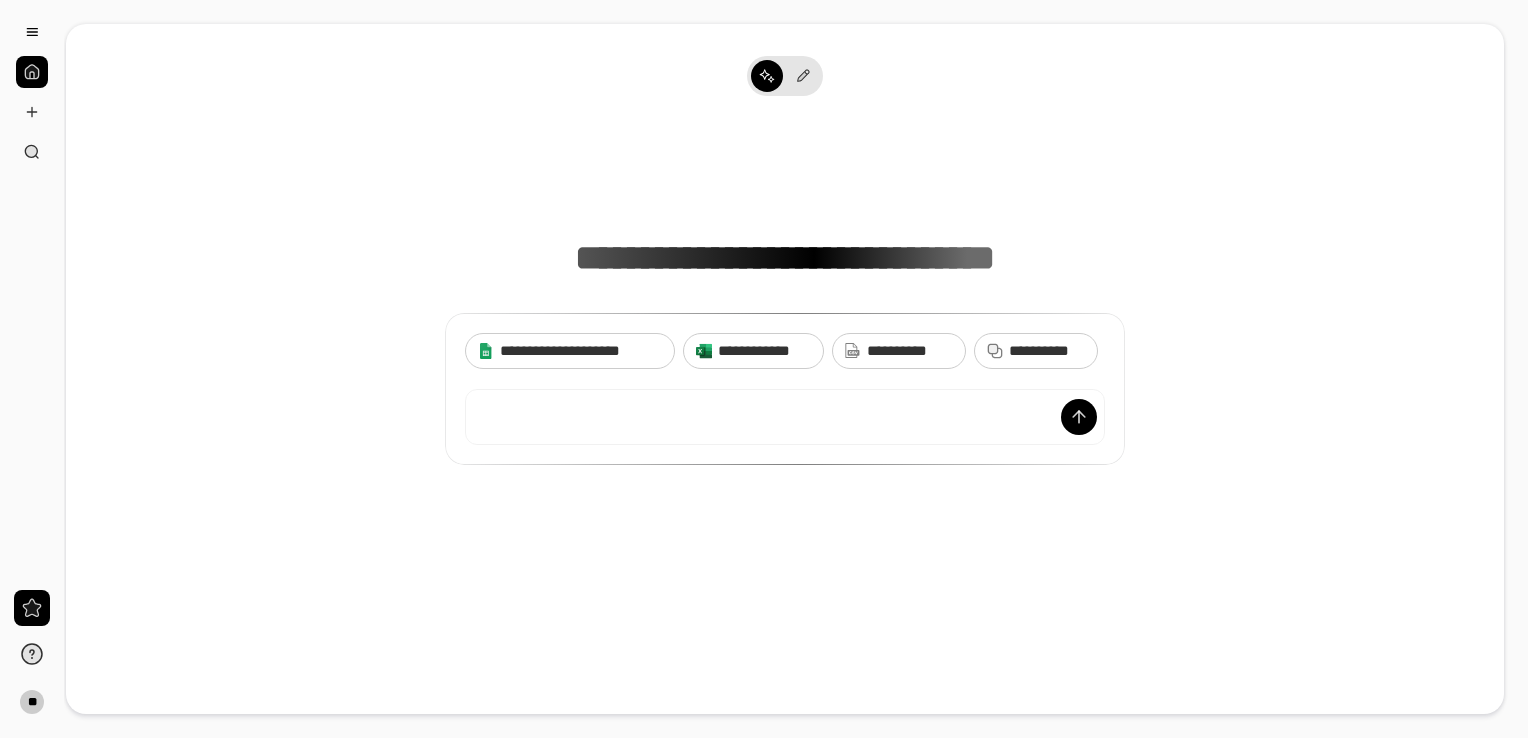 click on "**********" at bounding box center (785, 296) 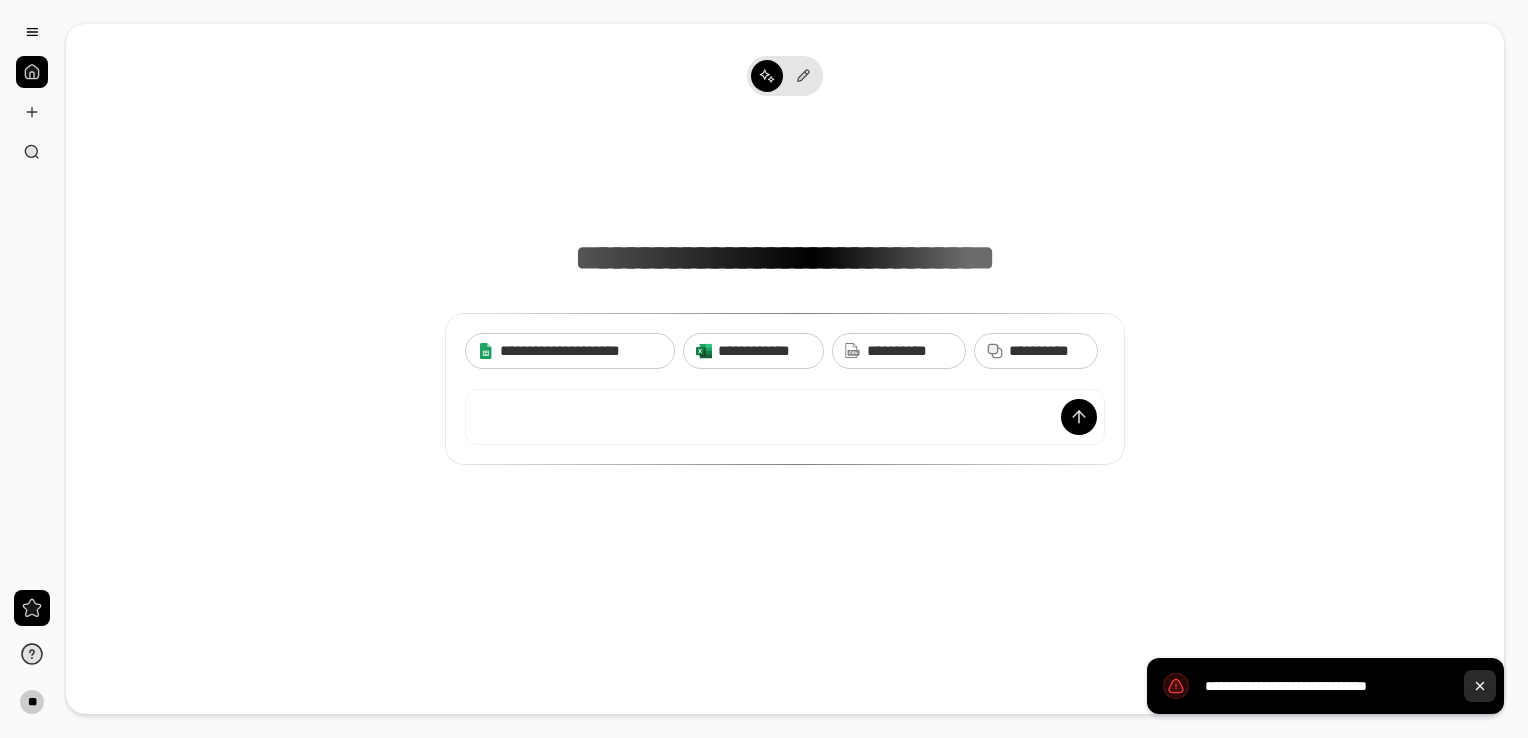 click at bounding box center (1480, 686) 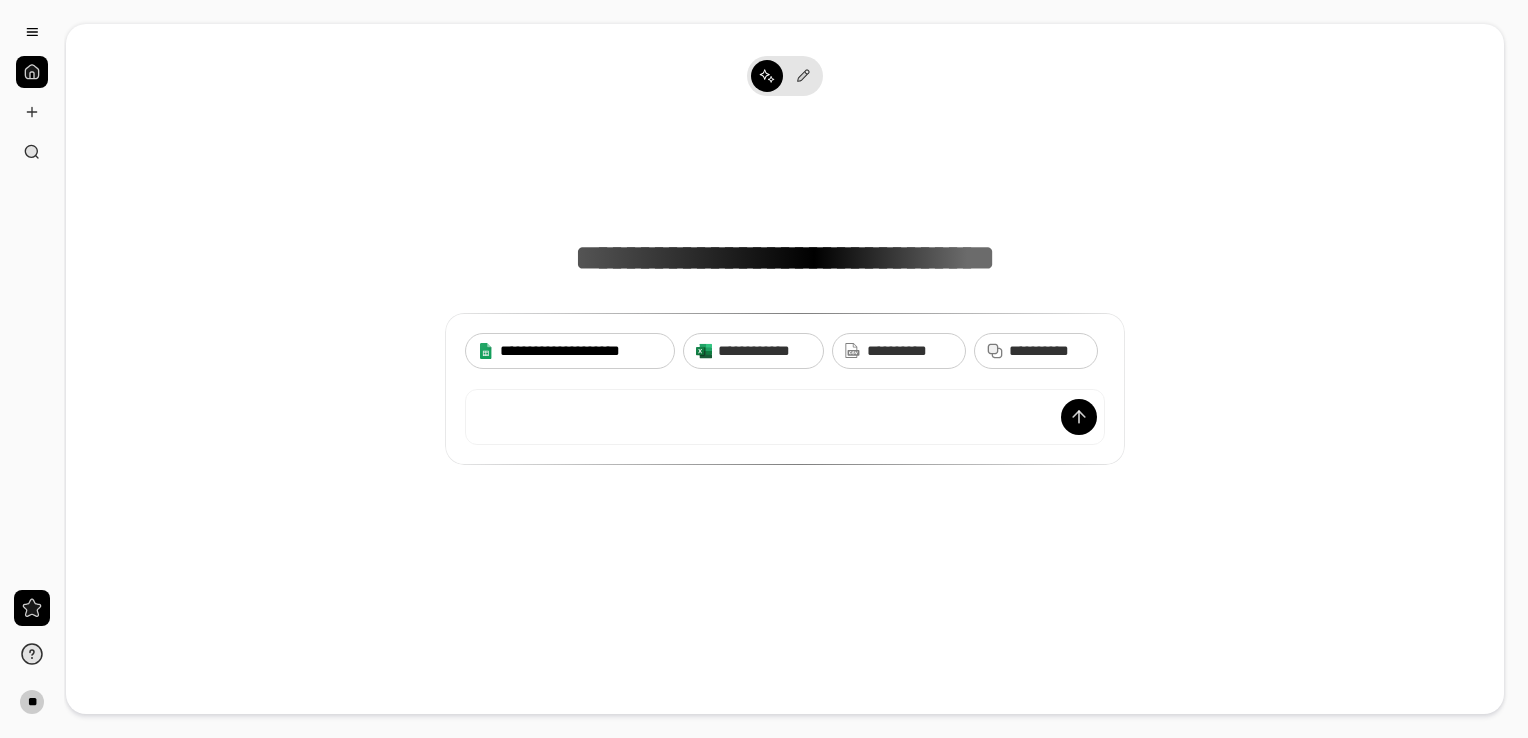 click on "**********" at bounding box center (570, 351) 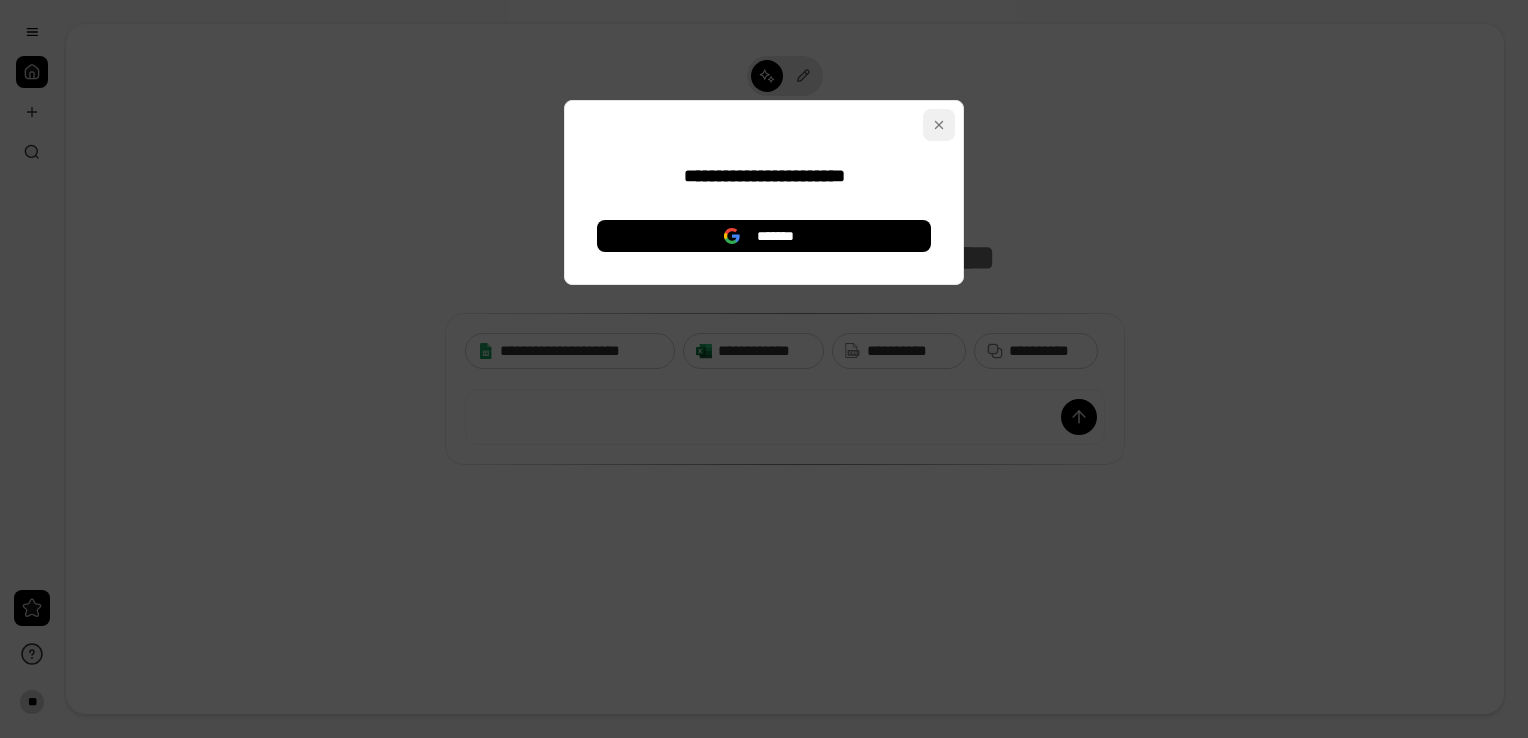click at bounding box center [939, 125] 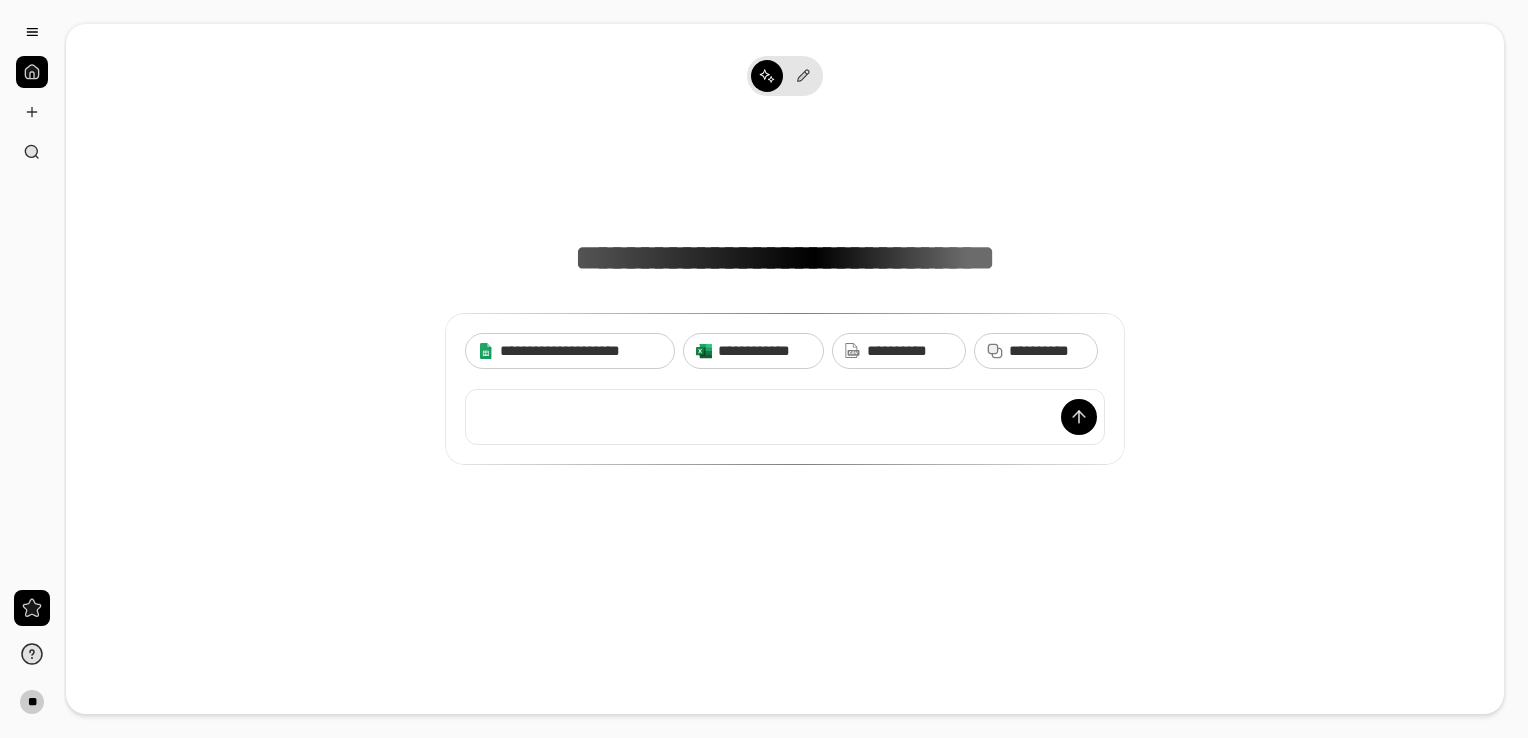 click at bounding box center (785, 417) 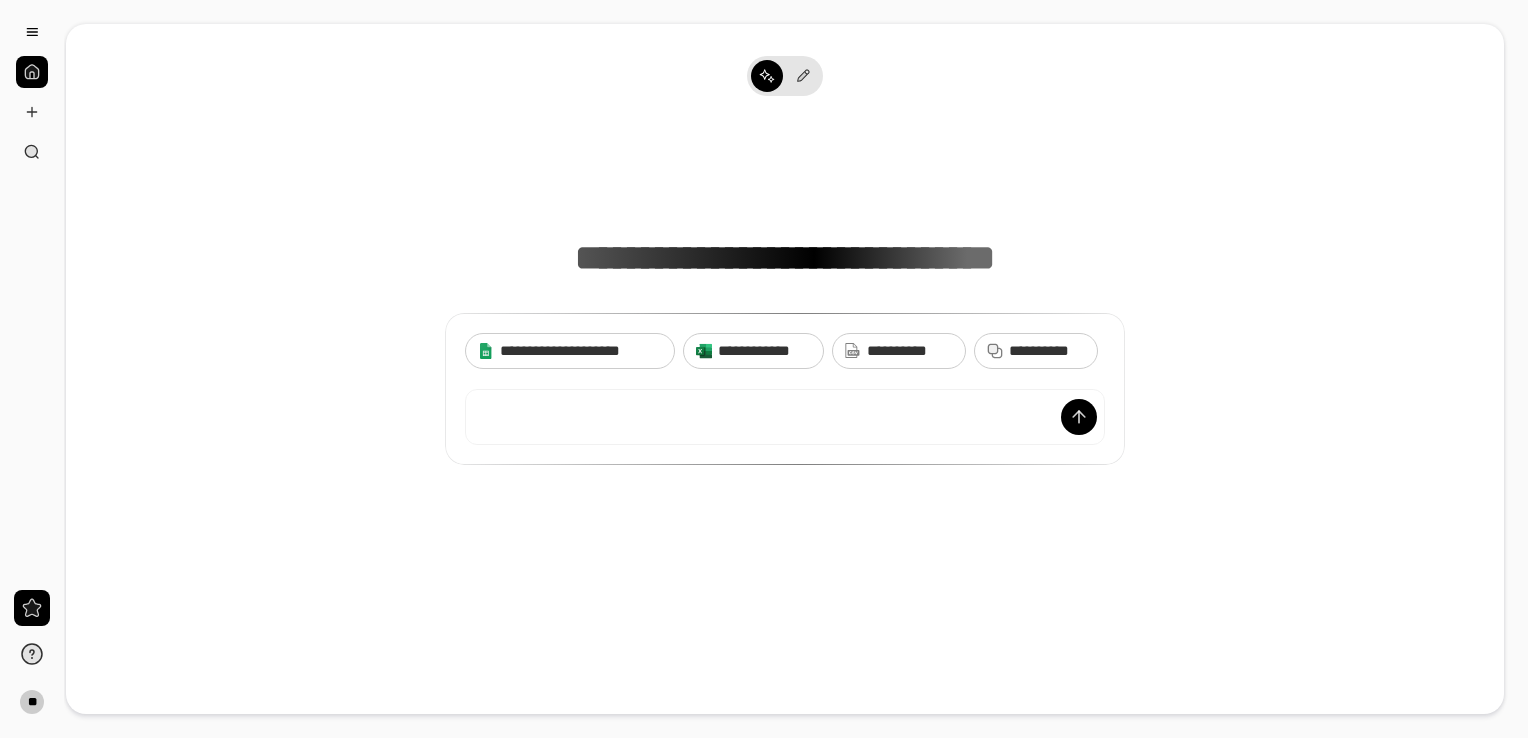 click on "**********" at bounding box center (785, 389) 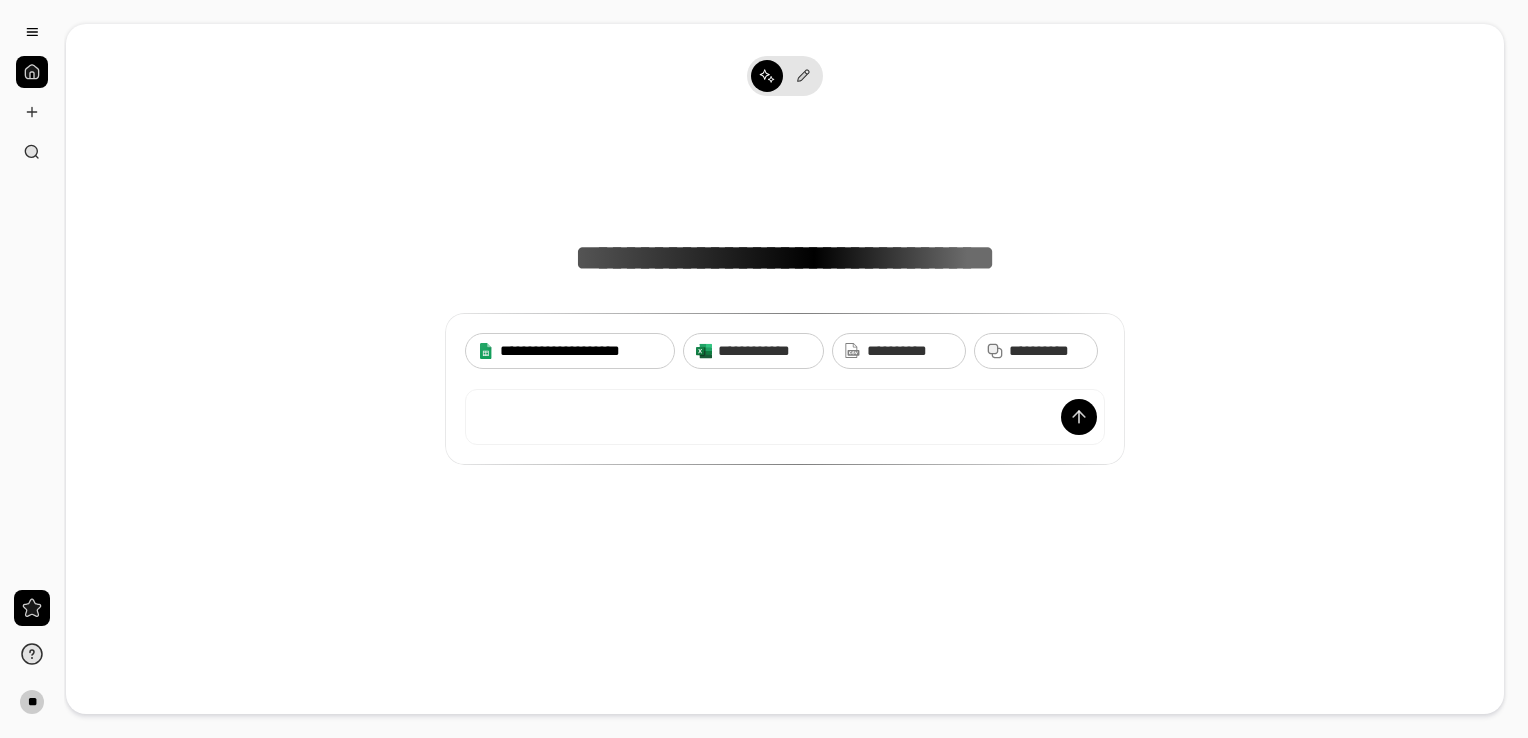 click on "**********" at bounding box center [581, 351] 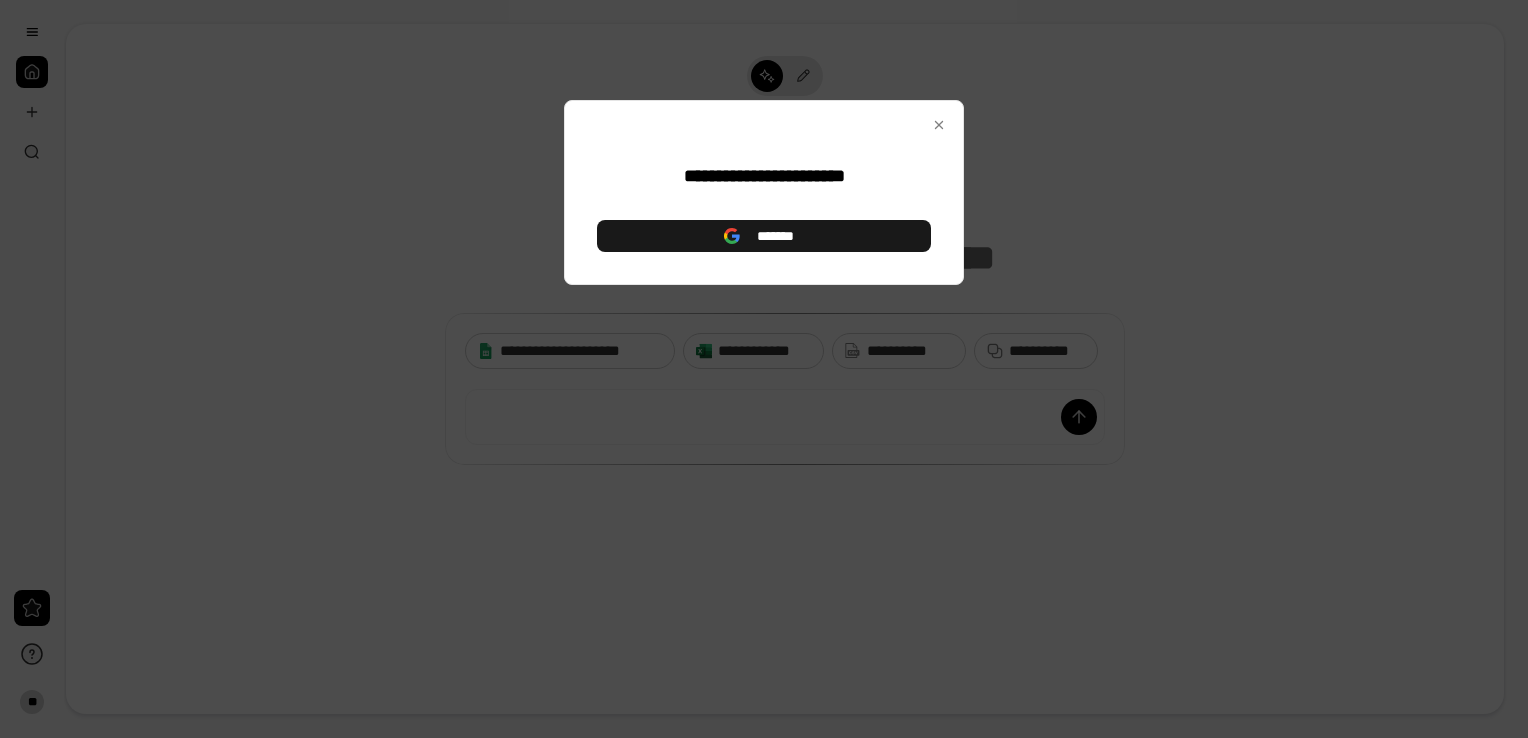 click on "*******" at bounding box center [764, 236] 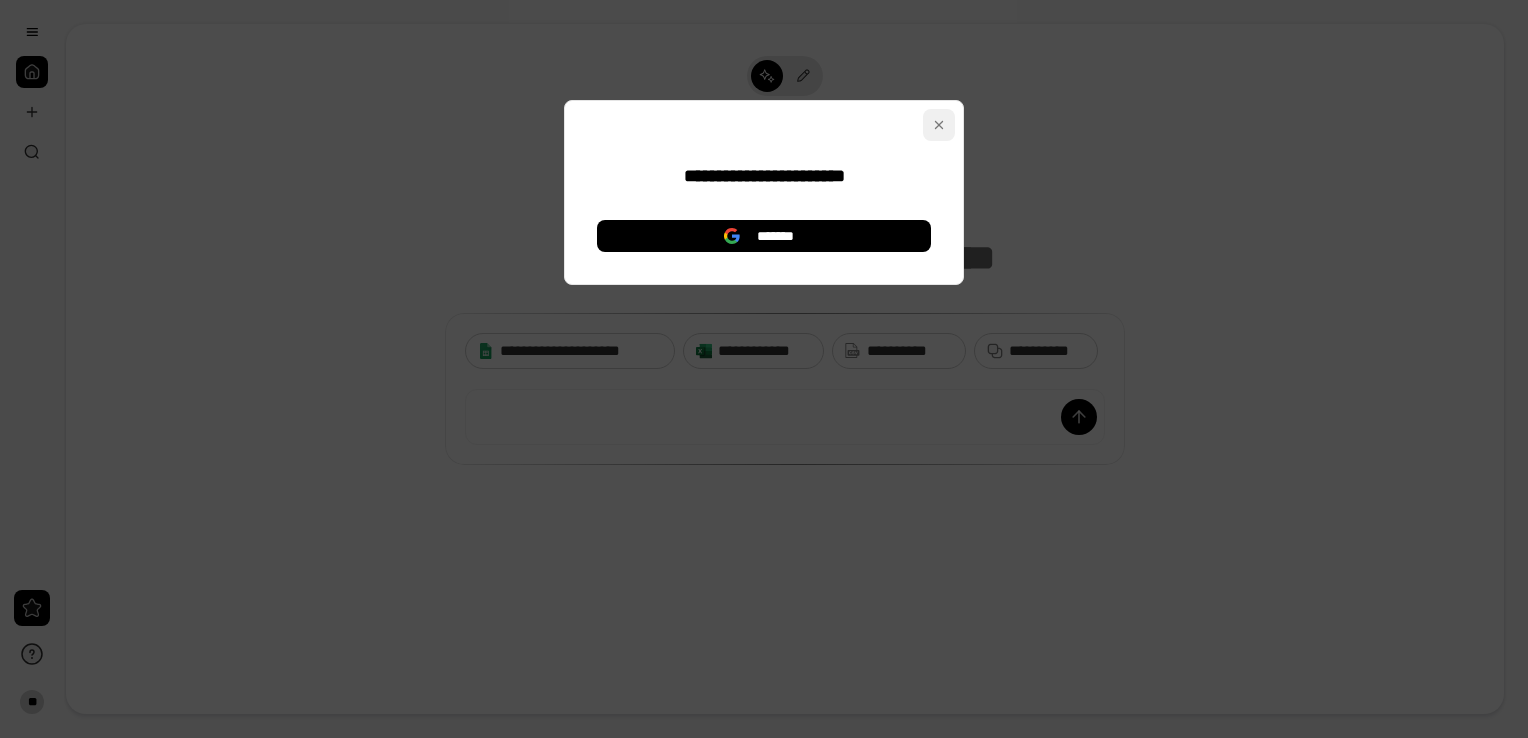 click at bounding box center [939, 125] 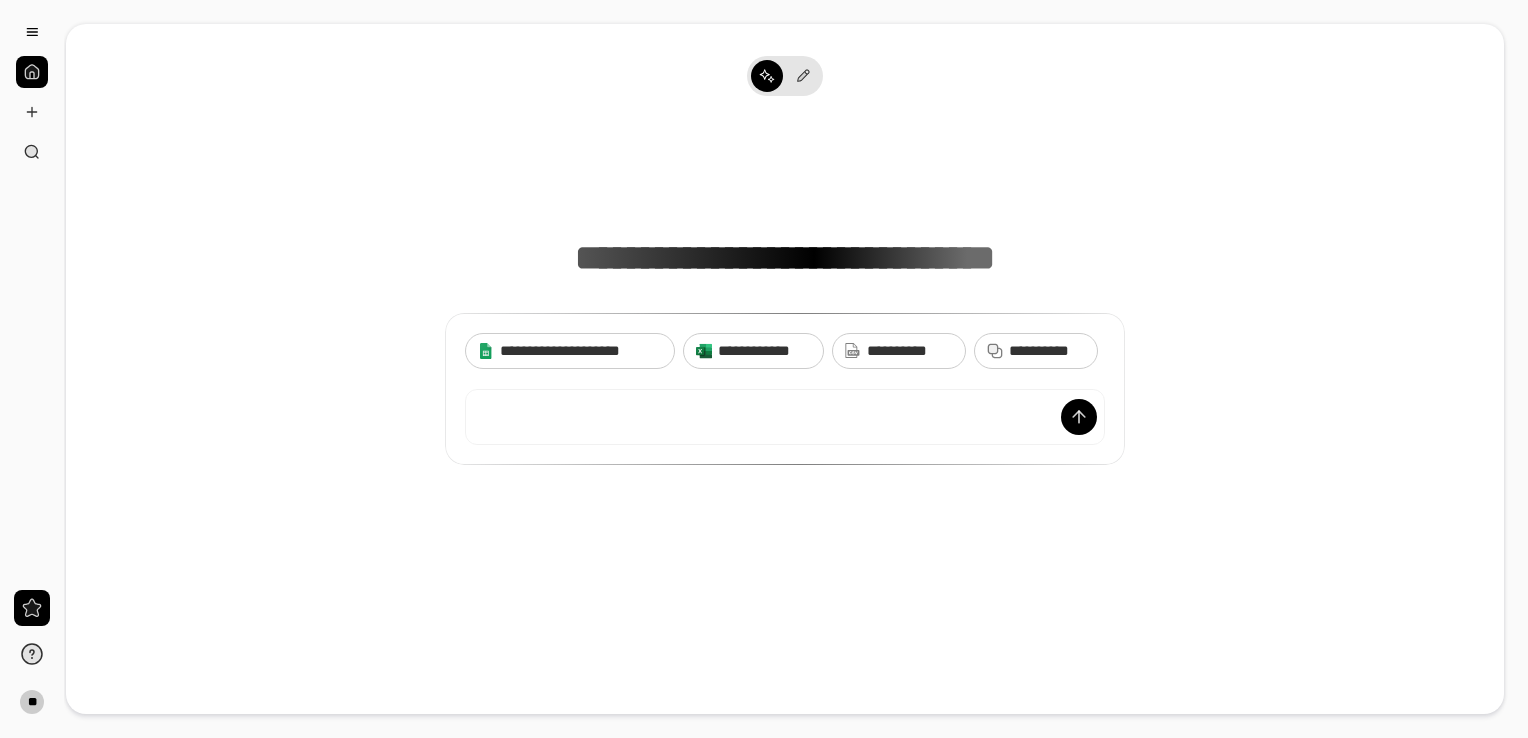 scroll, scrollTop: 0, scrollLeft: 0, axis: both 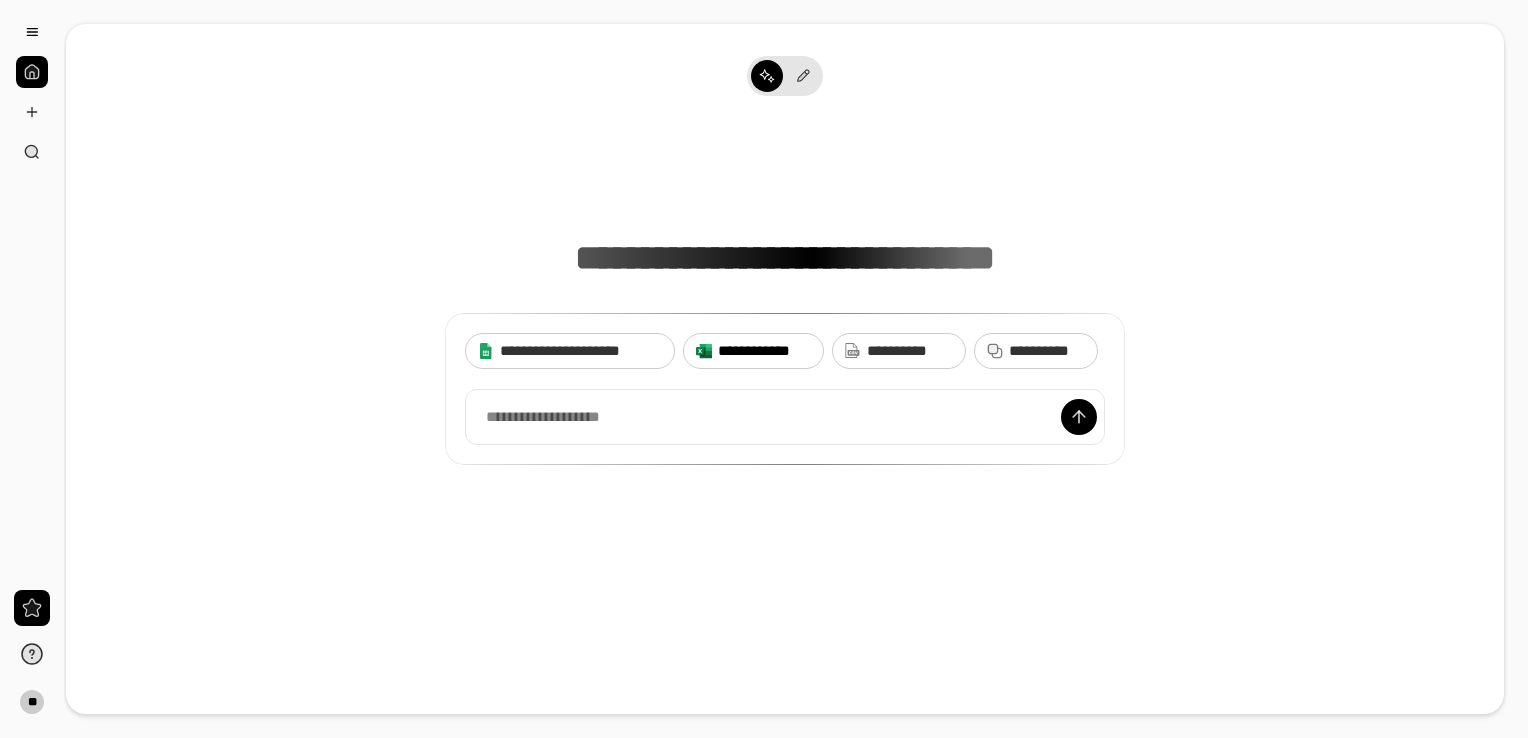 click on "**********" at bounding box center (764, 351) 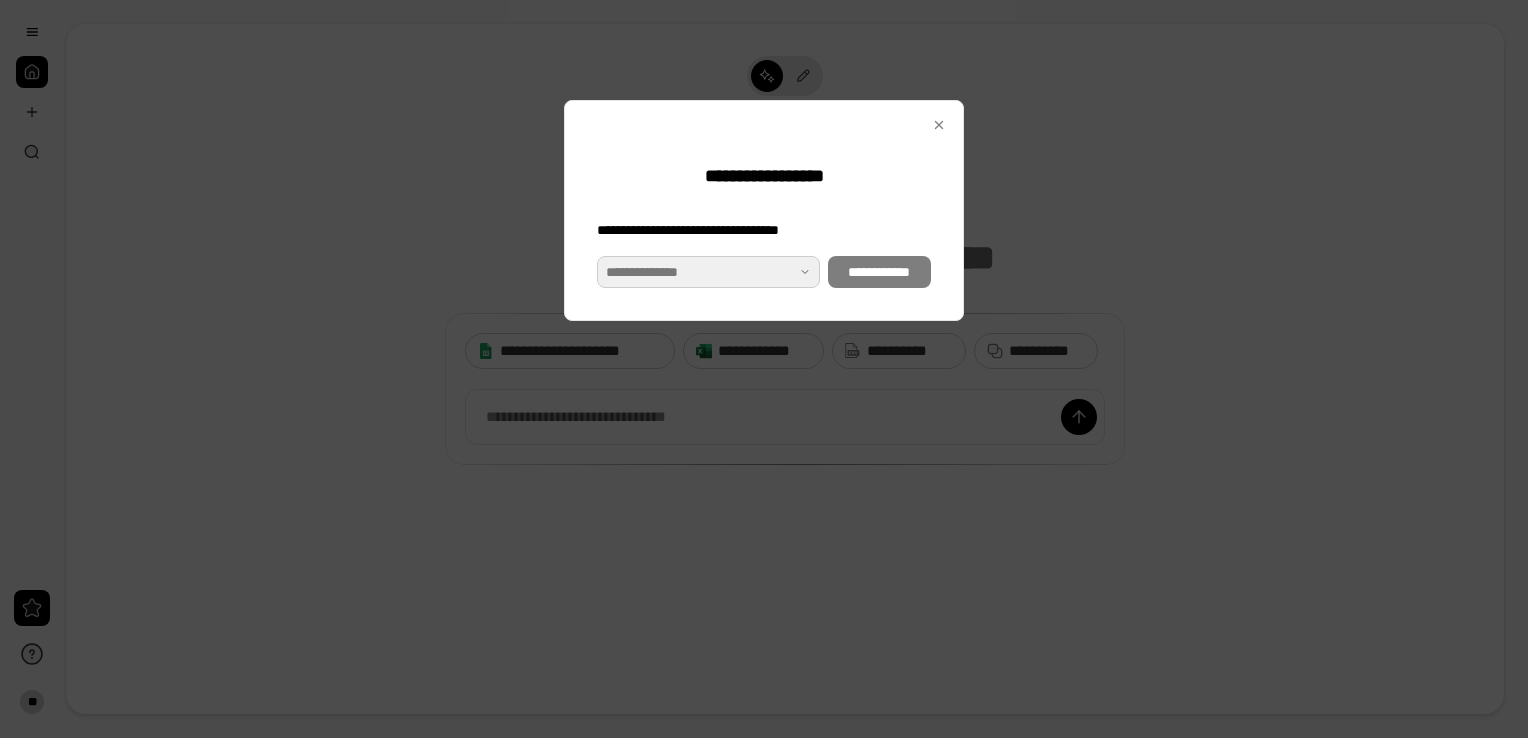 click at bounding box center [708, 272] 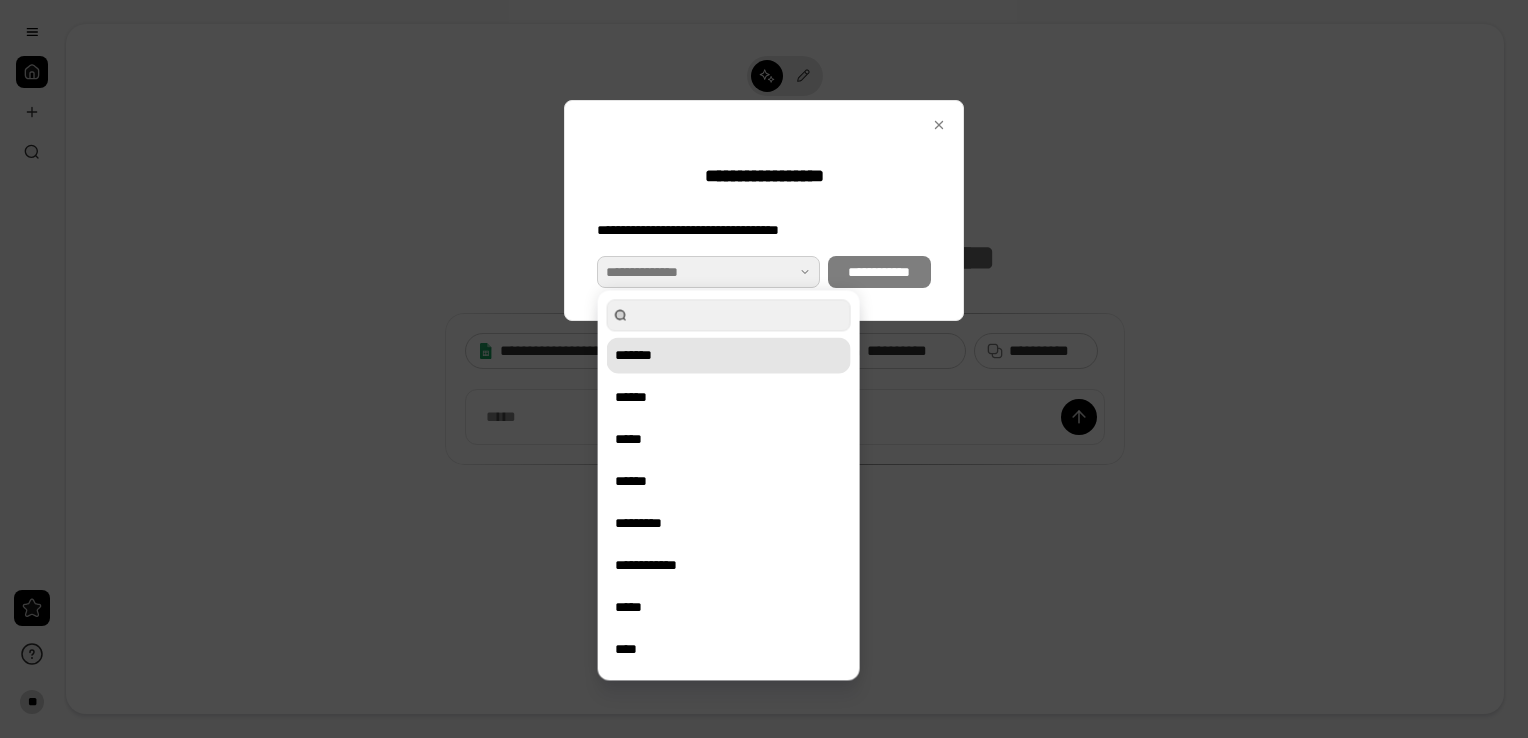 click on "*******" at bounding box center (729, 355) 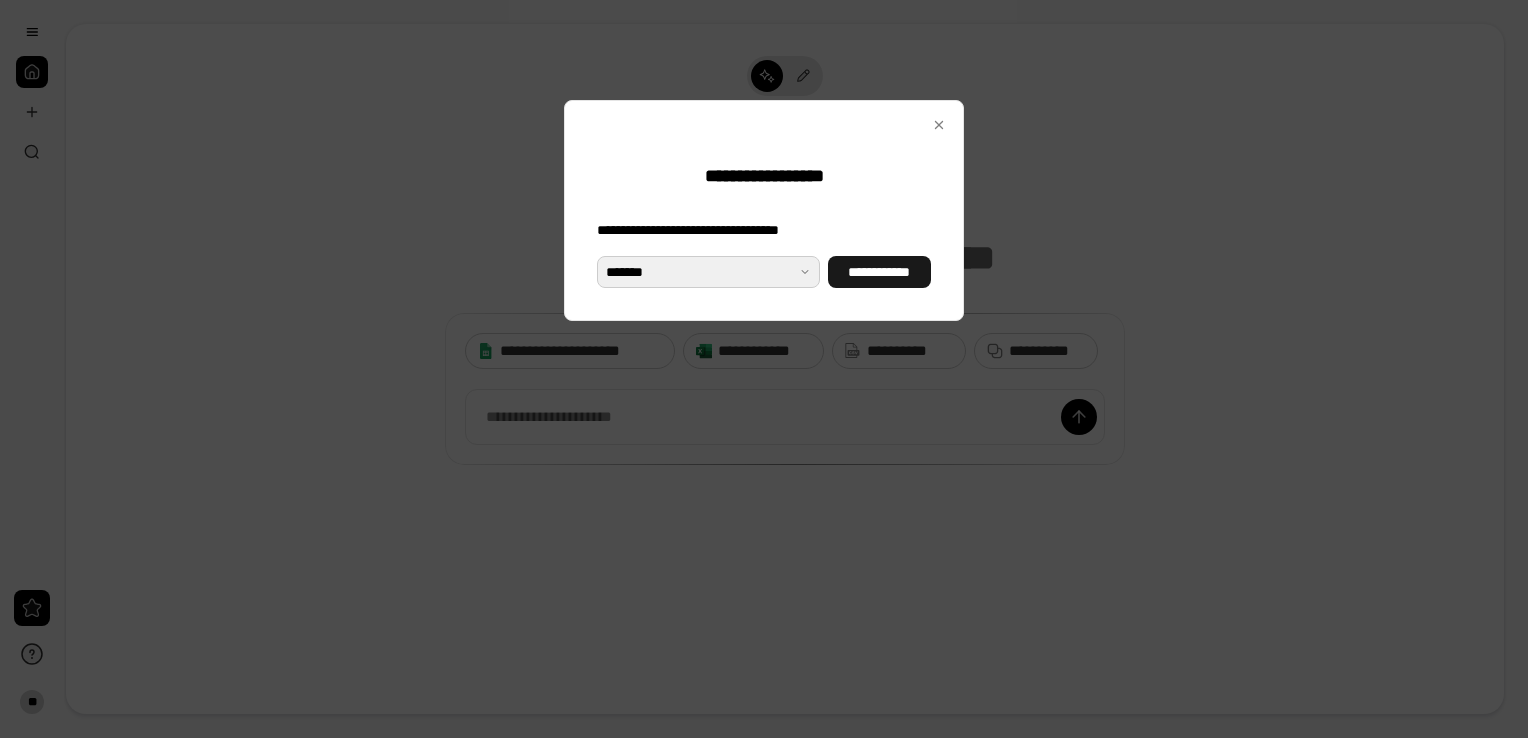 click on "**********" at bounding box center (879, 272) 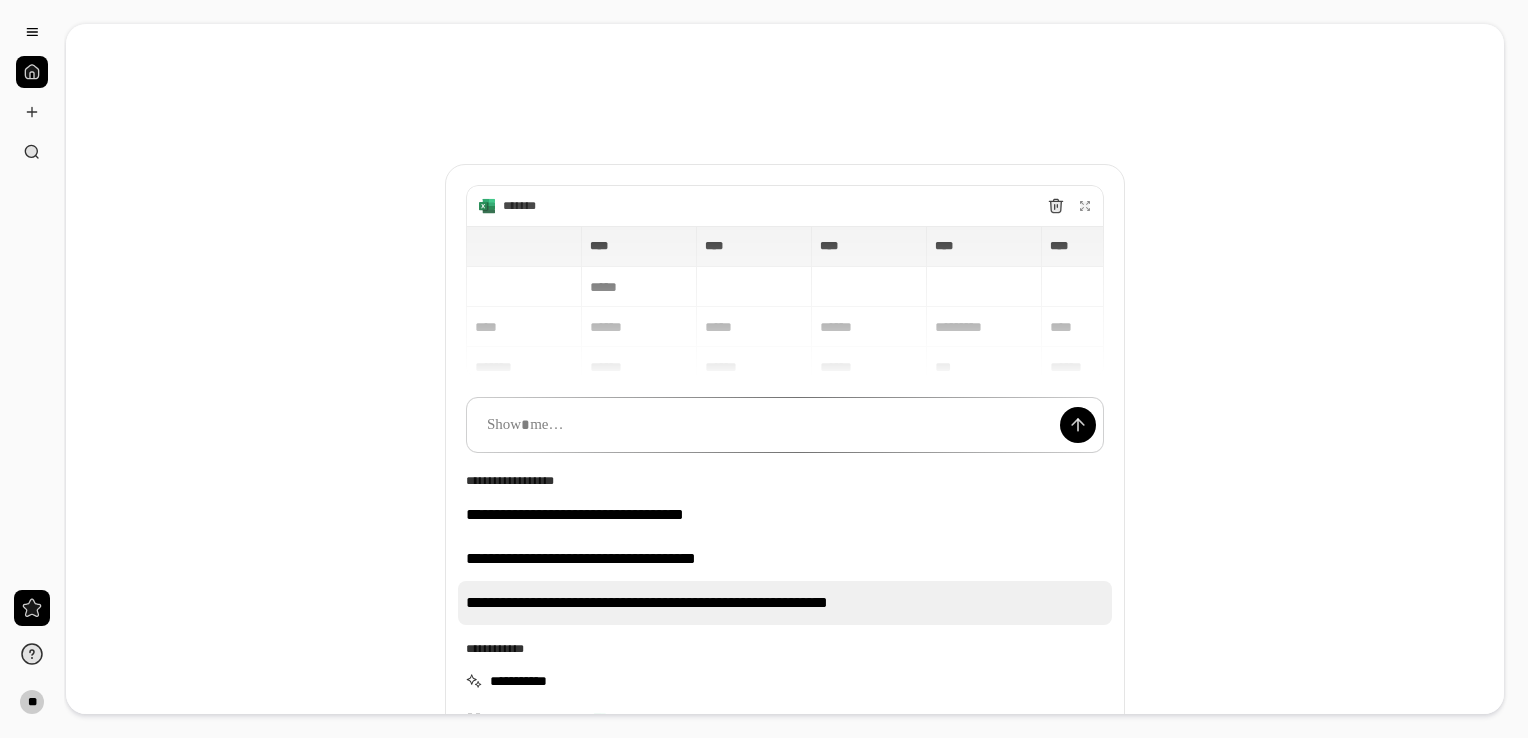 click on "**********" at bounding box center (785, 603) 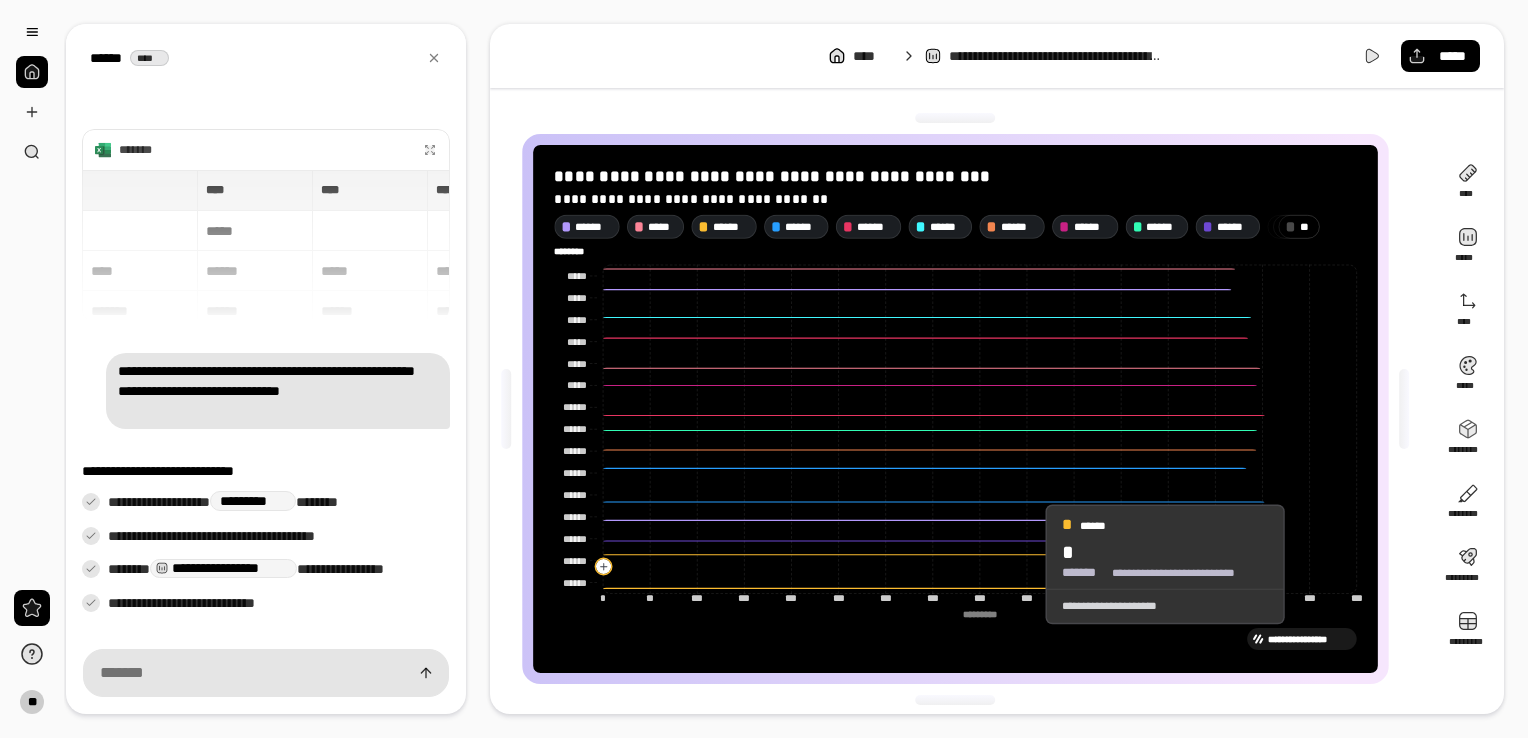 scroll, scrollTop: 0, scrollLeft: 0, axis: both 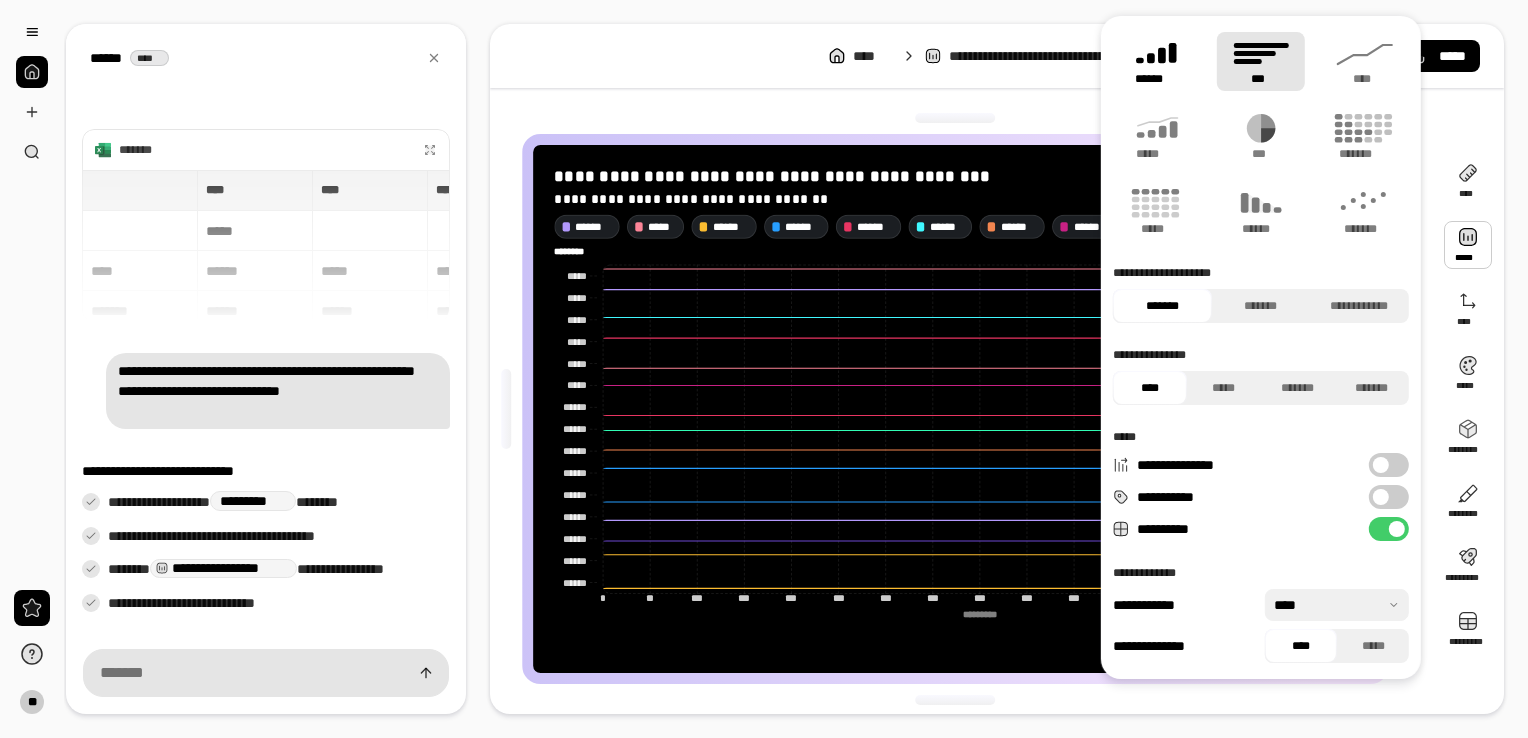 click 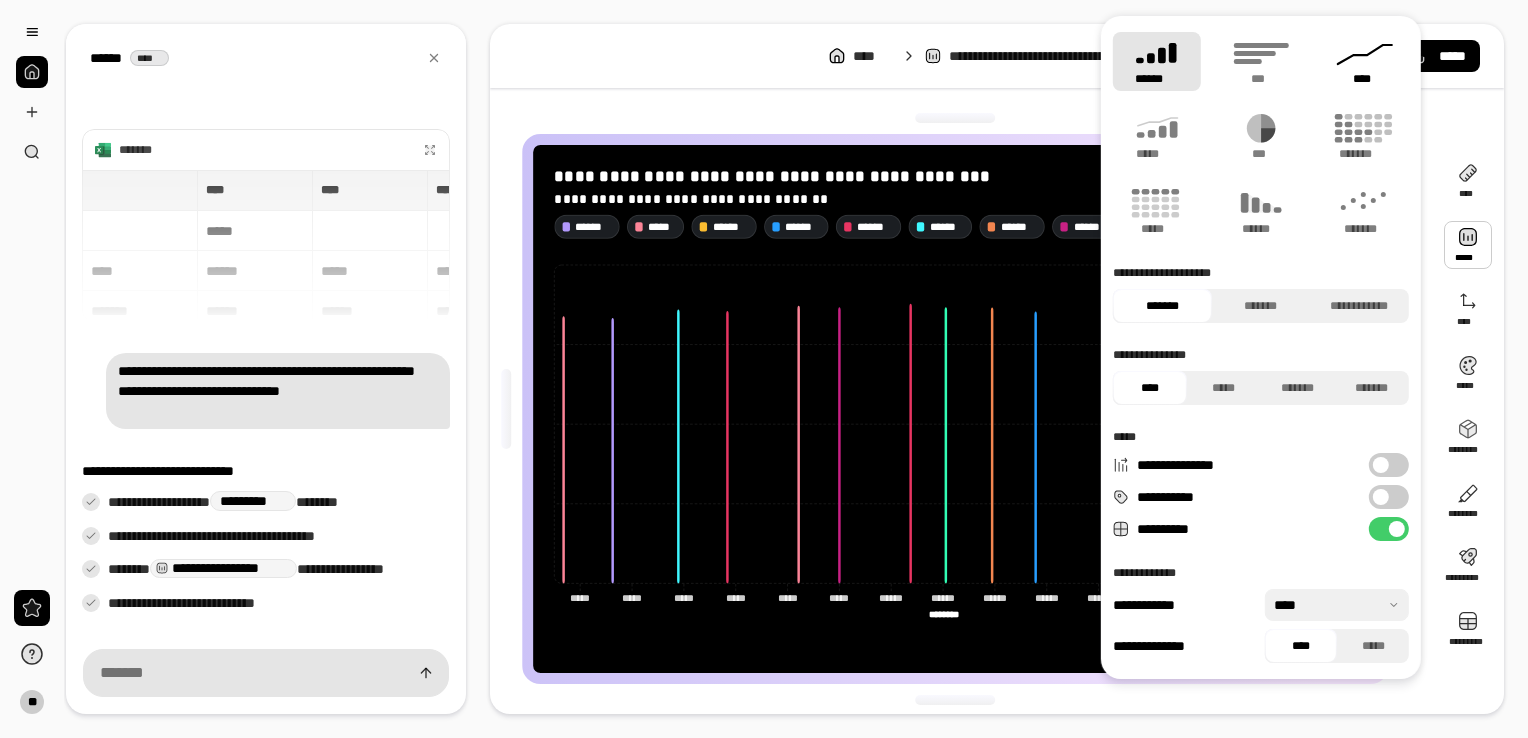 click 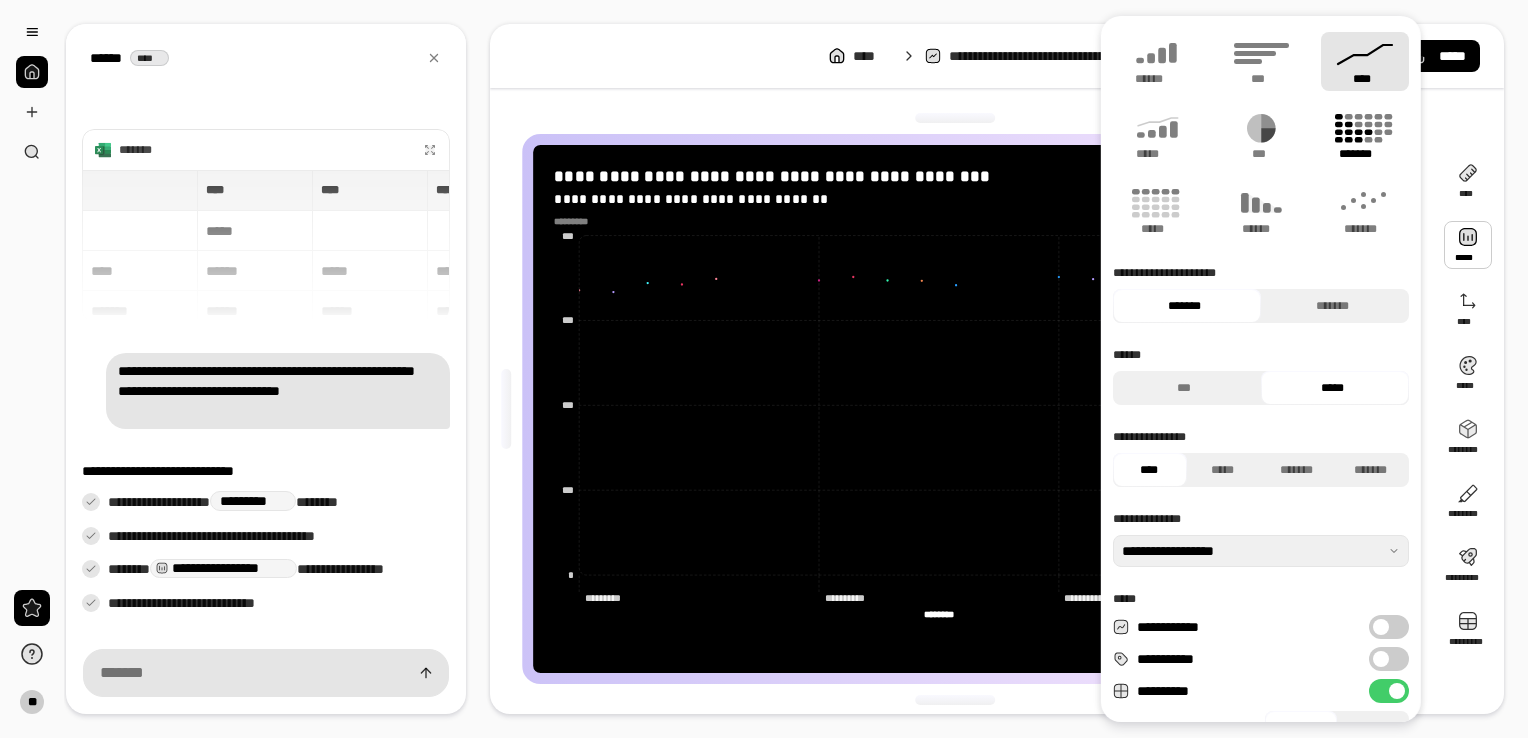 click on "*******" at bounding box center (1365, 154) 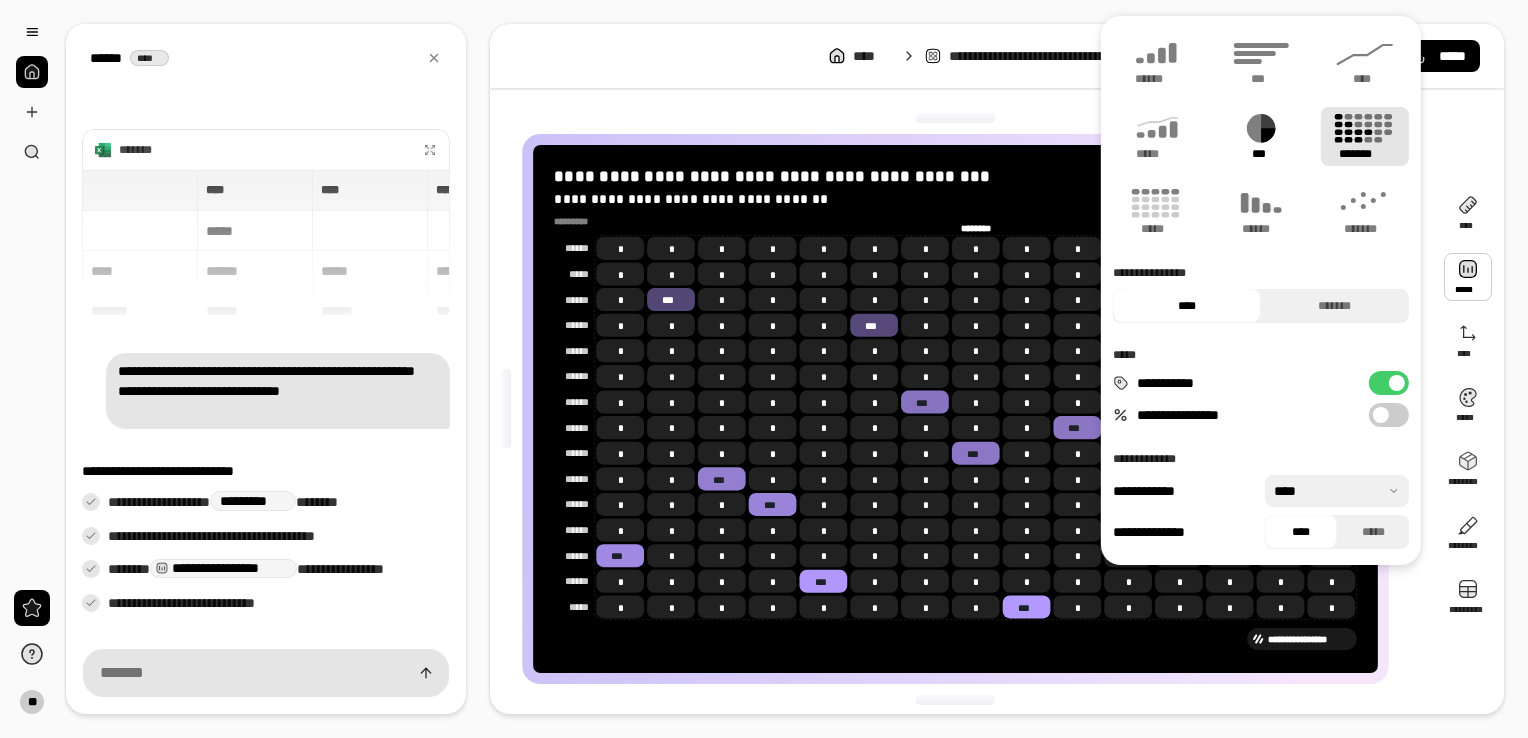 click 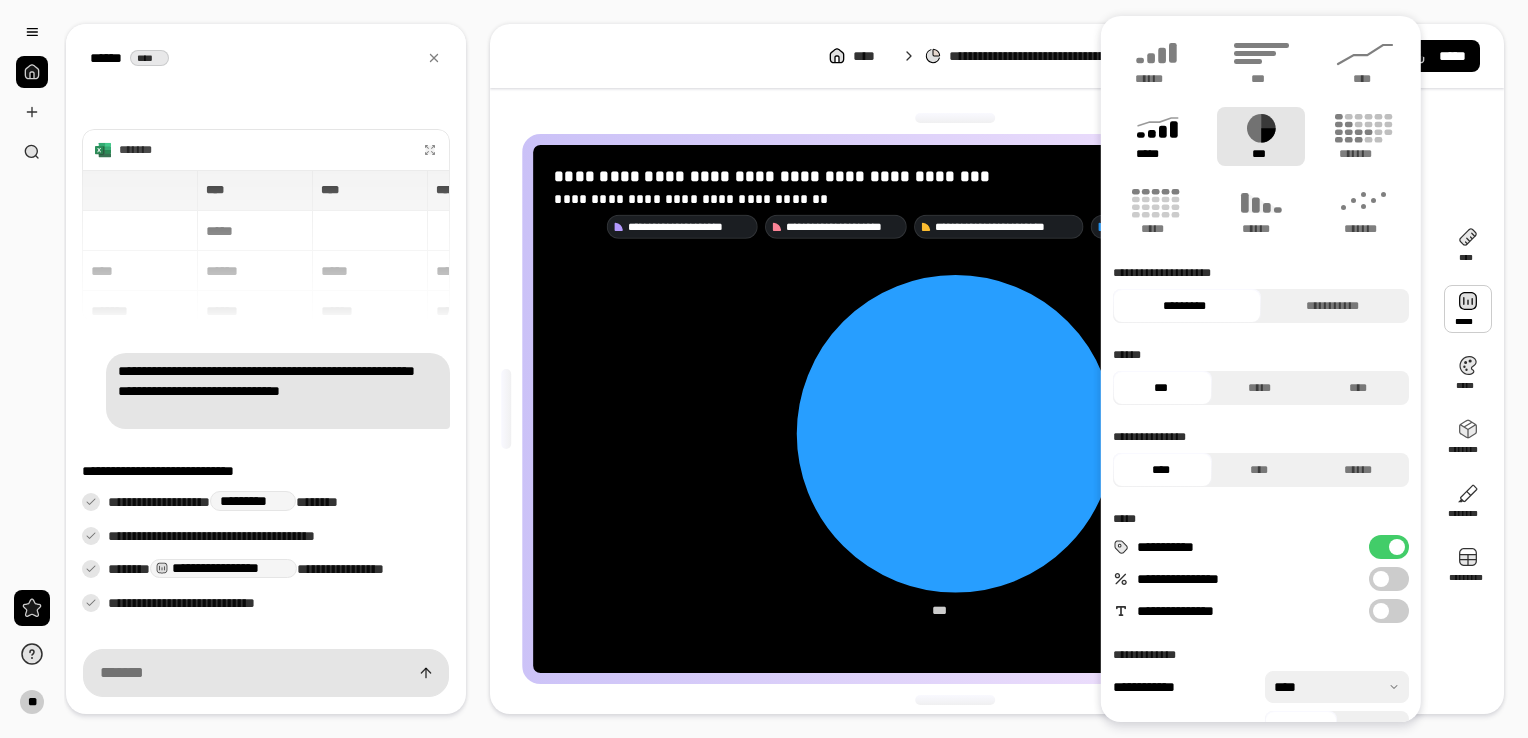 click 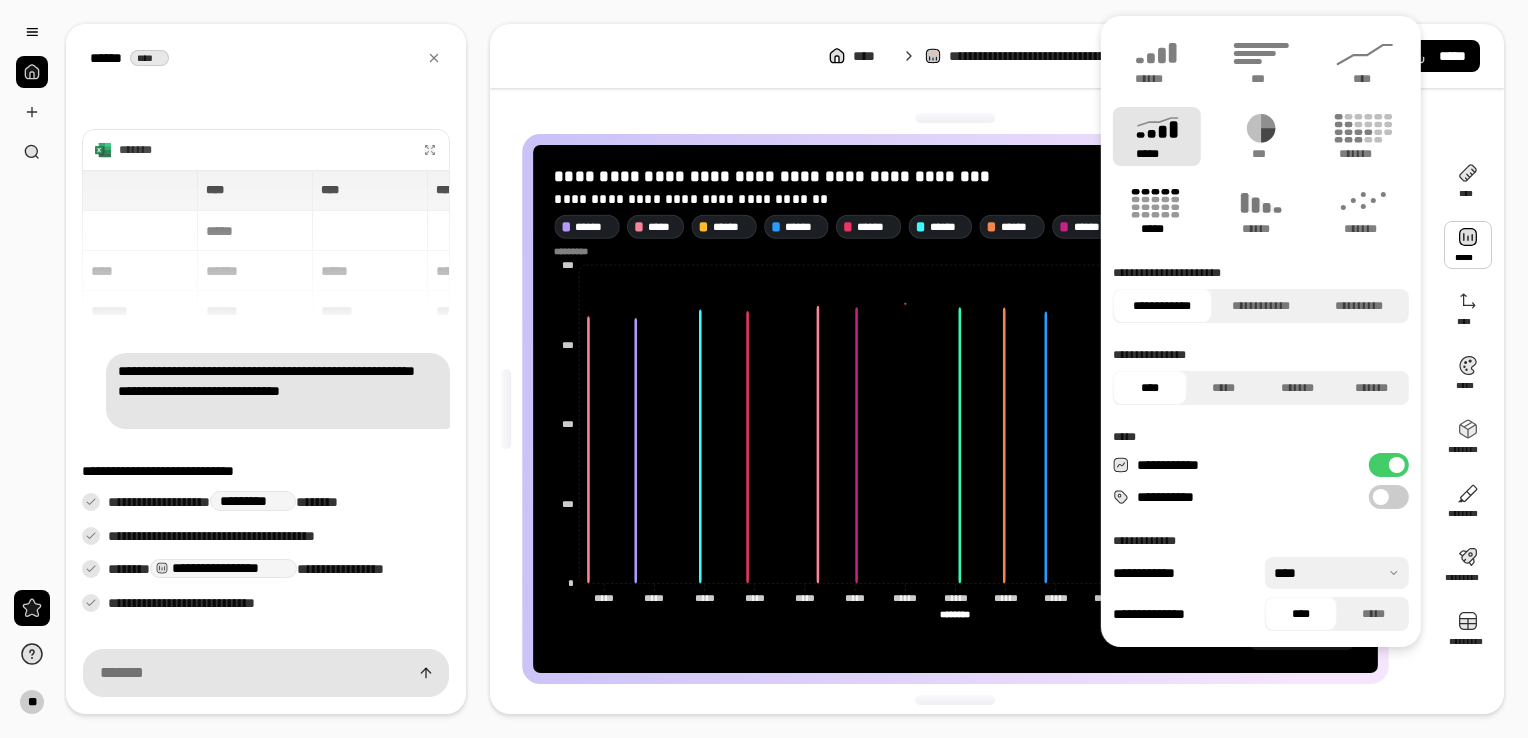 click 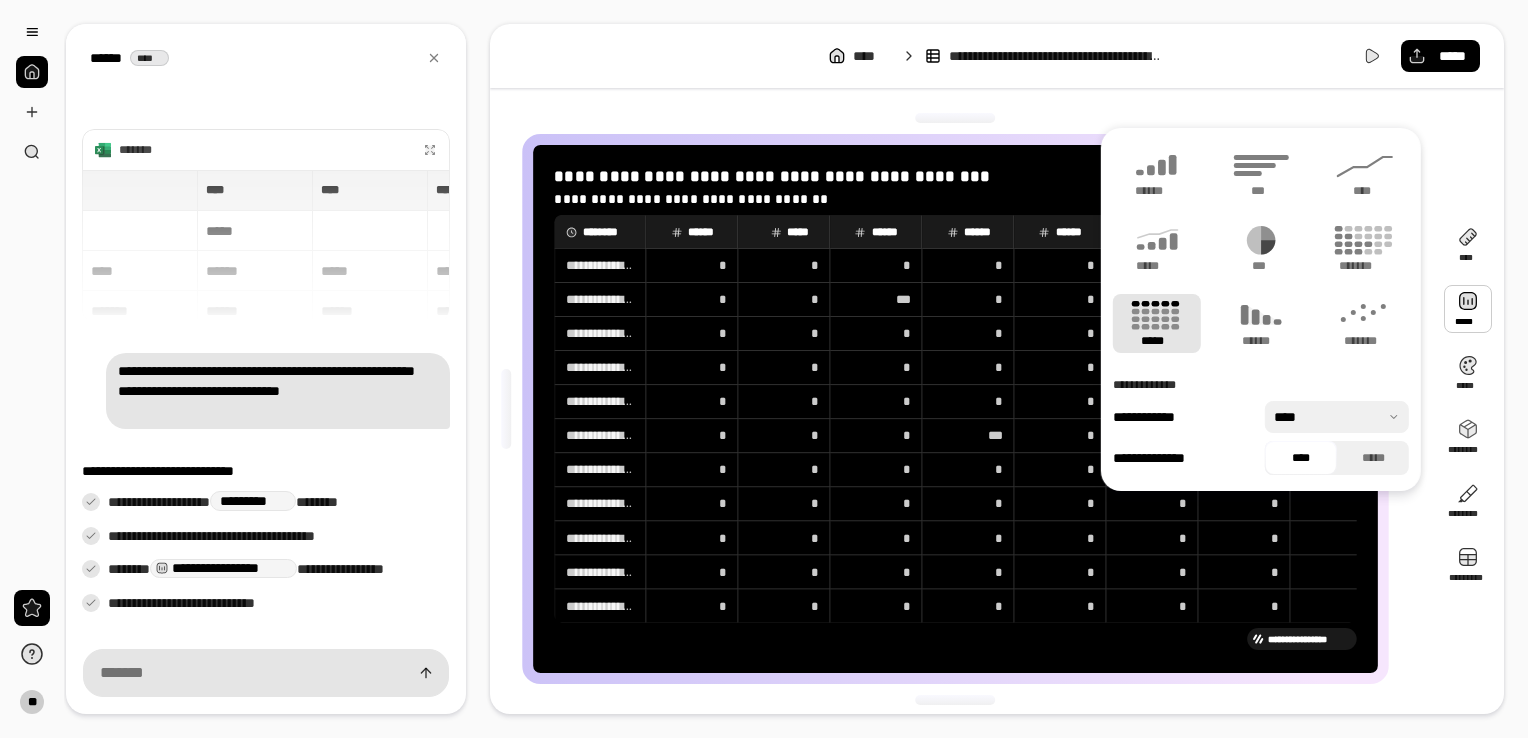 click on "*" at bounding box center [876, 368] 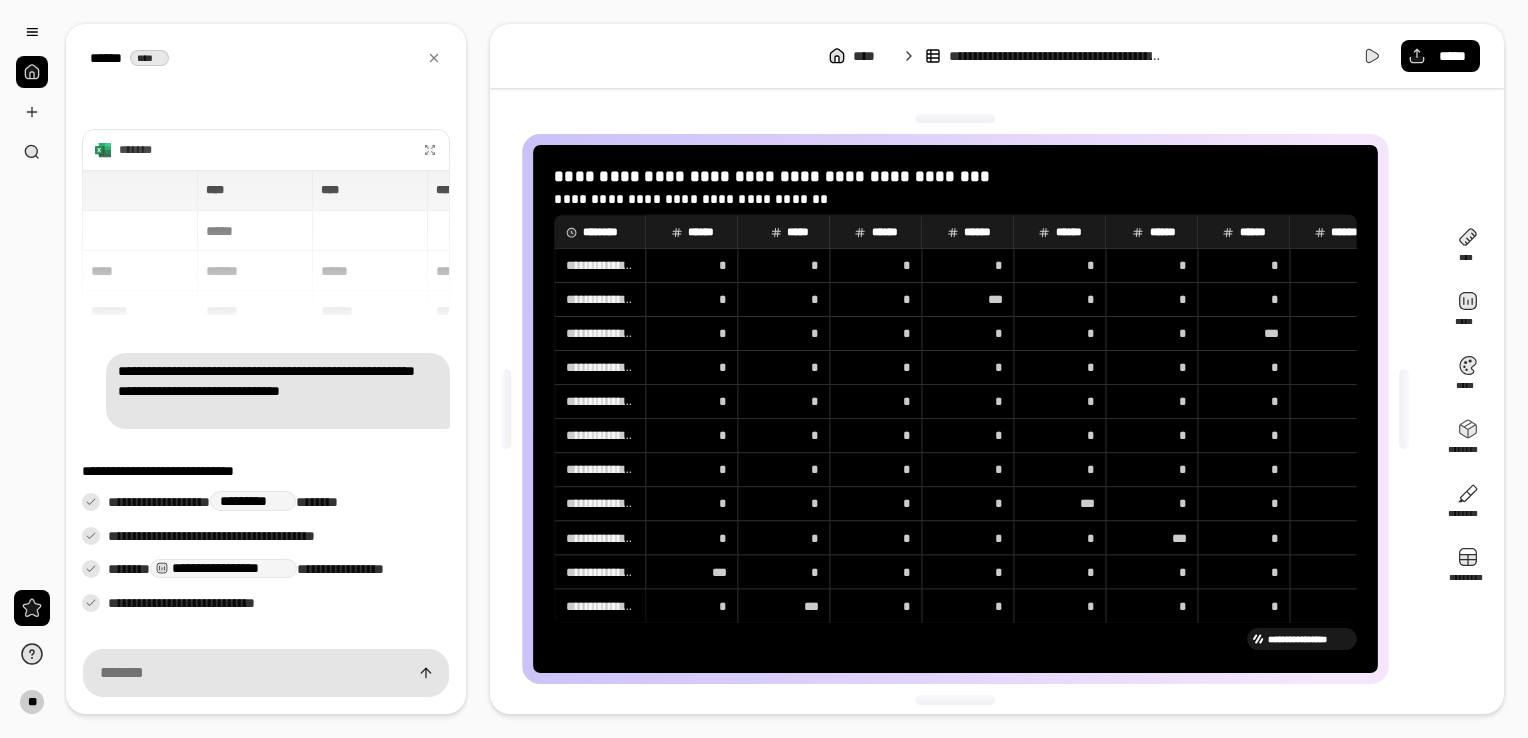scroll, scrollTop: 0, scrollLeft: 0, axis: both 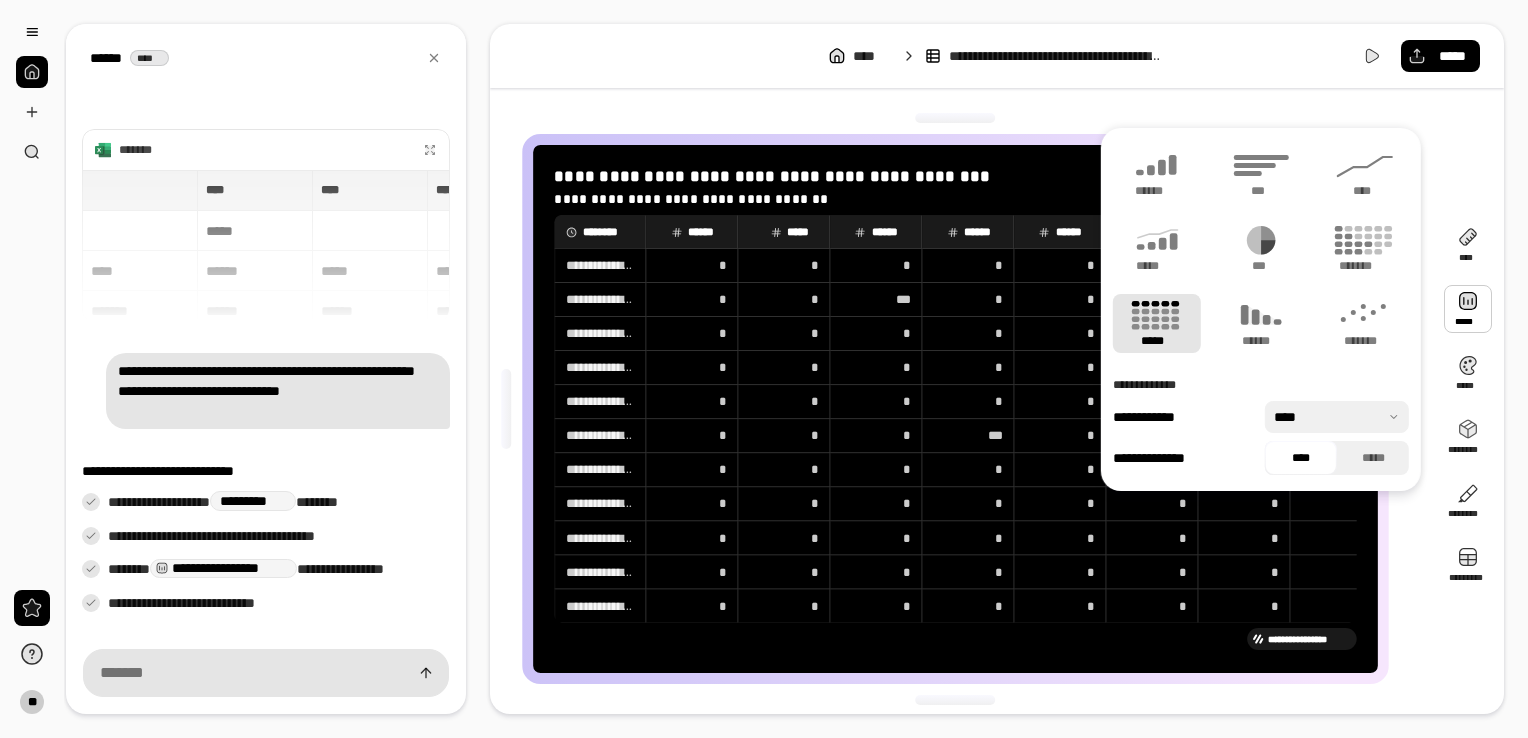 click at bounding box center (1468, 309) 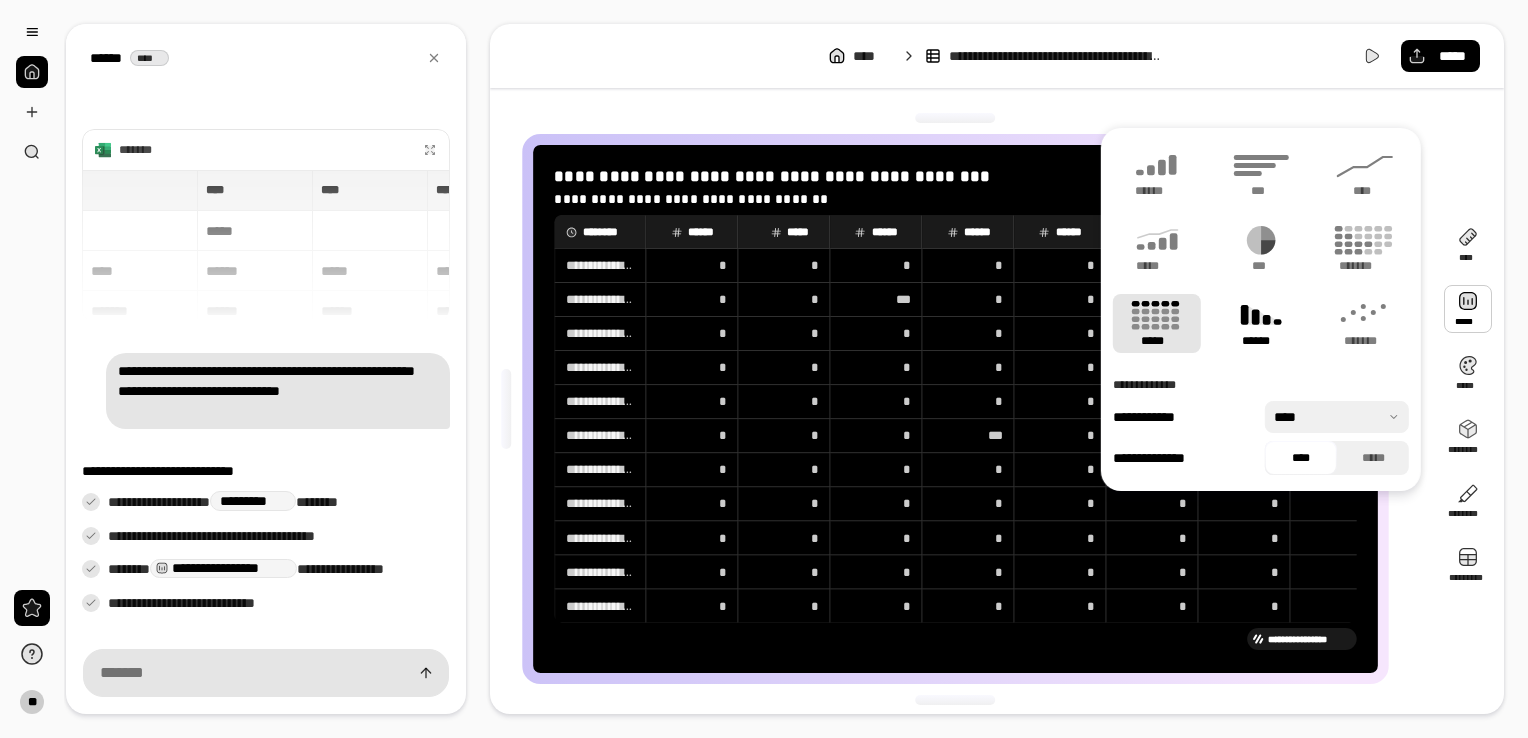 click on "******" at bounding box center [1261, 341] 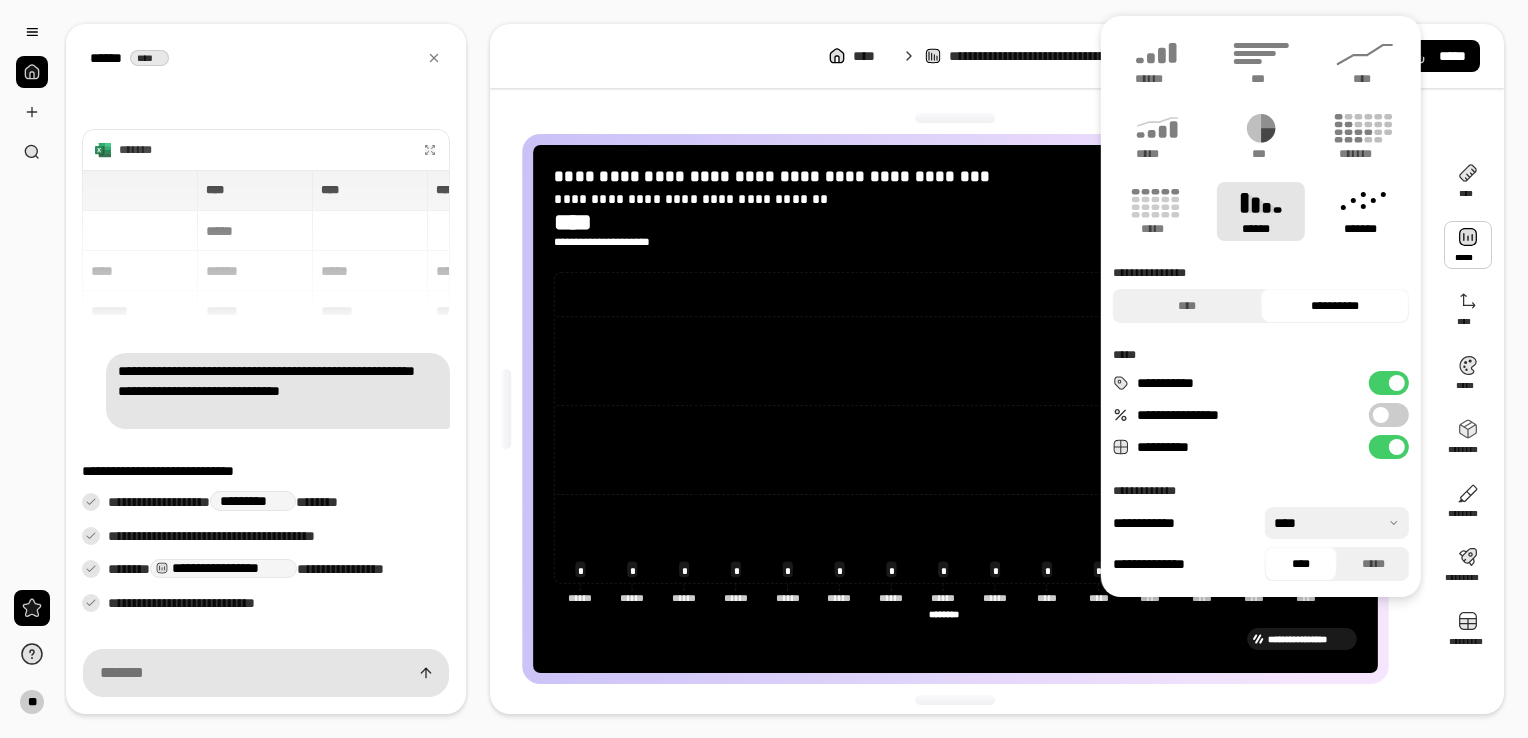 click 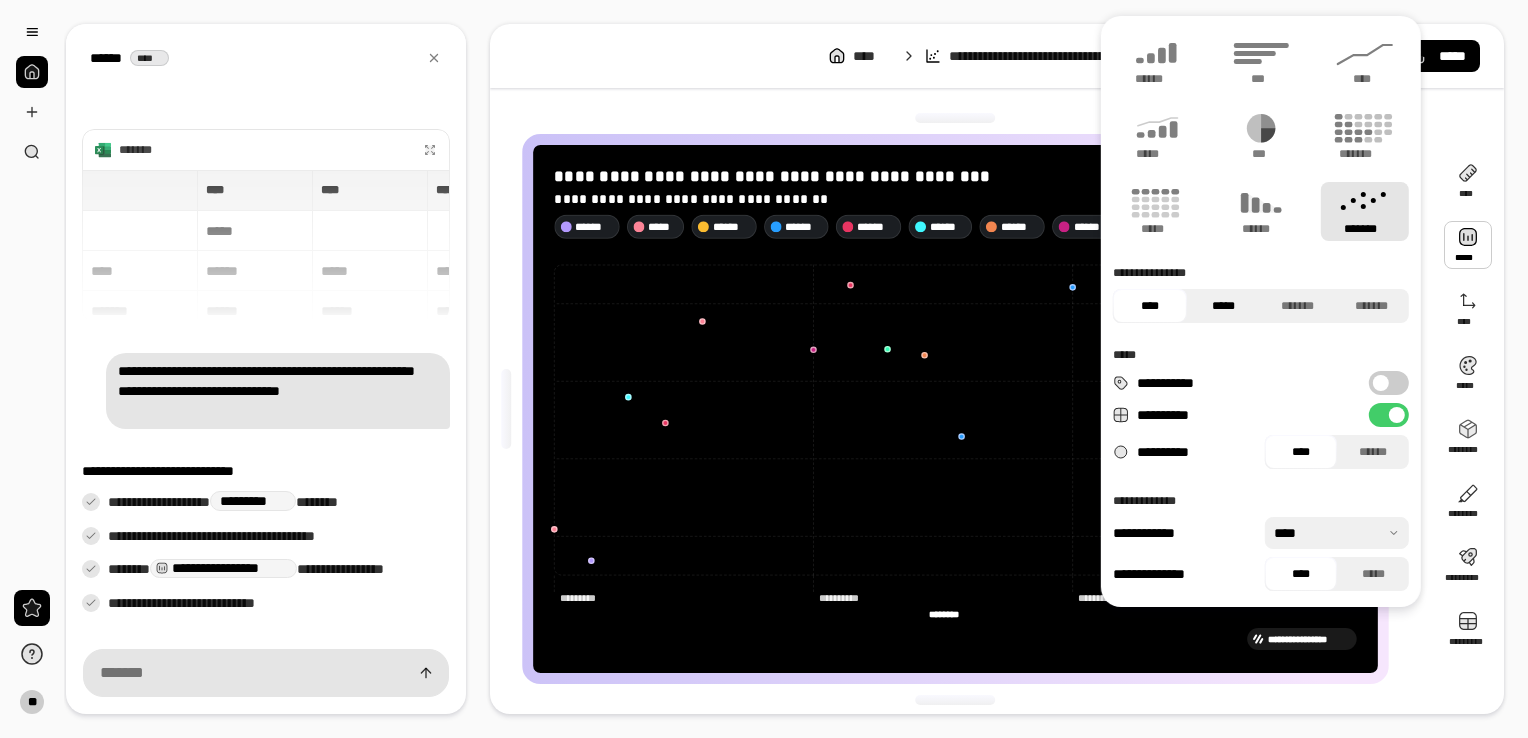 click on "*****" at bounding box center [1224, 306] 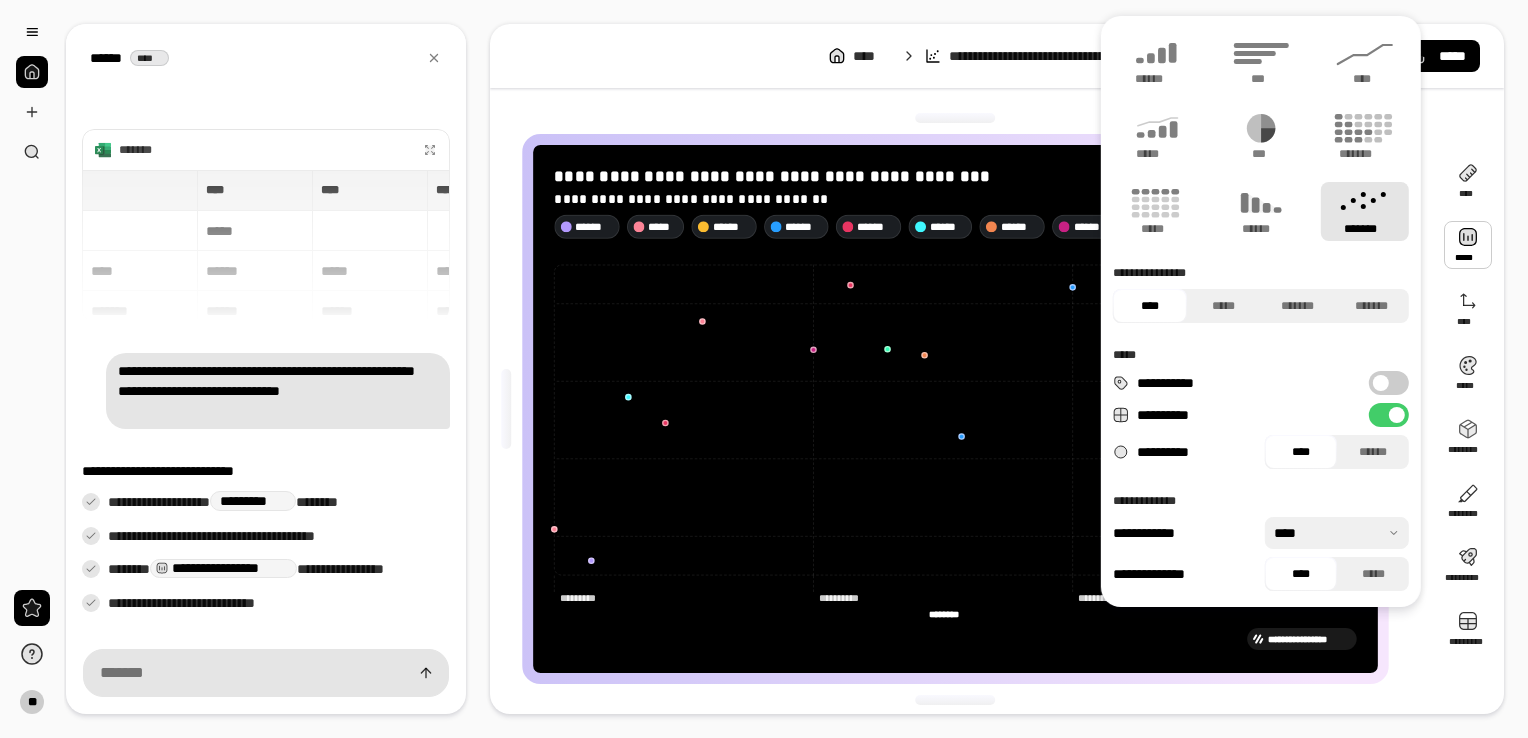 click on "**********" at bounding box center [963, 409] 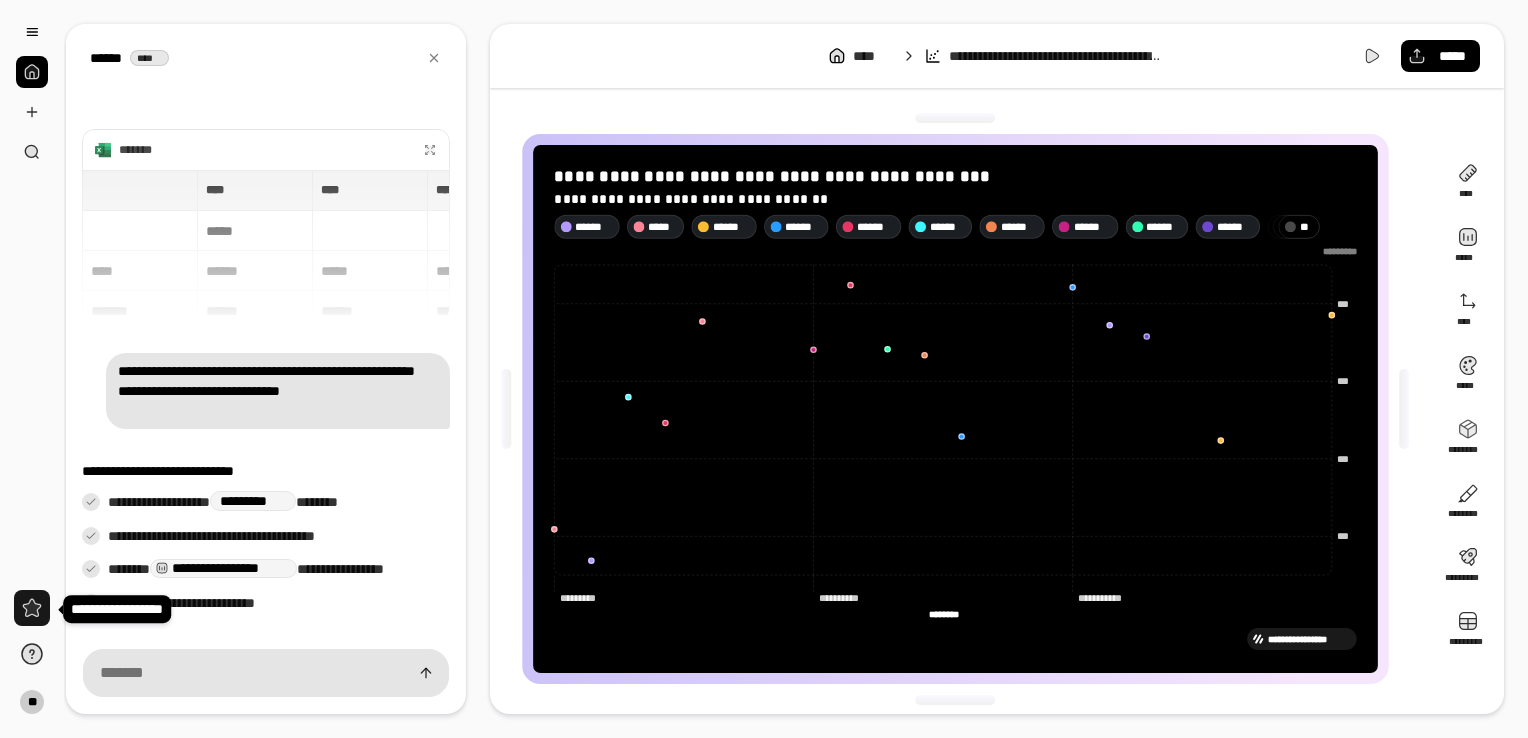 click at bounding box center (32, 608) 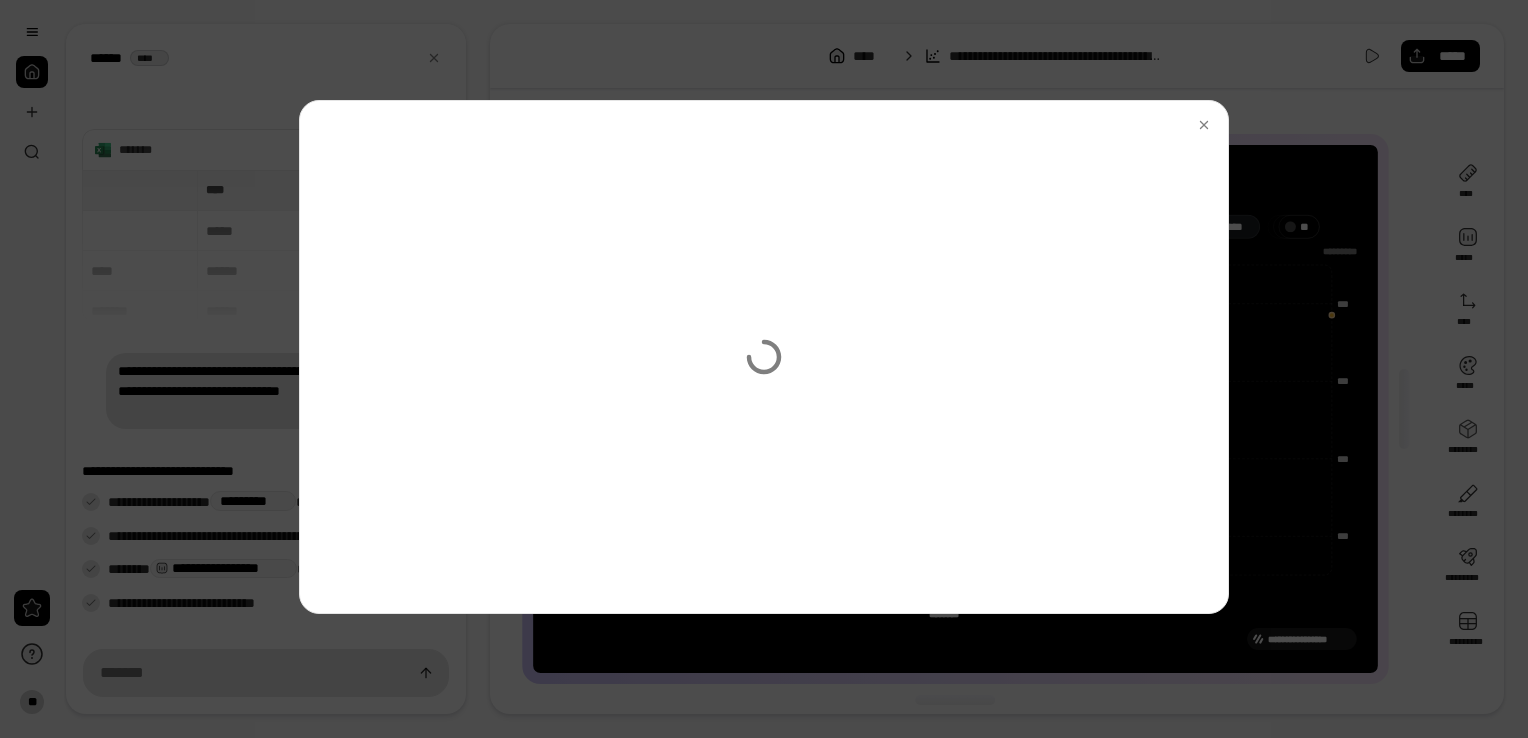 click at bounding box center [764, 369] 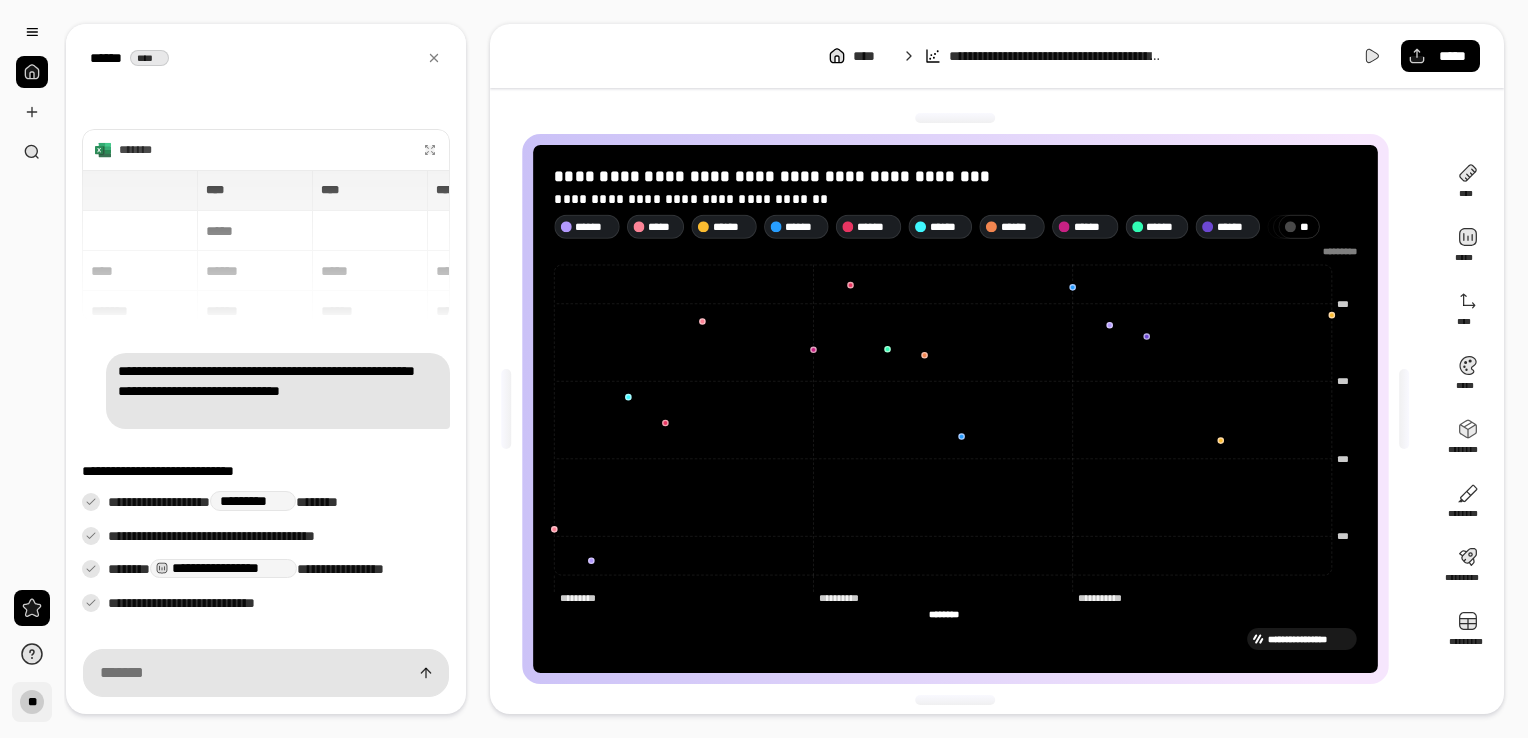 click on "**" at bounding box center [32, 702] 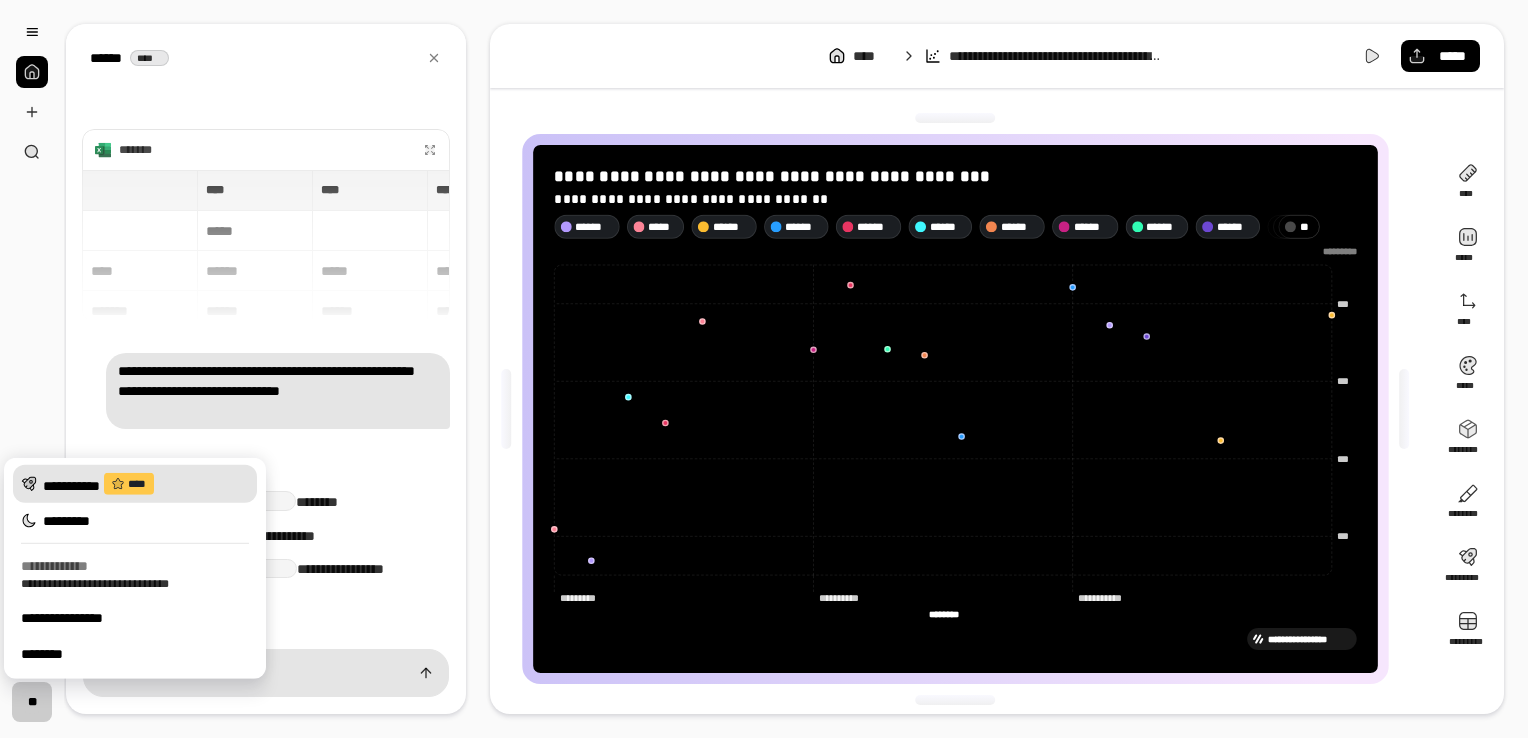 click on "**********" at bounding box center [135, 484] 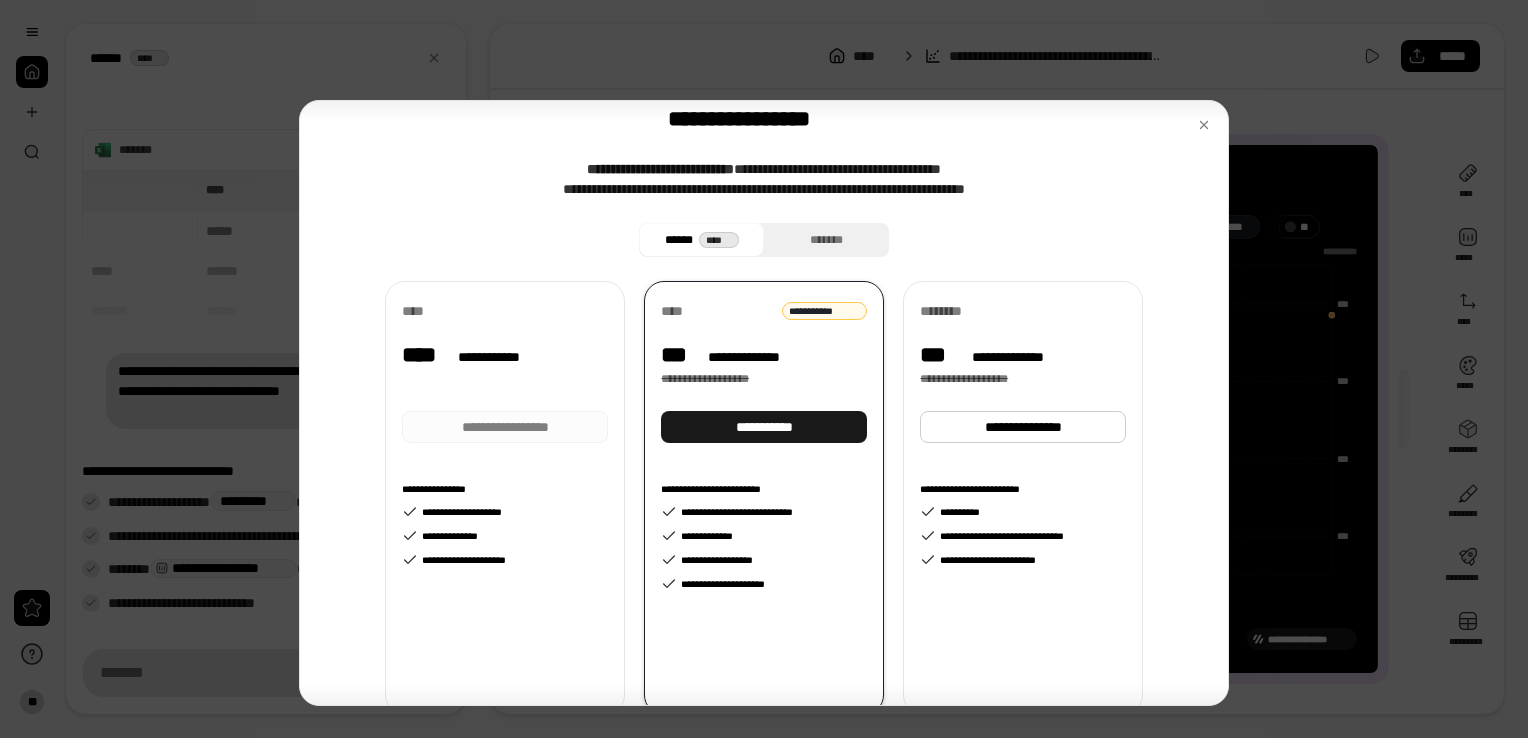 scroll, scrollTop: 0, scrollLeft: 0, axis: both 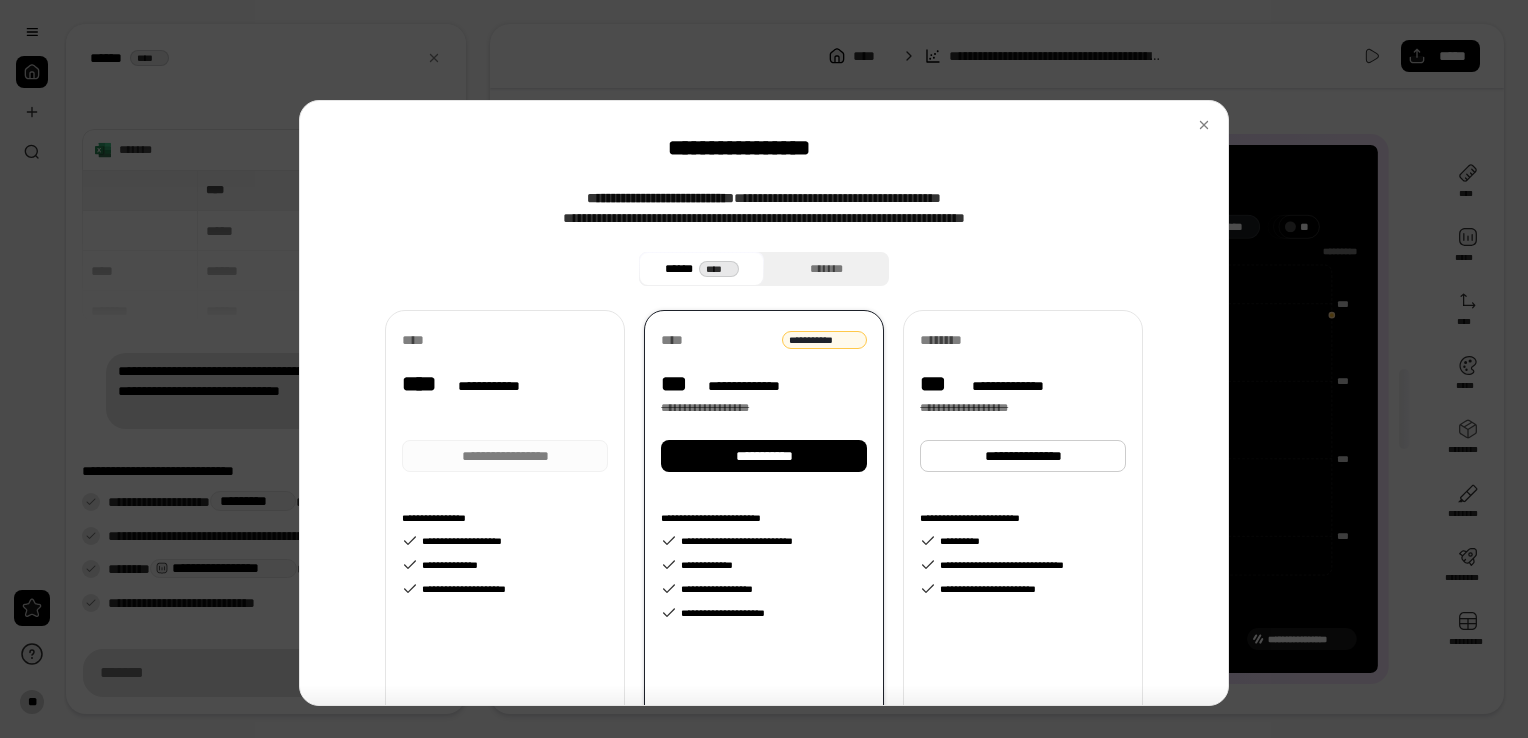 click on "****" at bounding box center [719, 269] 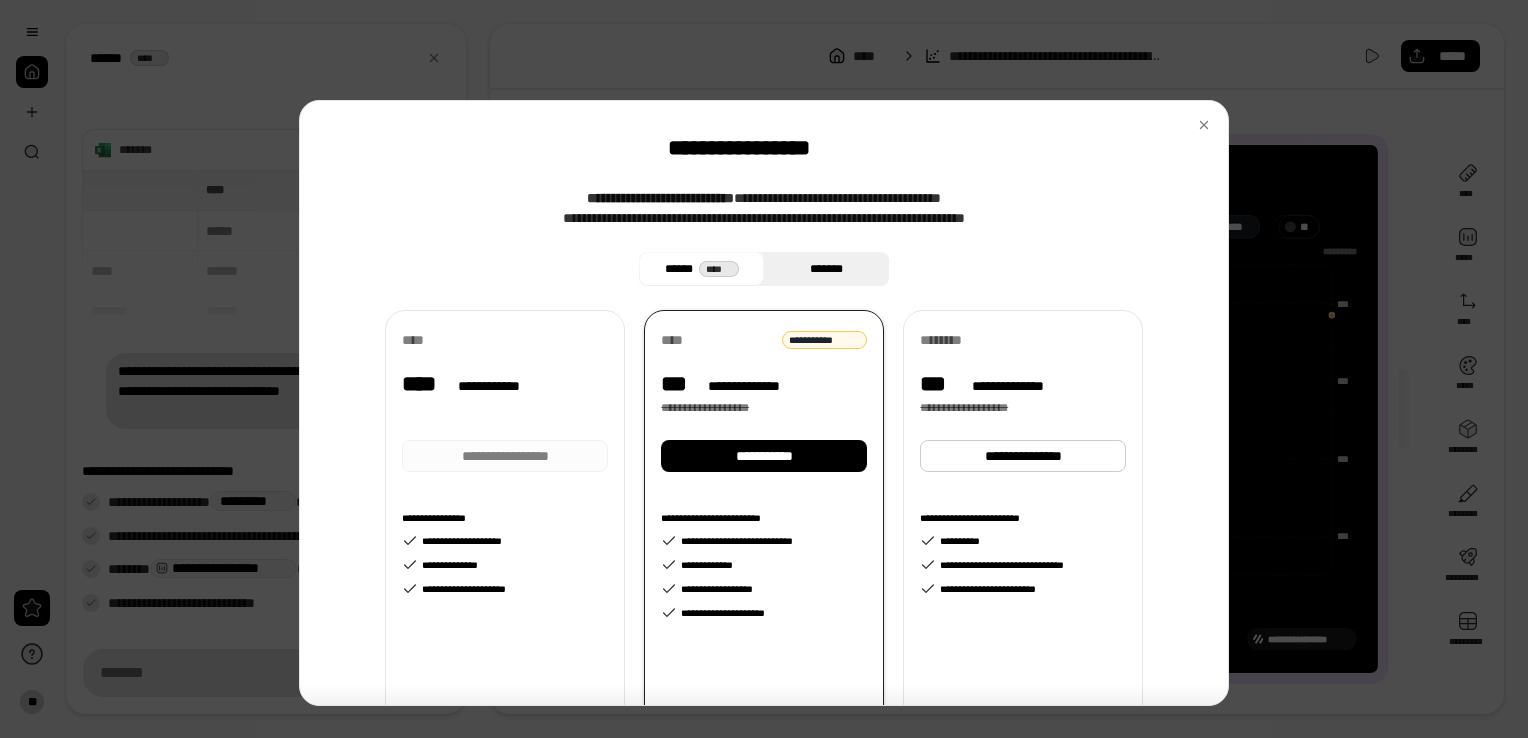click on "*******" at bounding box center (826, 269) 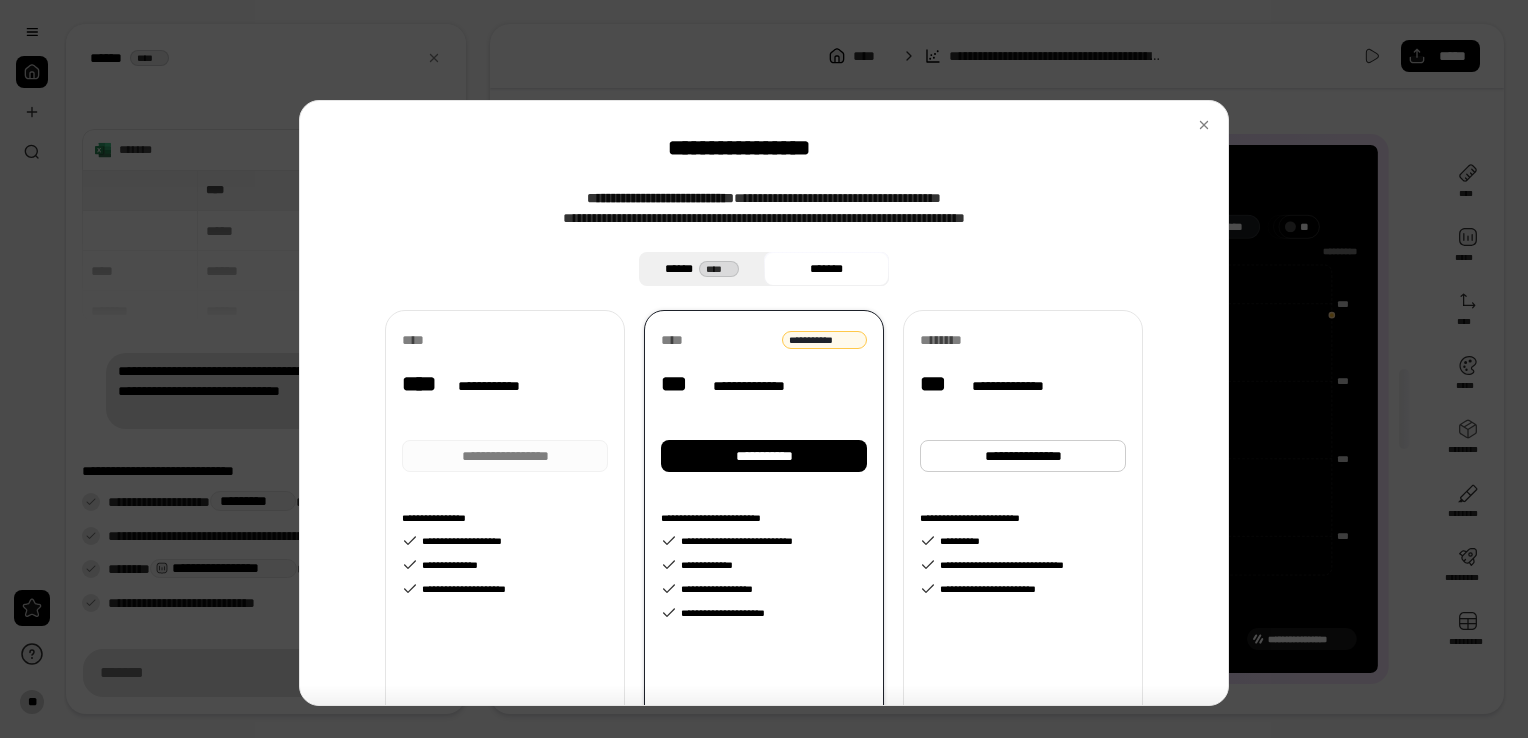 click on "****" at bounding box center (719, 269) 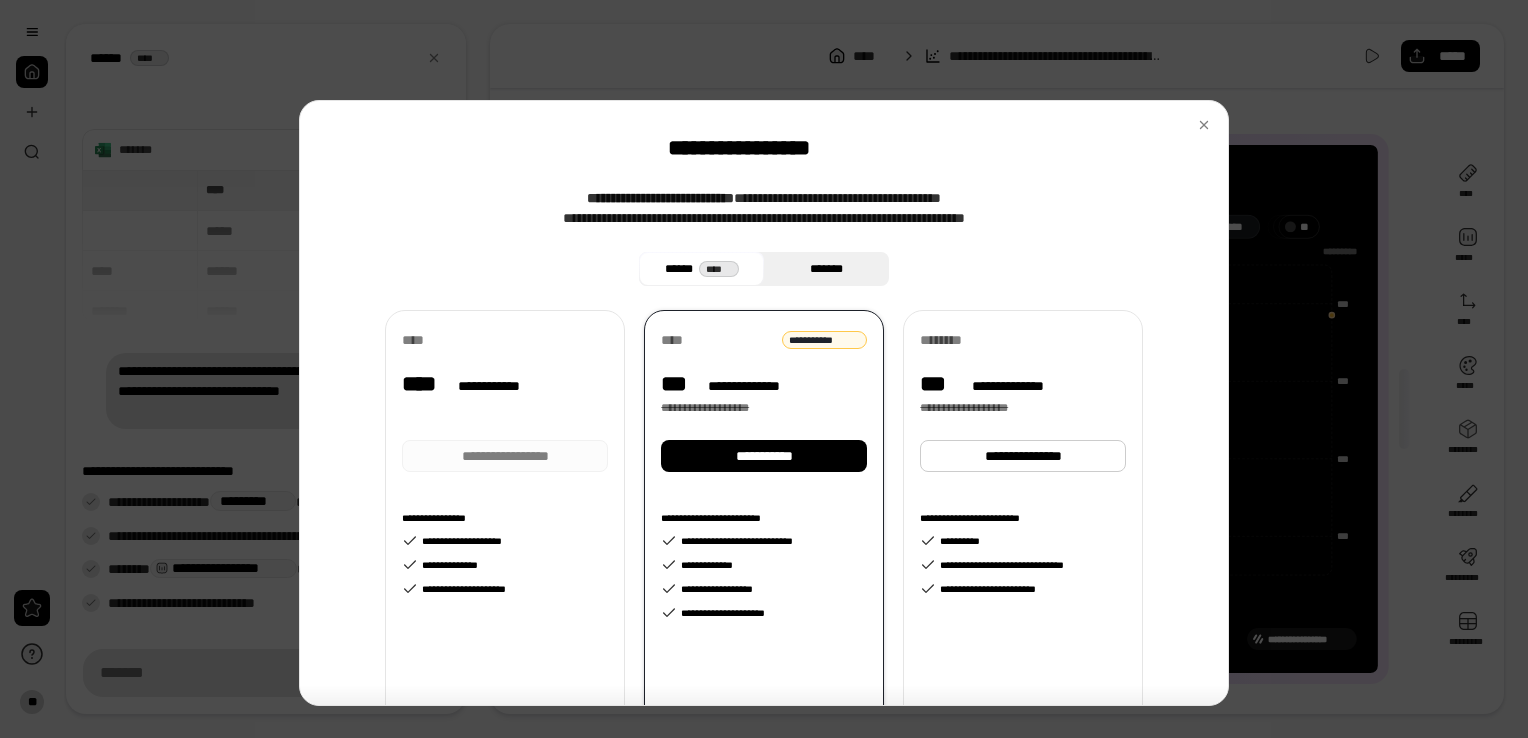 click on "*******" at bounding box center (826, 269) 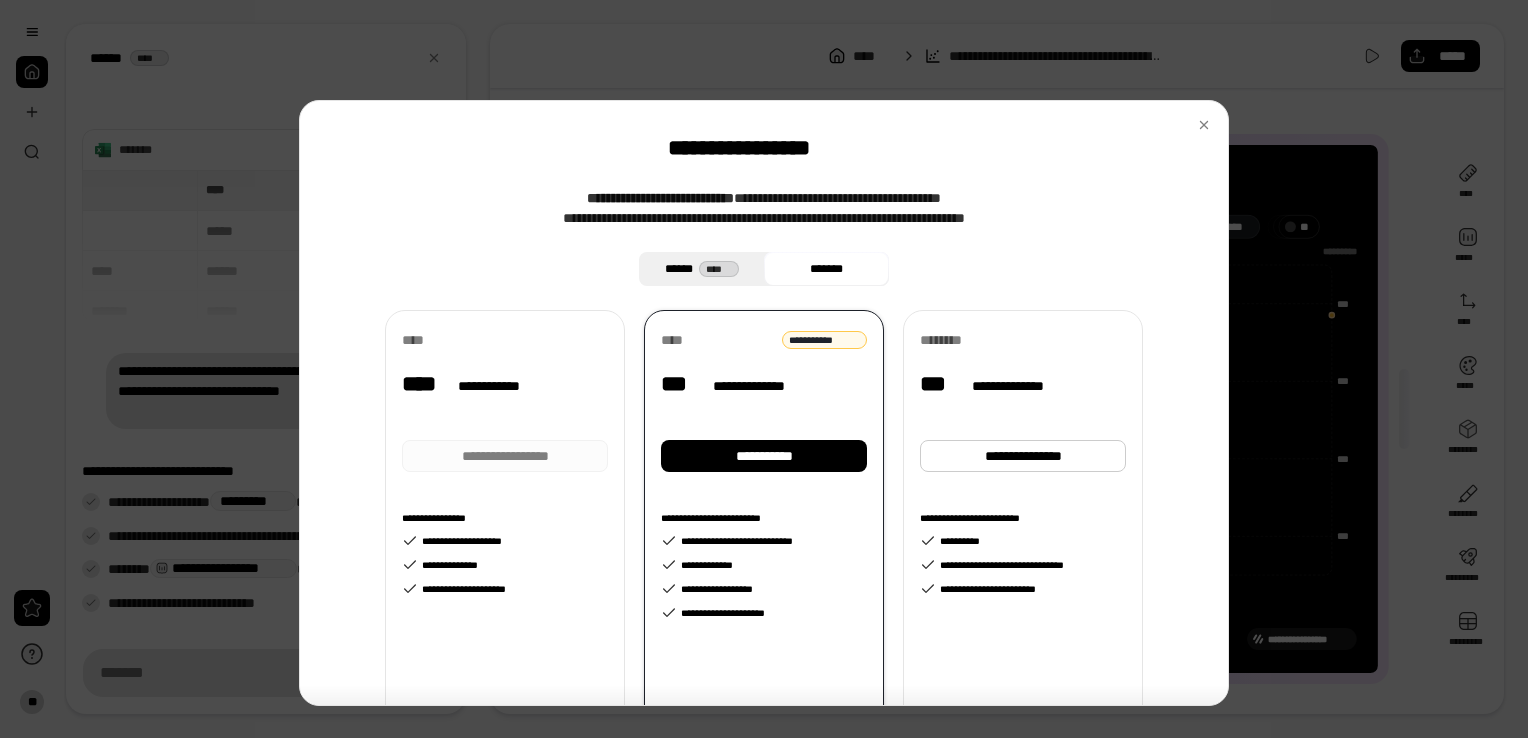 click on "****" at bounding box center [719, 269] 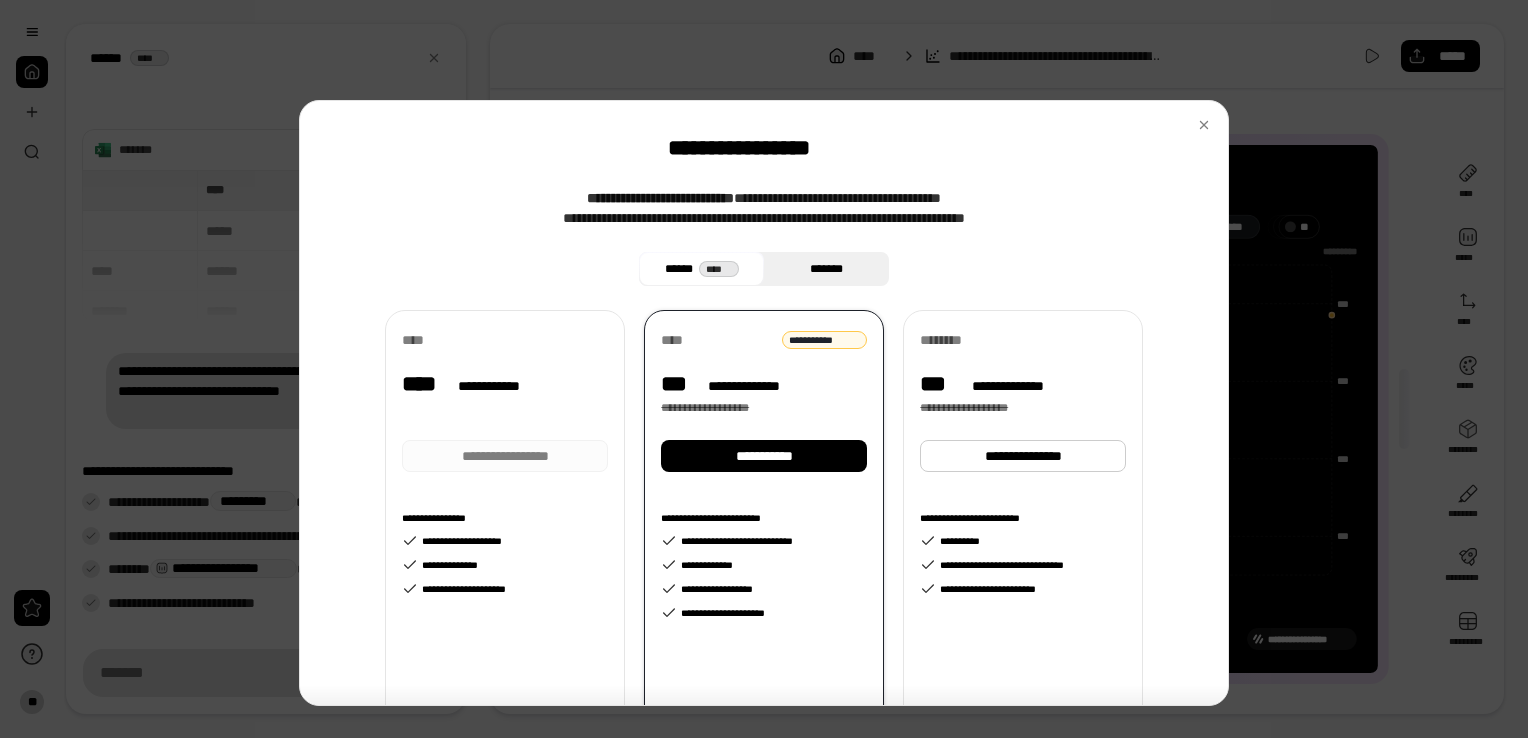 click on "*******" at bounding box center [826, 269] 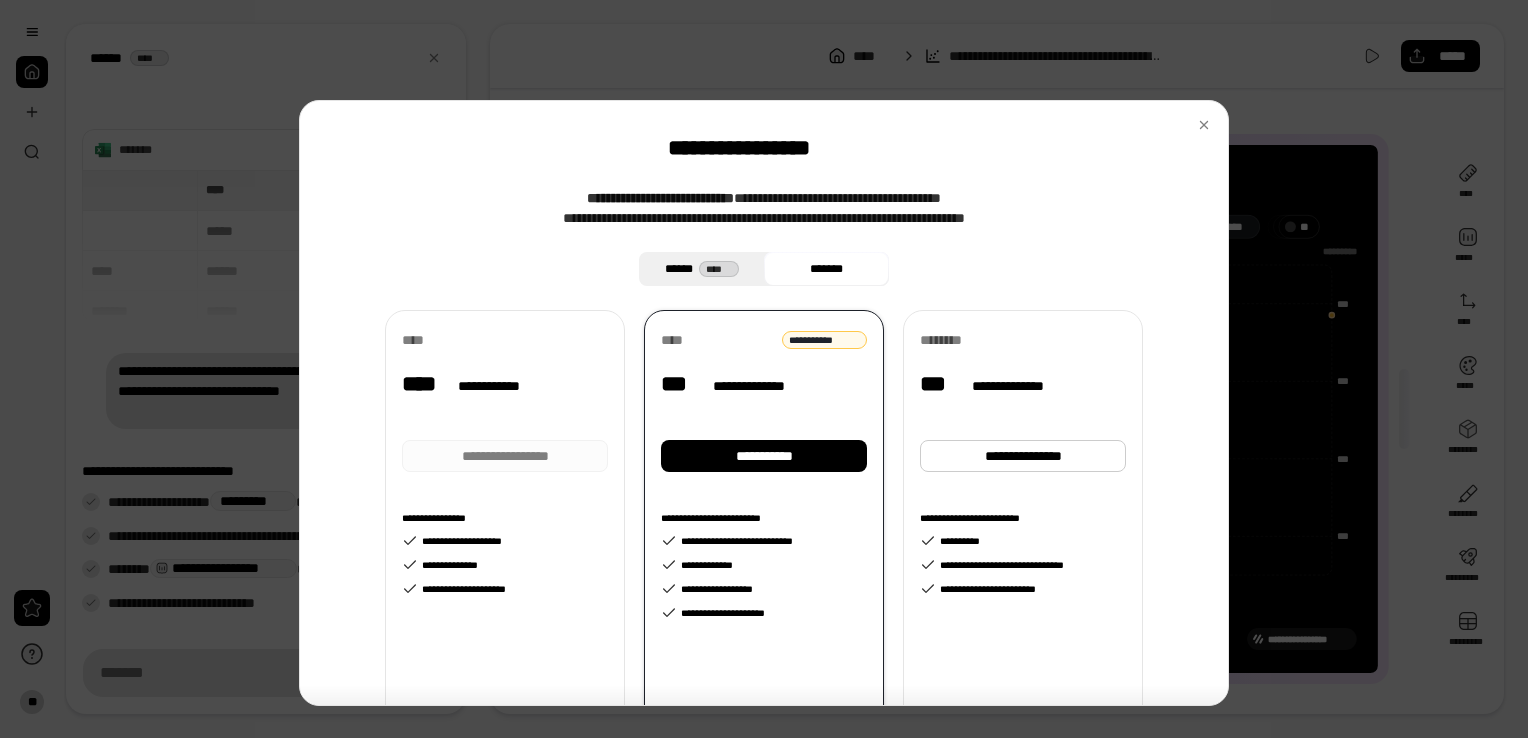 click on "****" at bounding box center (719, 269) 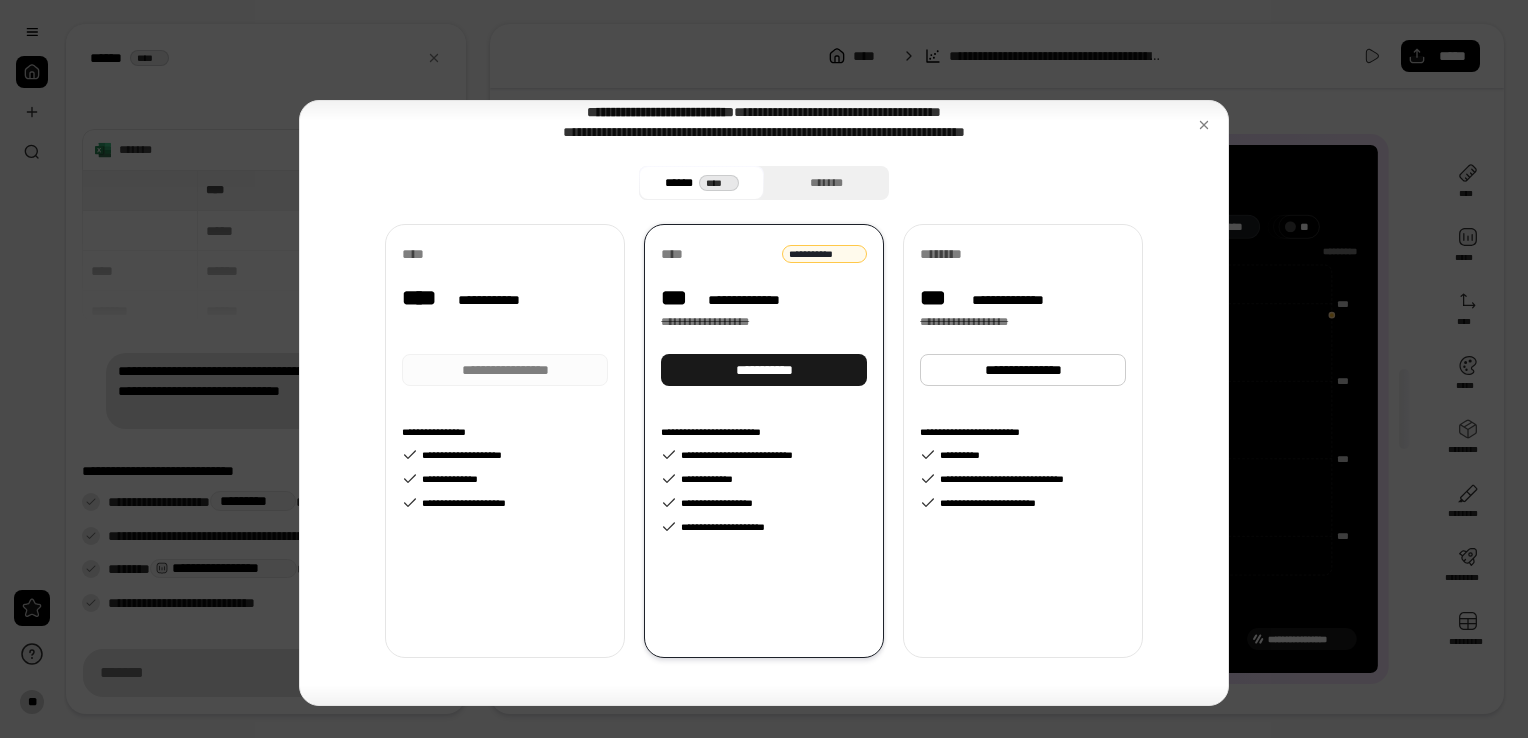 scroll, scrollTop: 0, scrollLeft: 0, axis: both 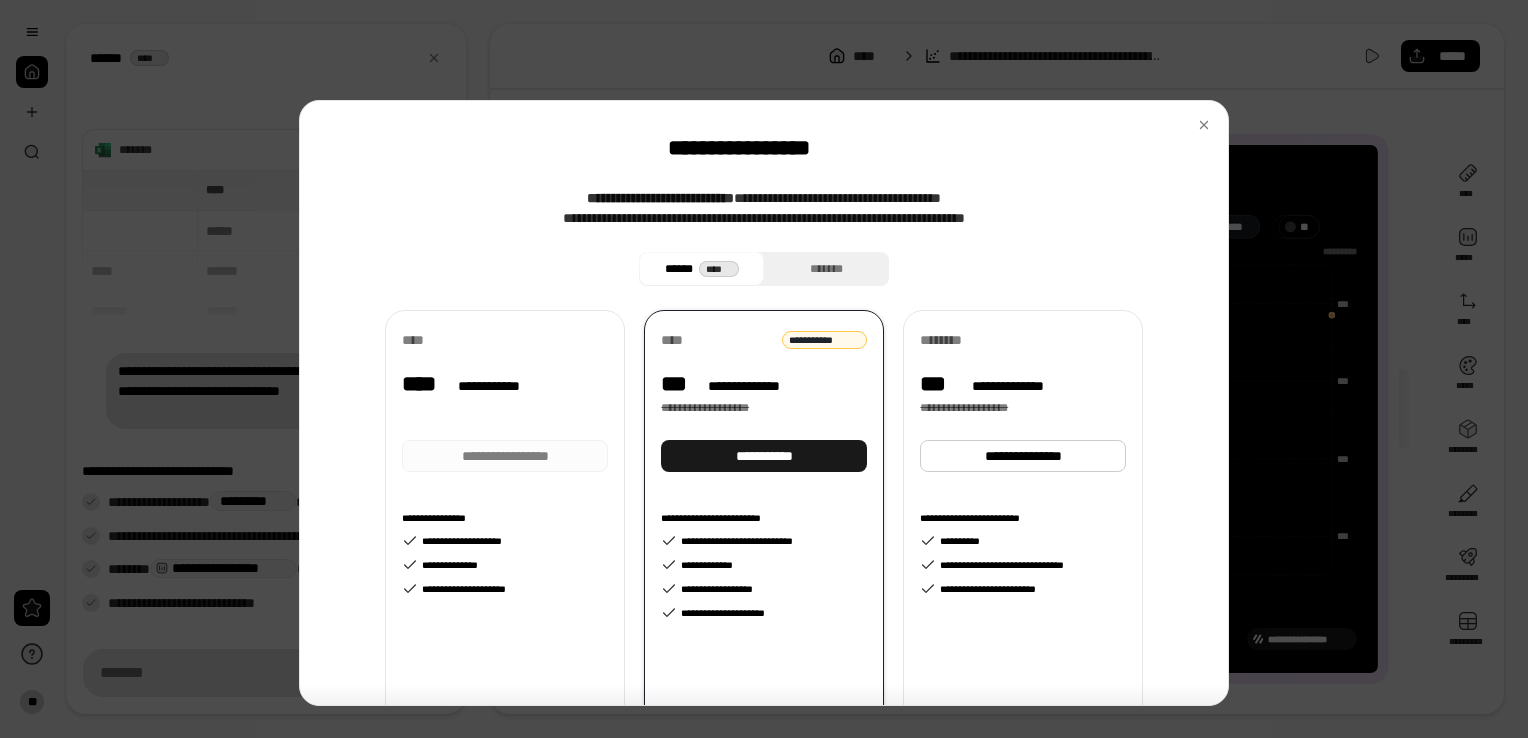 click on "**********" at bounding box center [764, 456] 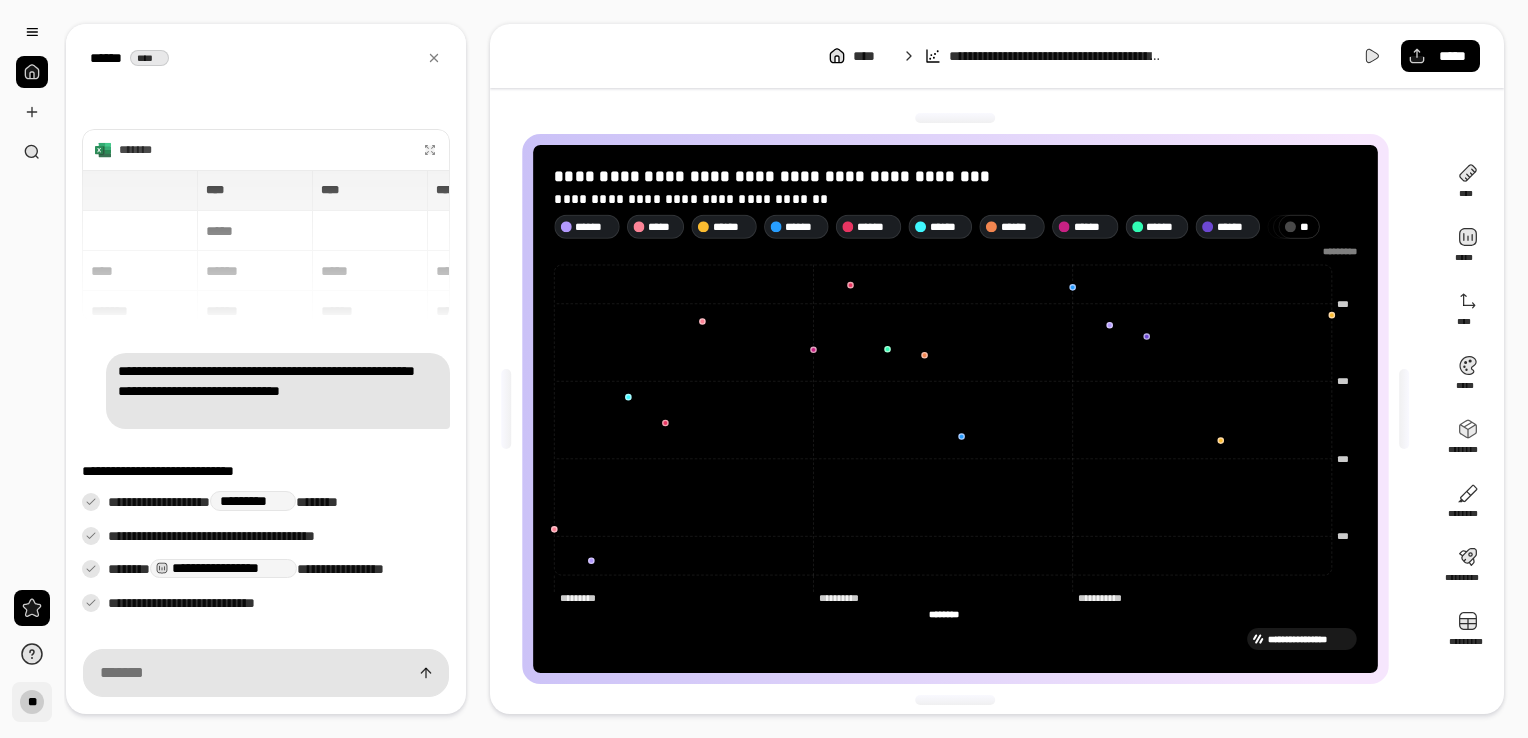 click on "**" at bounding box center (32, 702) 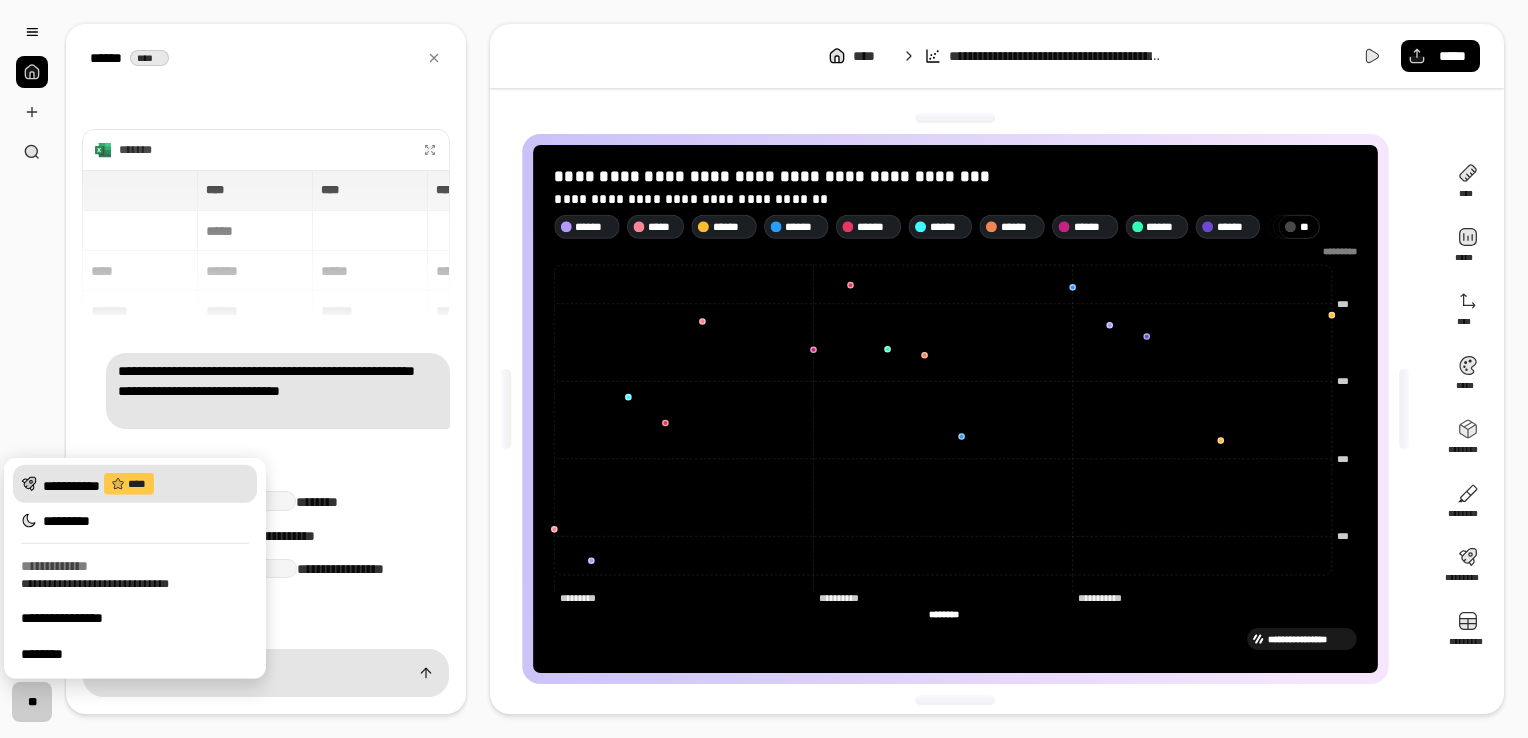 click on "**********" at bounding box center [146, 484] 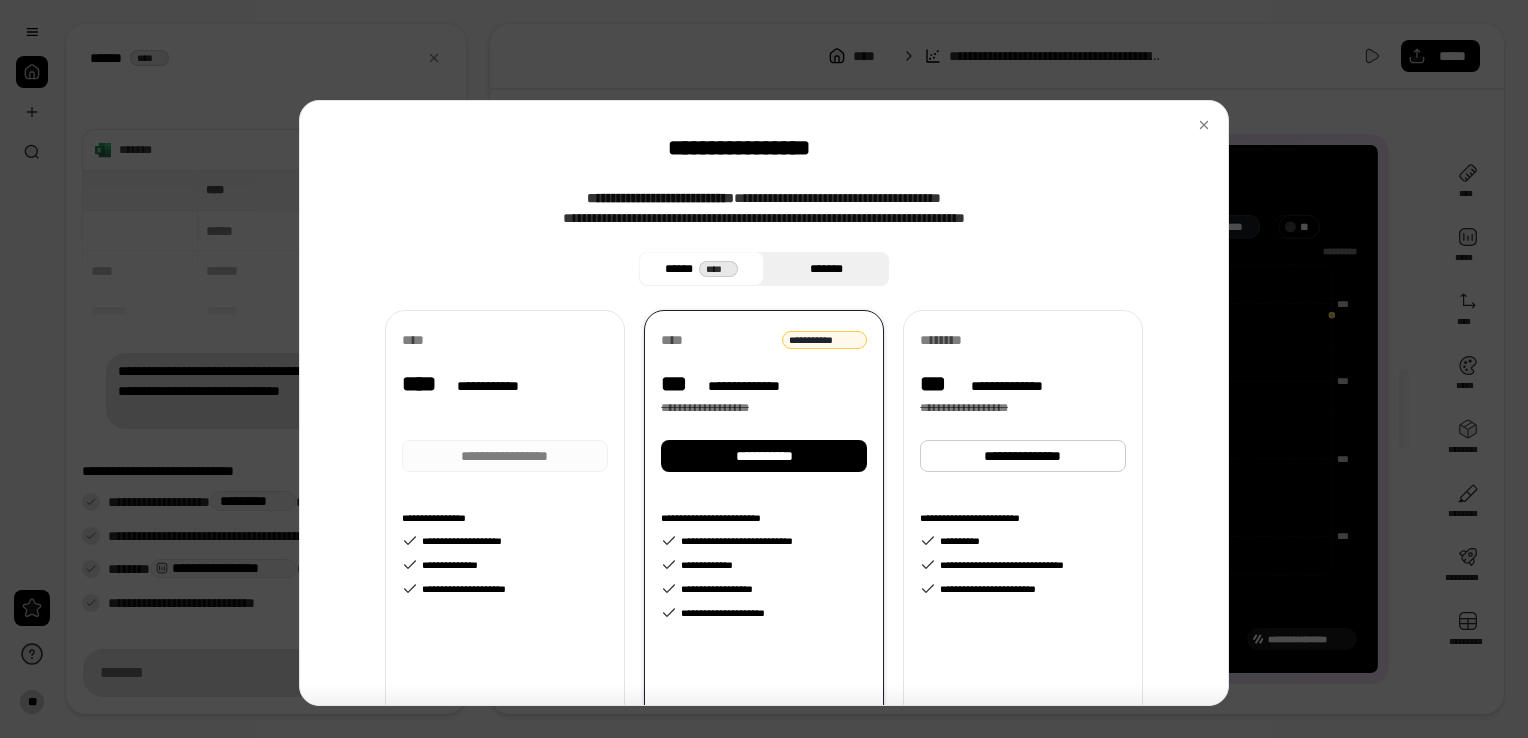 click on "*******" at bounding box center [826, 269] 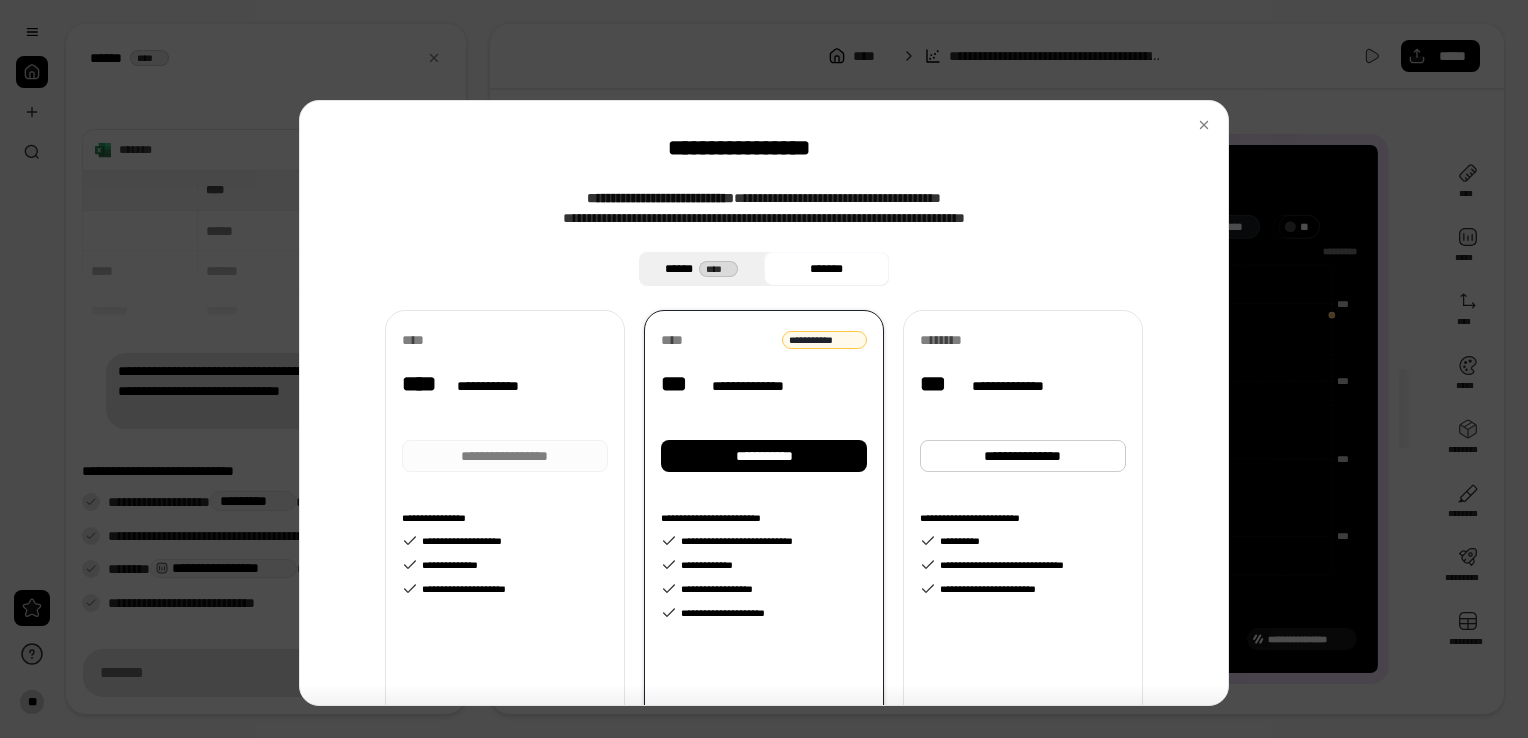 click on "****** ****" at bounding box center (701, 269) 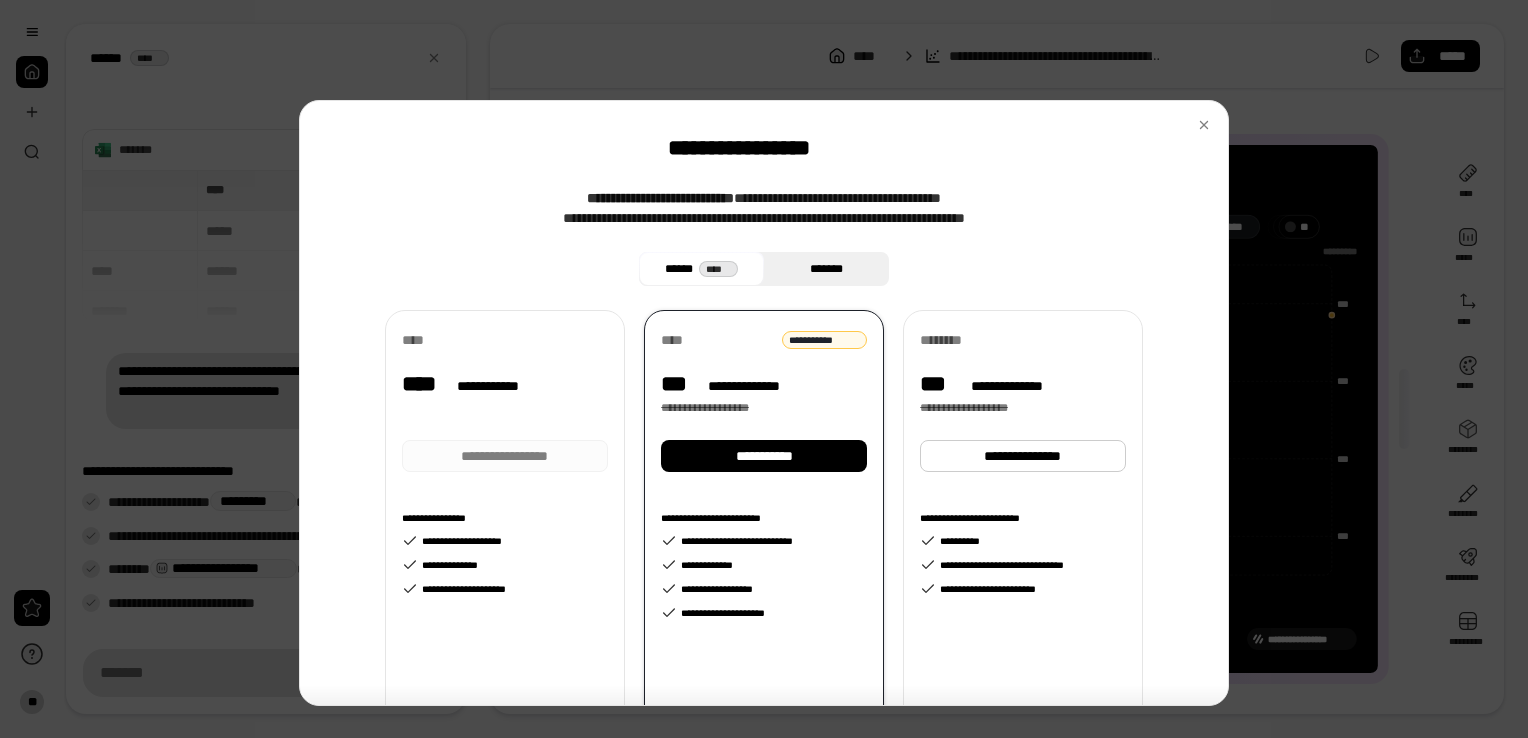 click on "*******" at bounding box center (826, 269) 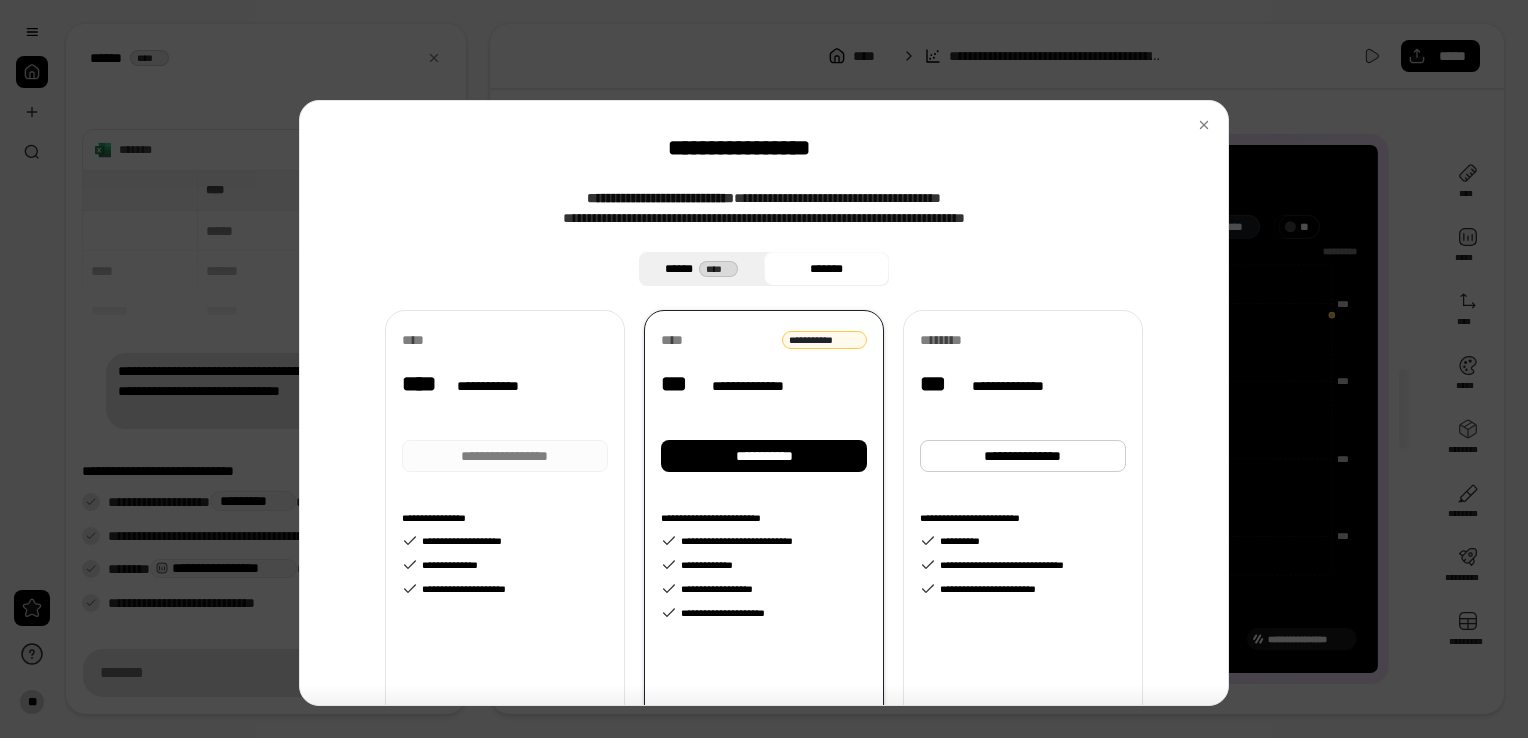 click on "****" at bounding box center [719, 269] 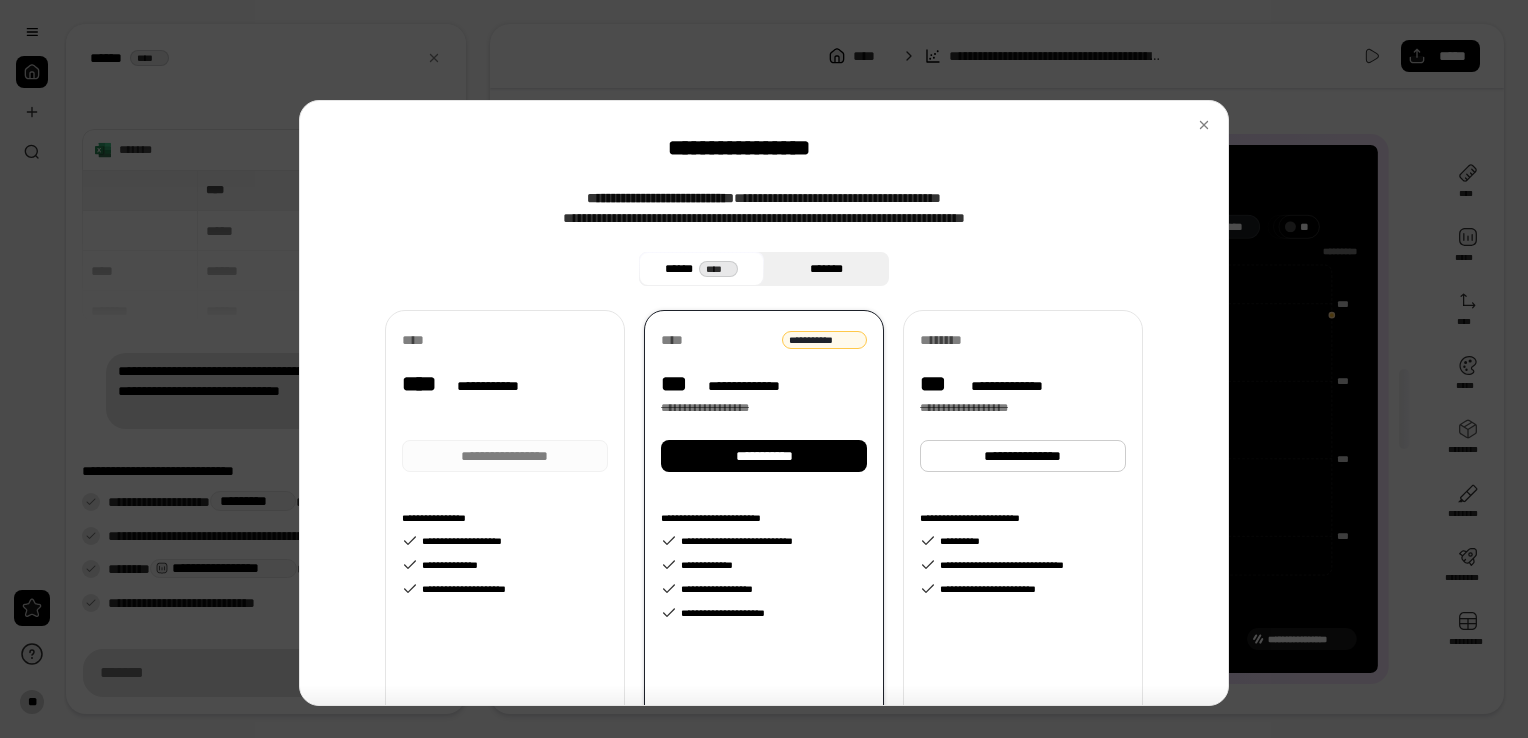click on "*******" at bounding box center [826, 269] 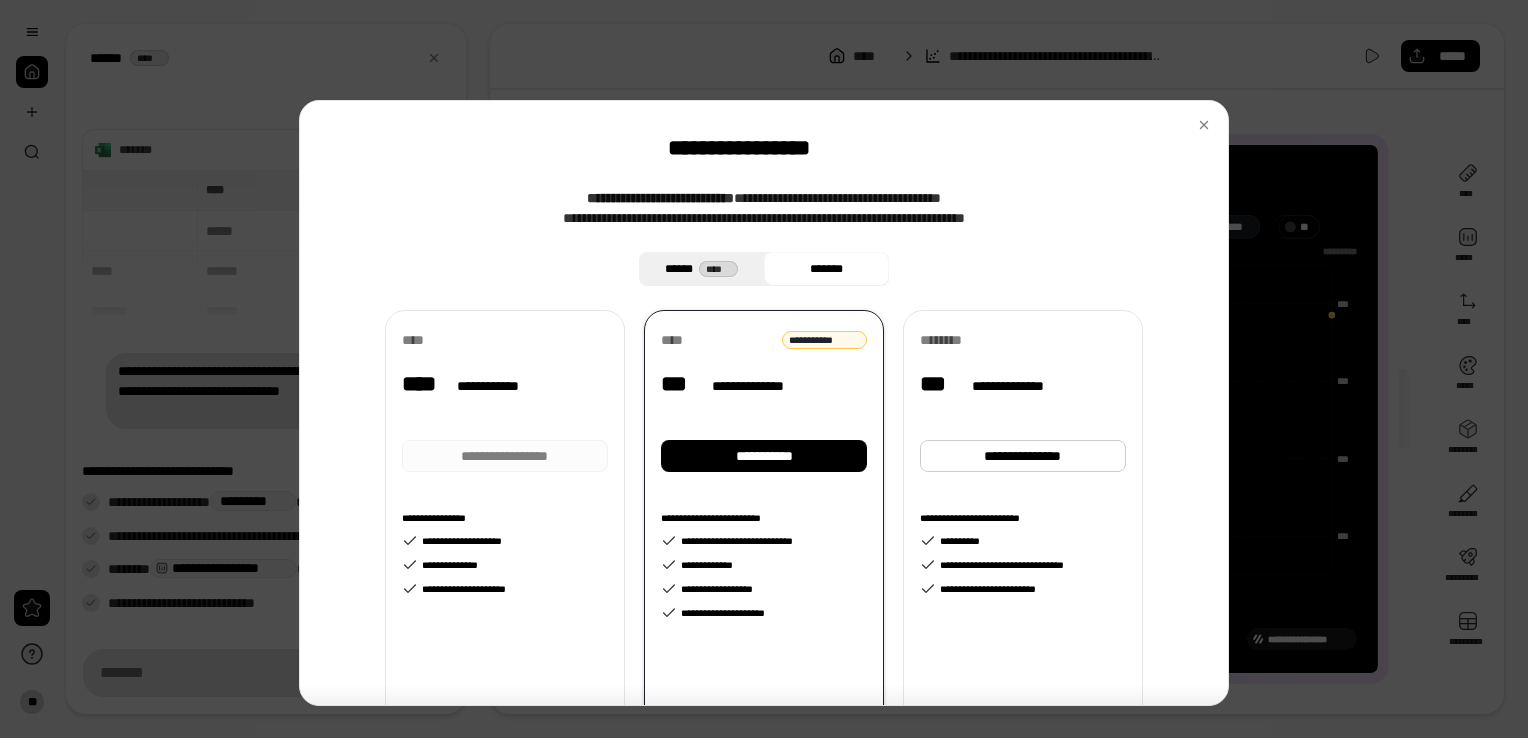 click on "****** ****" at bounding box center [701, 269] 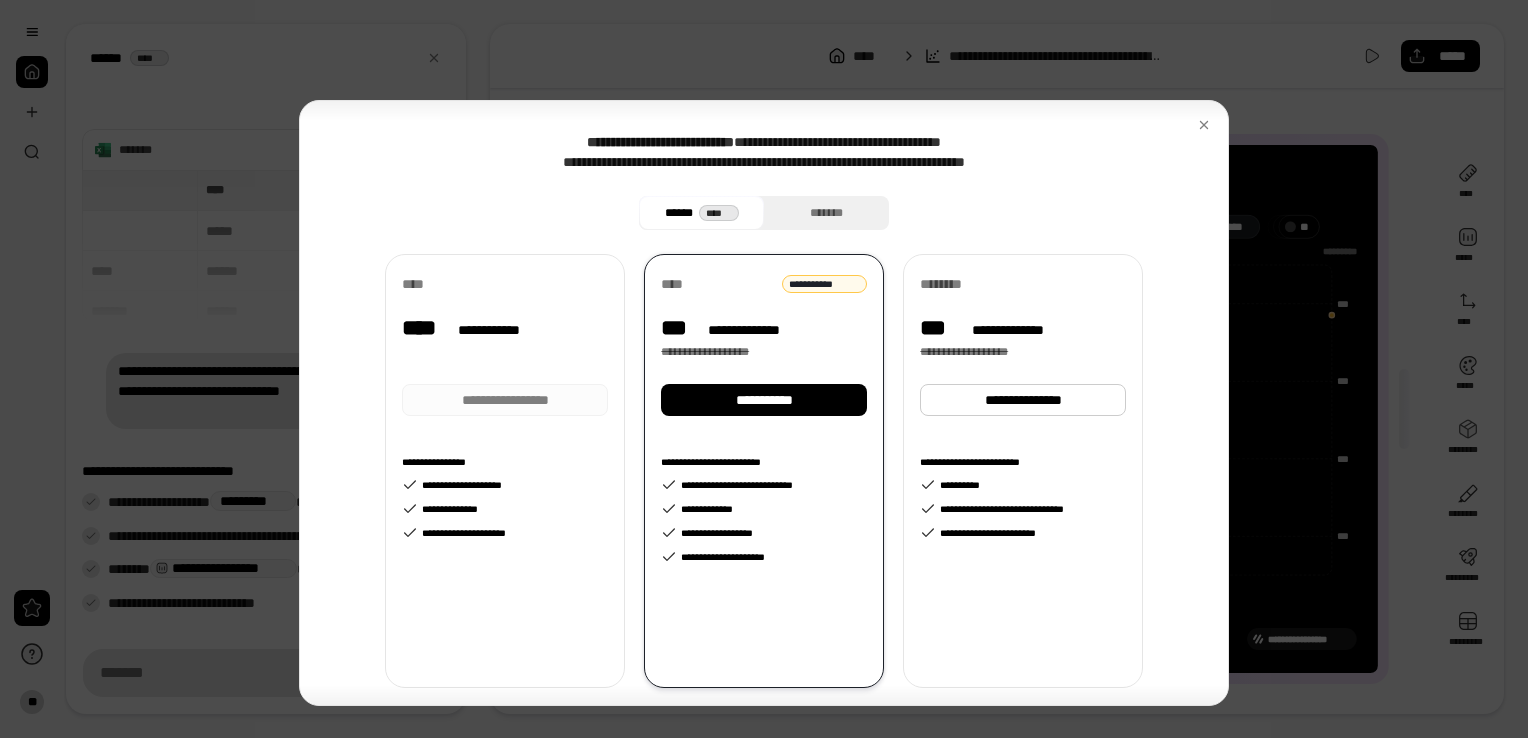 scroll, scrollTop: 86, scrollLeft: 0, axis: vertical 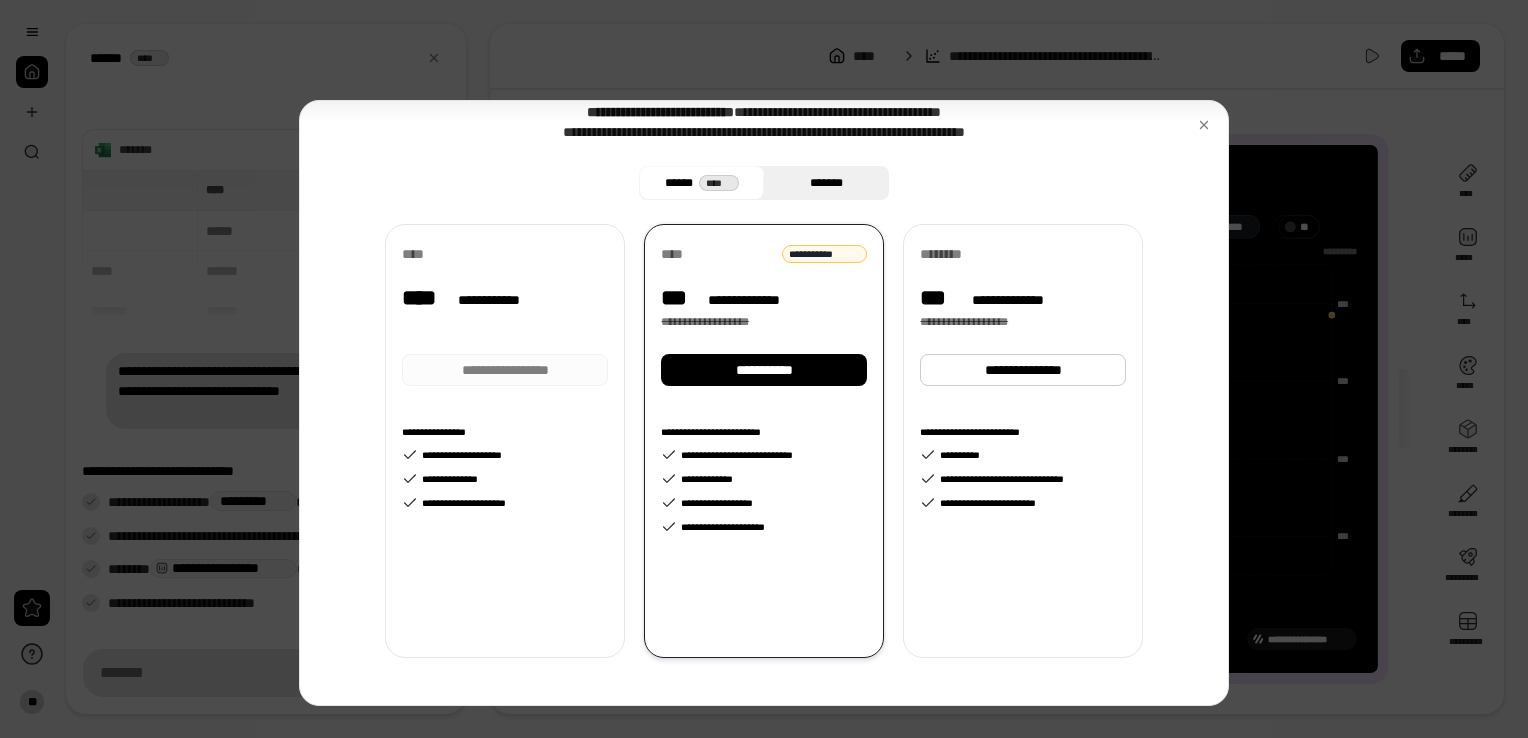 click on "*******" at bounding box center (826, 183) 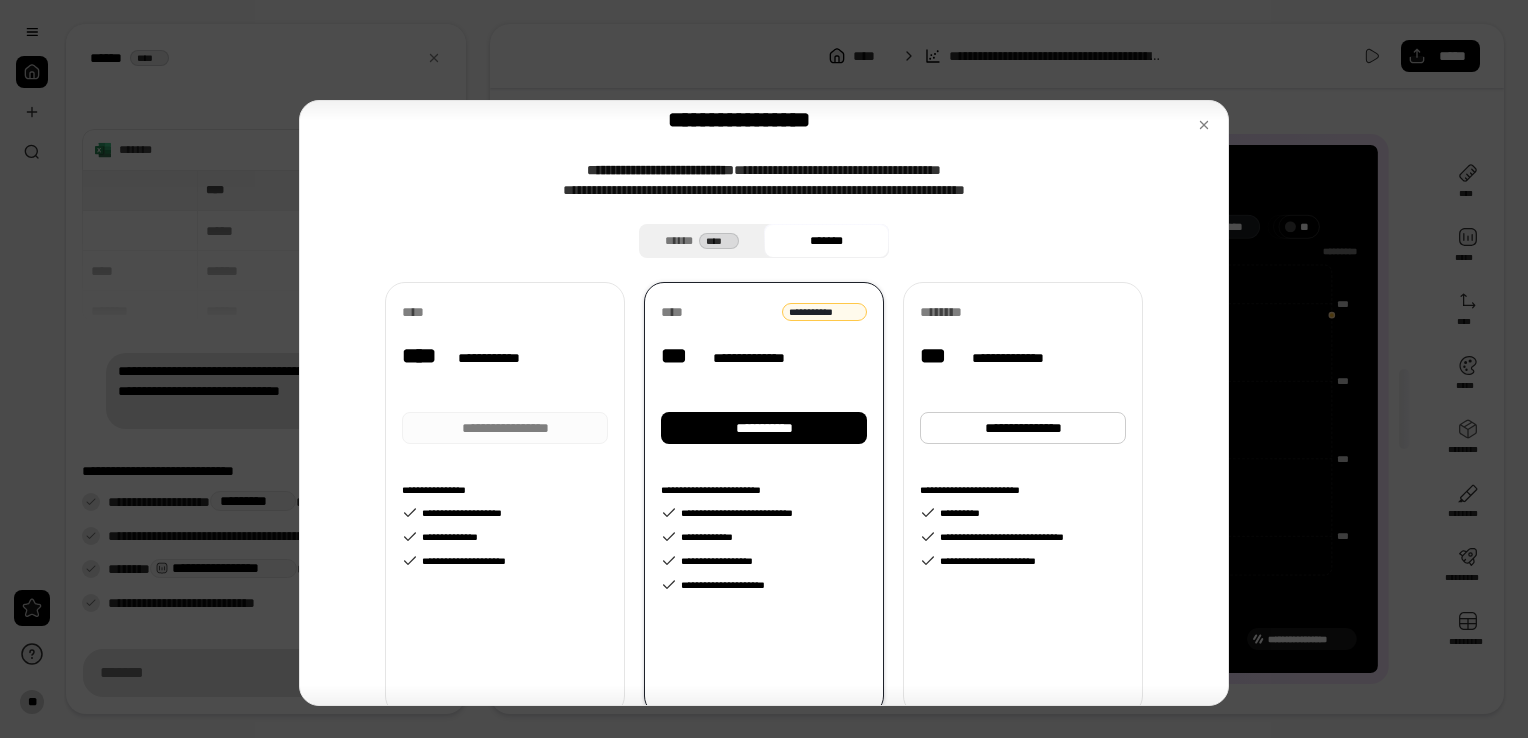 scroll, scrollTop: 0, scrollLeft: 0, axis: both 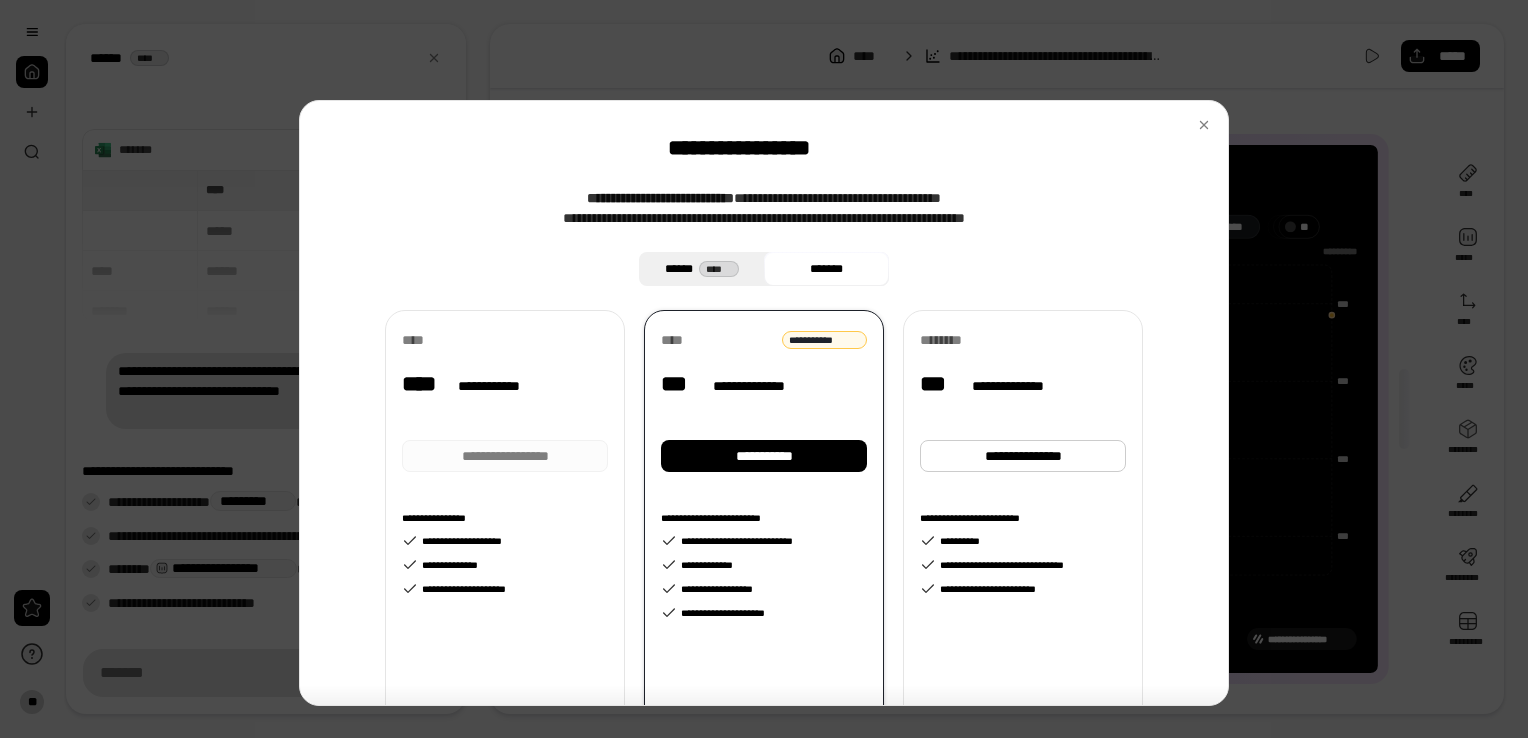 click on "****** ****" at bounding box center (701, 269) 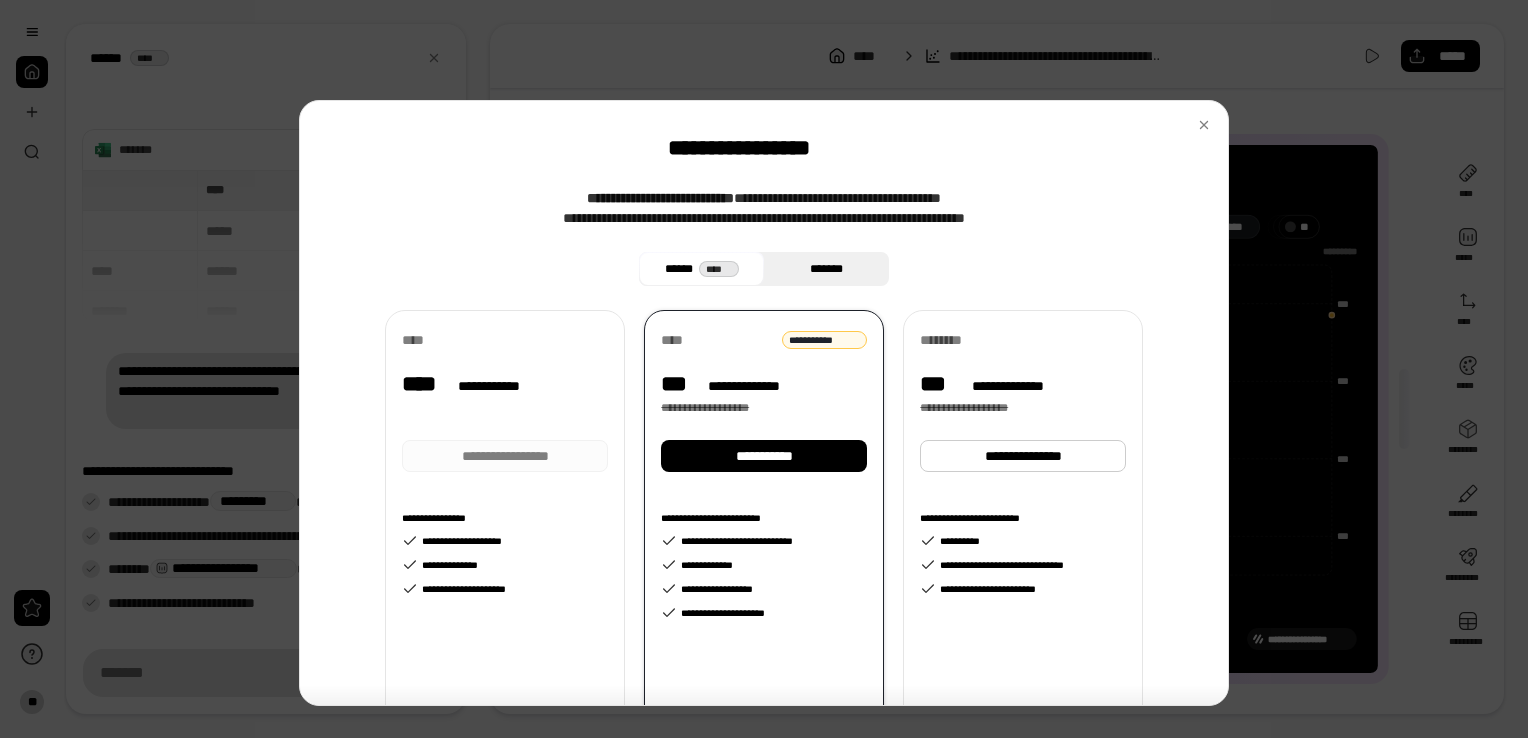 click on "*******" at bounding box center (826, 269) 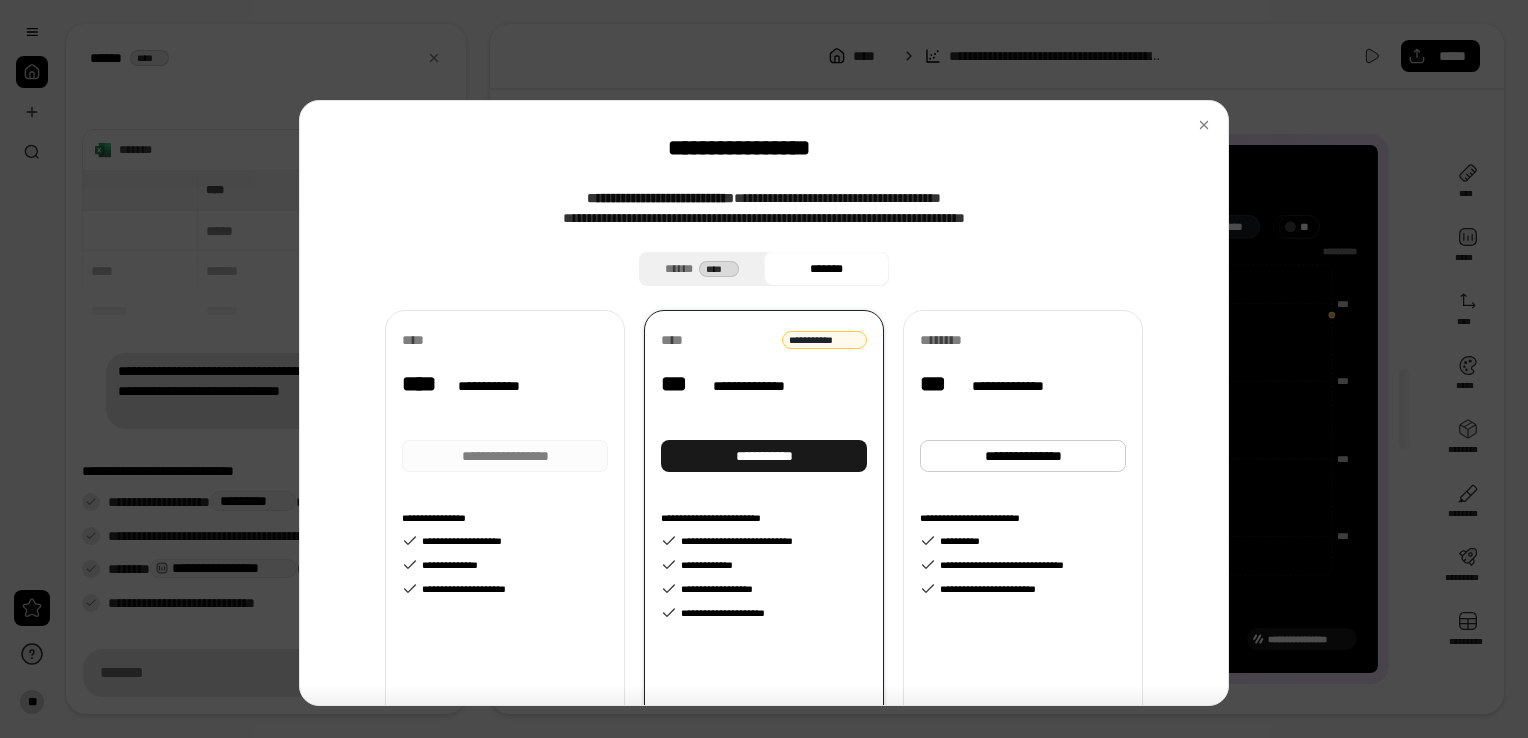 click on "**********" at bounding box center [764, 456] 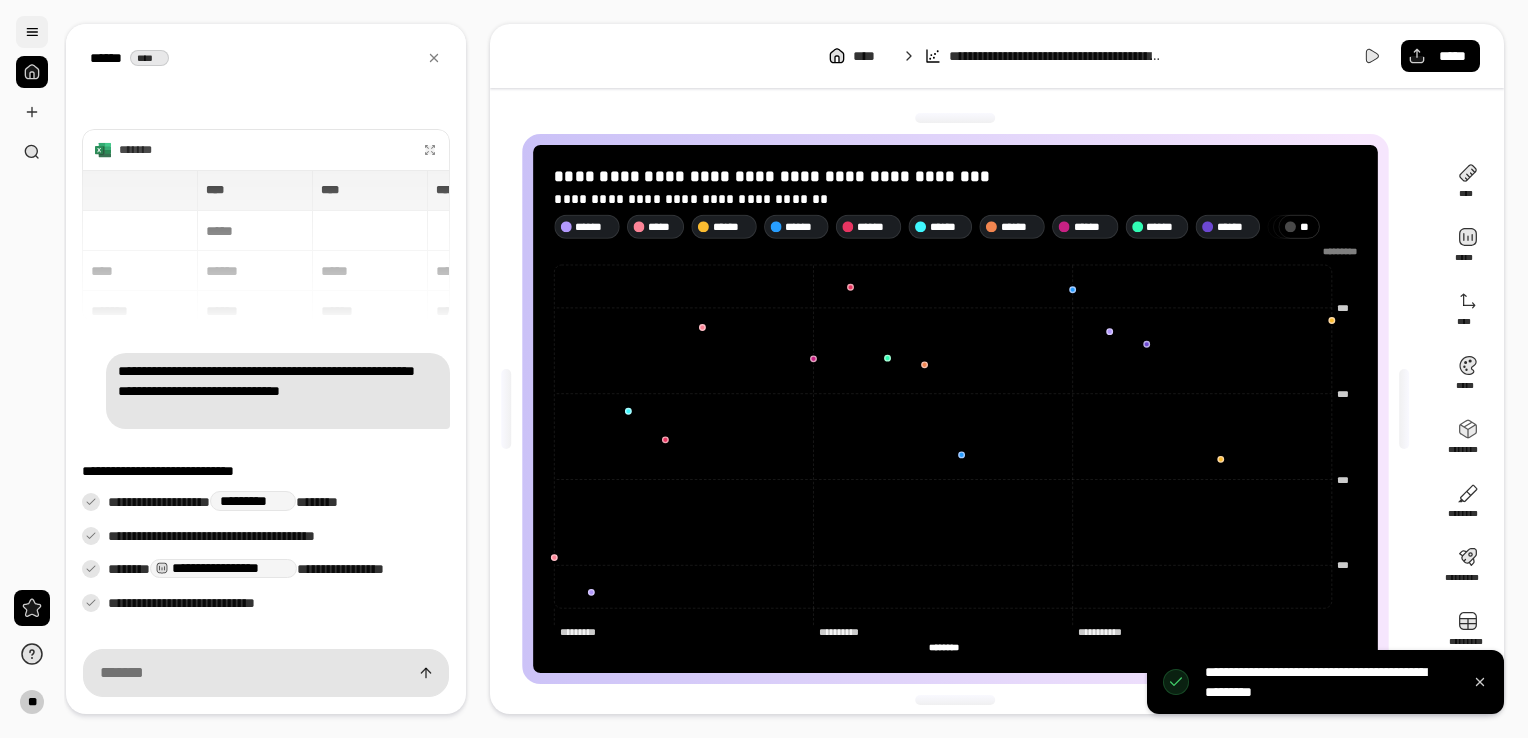 click at bounding box center [32, 32] 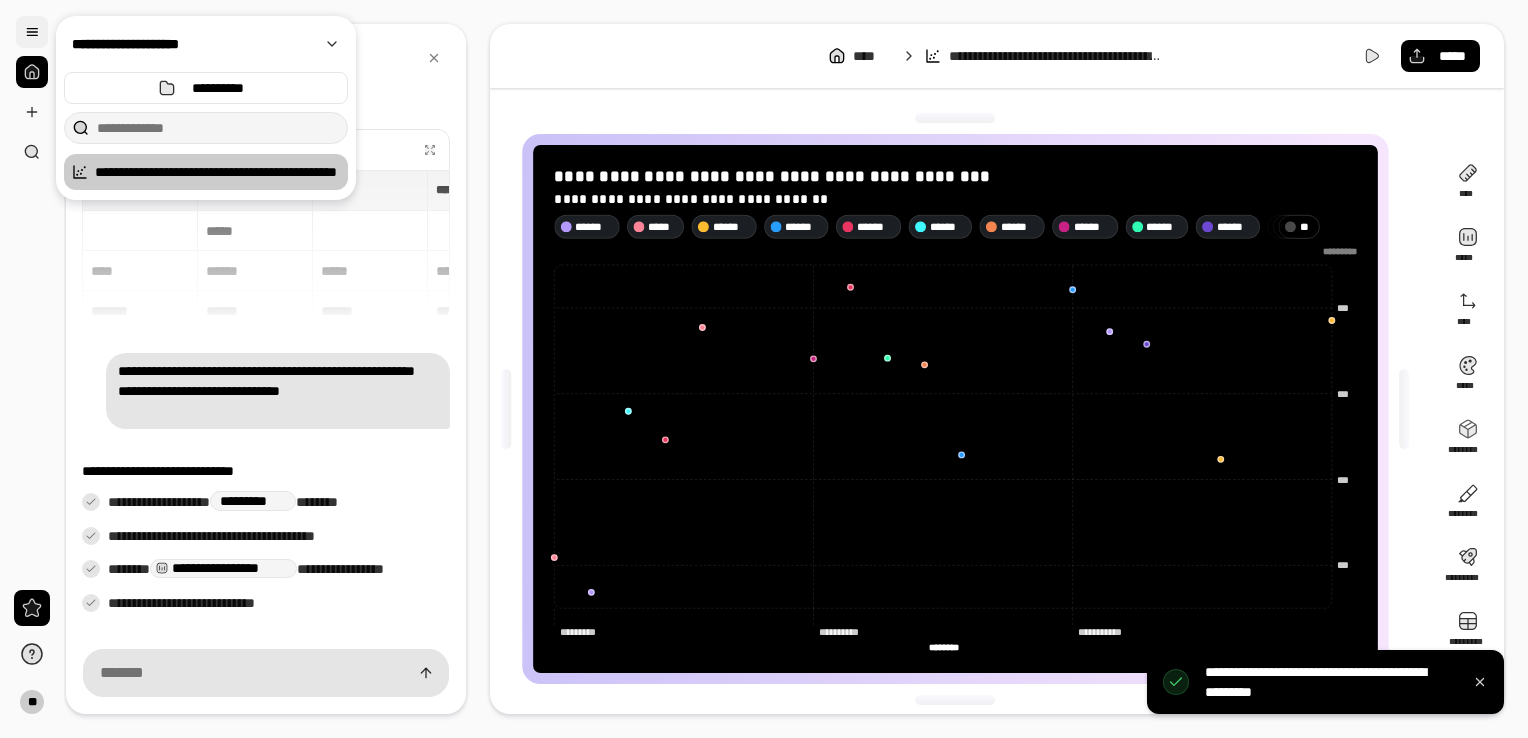 click at bounding box center (32, 32) 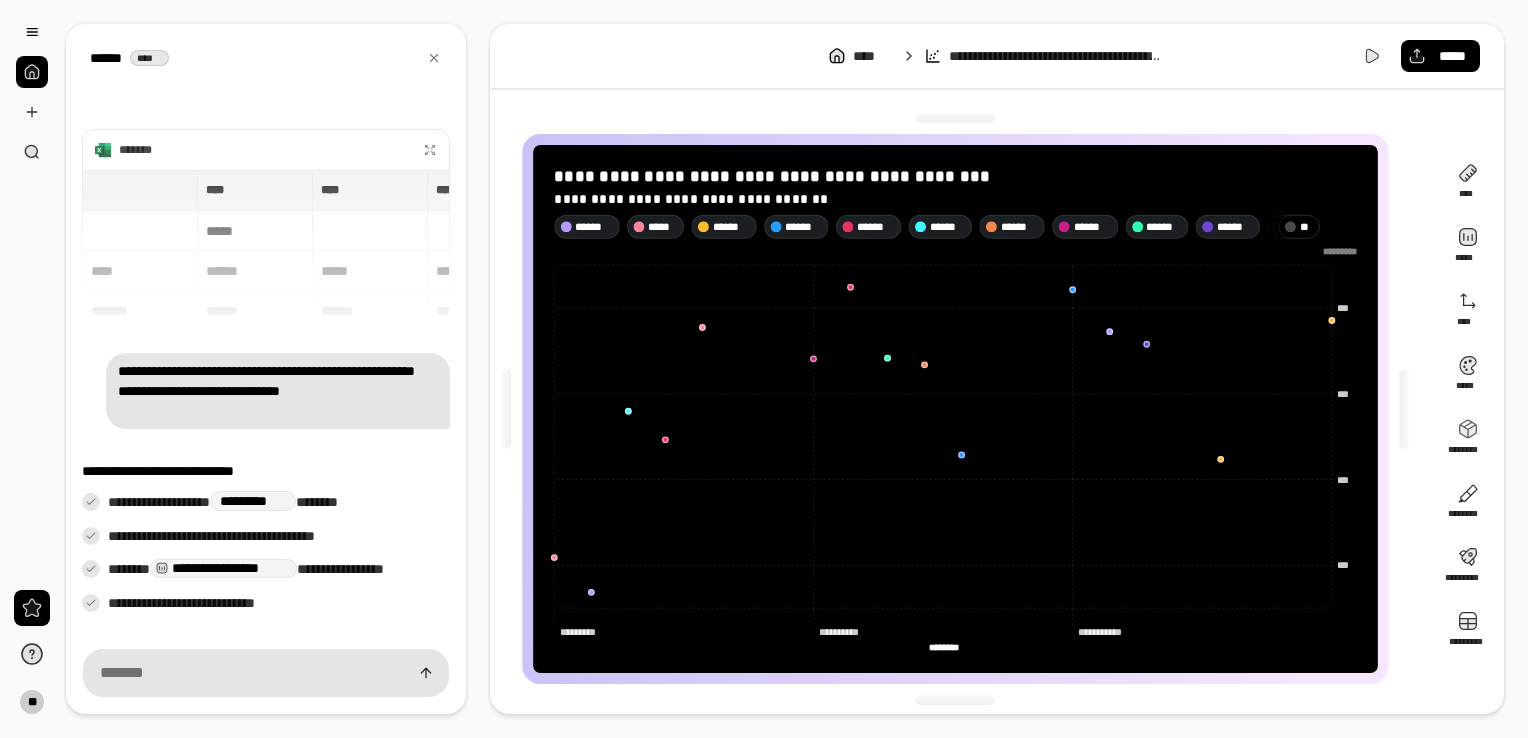click at bounding box center [32, 72] 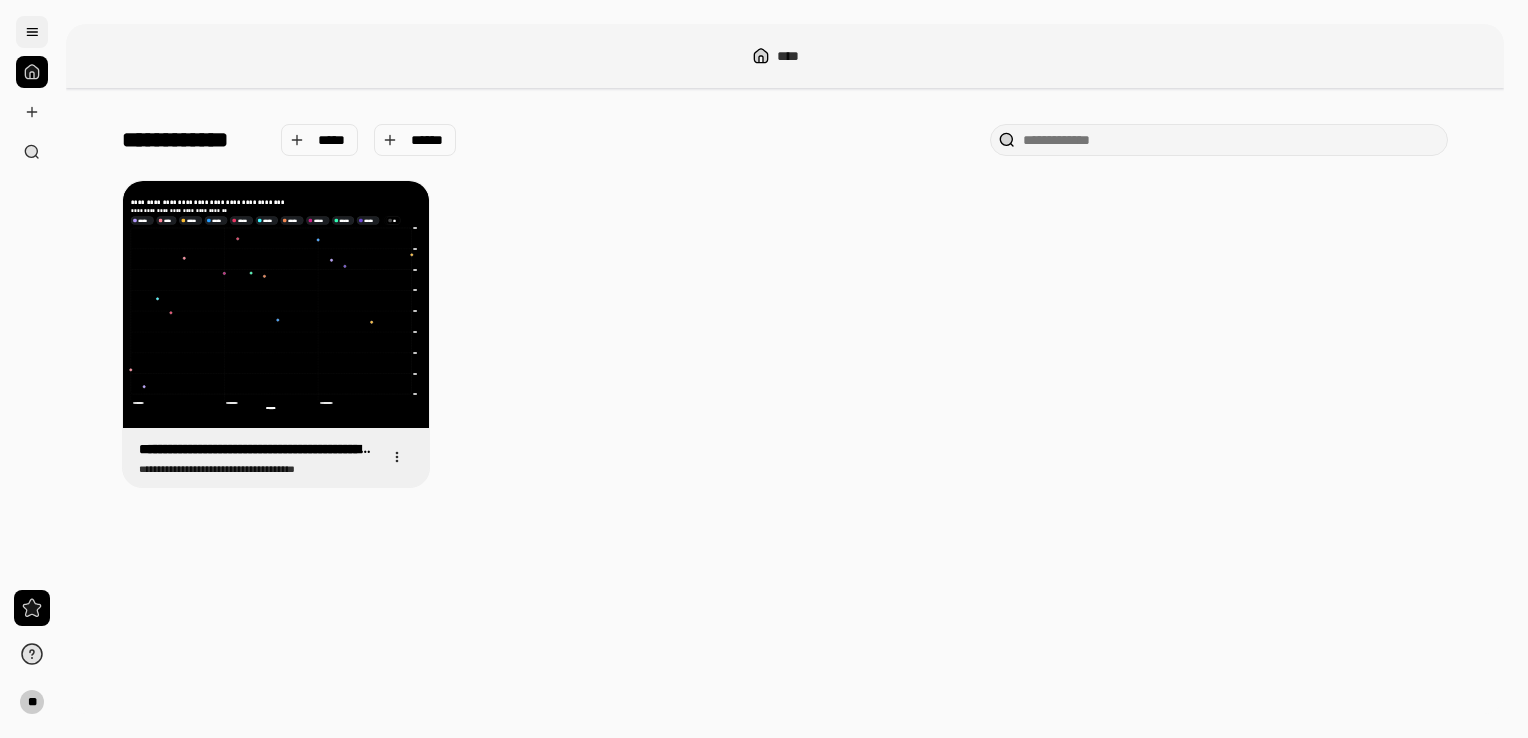 click at bounding box center [32, 32] 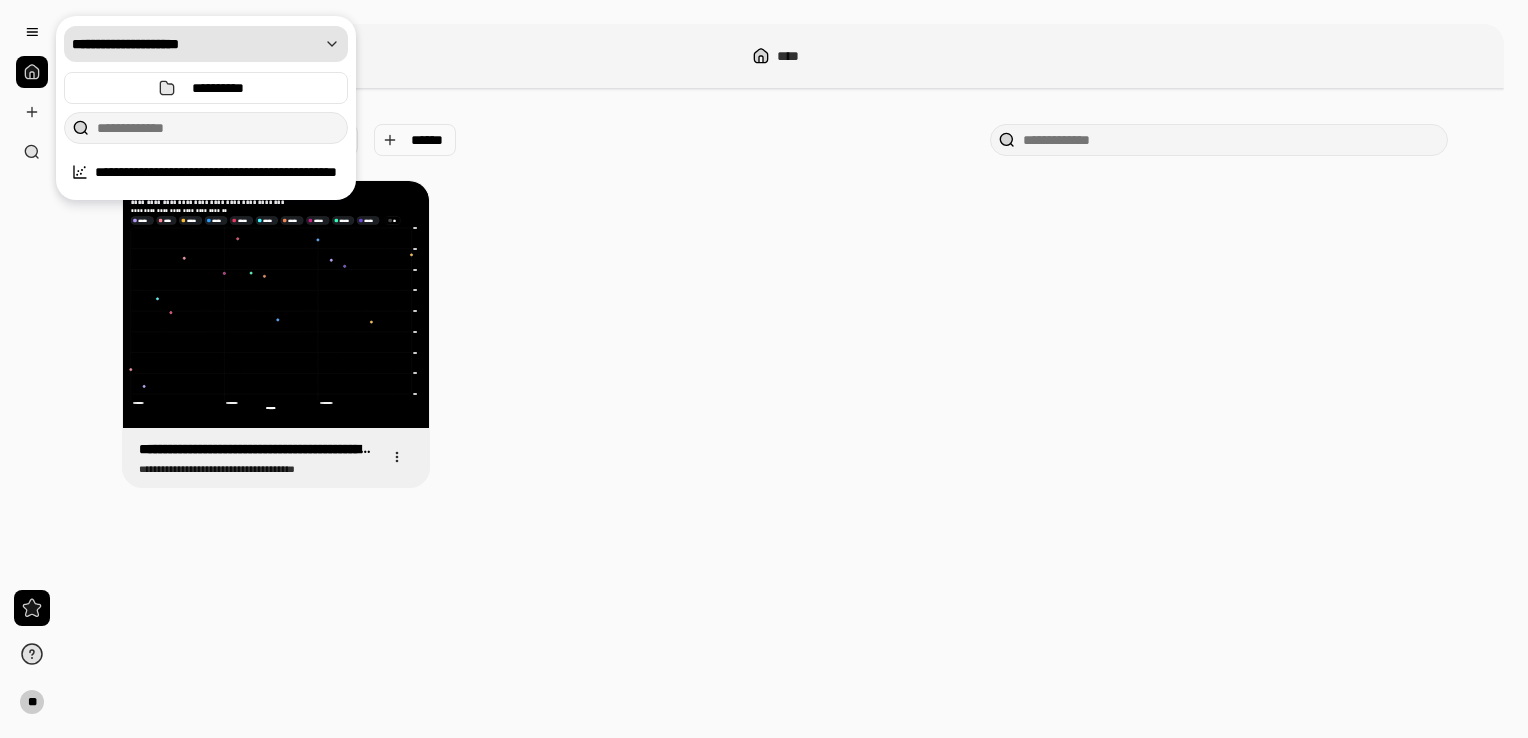 click 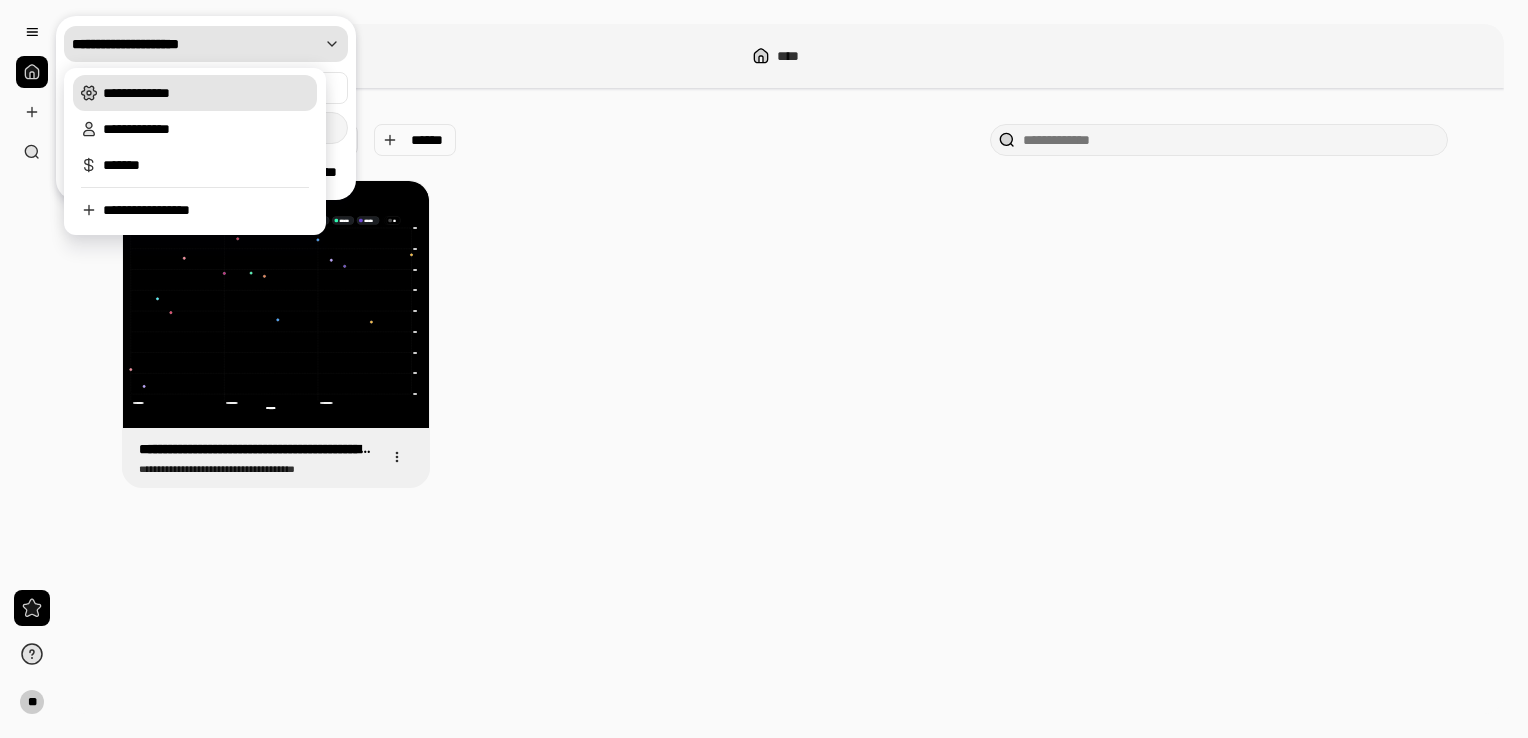 click on "**********" at bounding box center (206, 93) 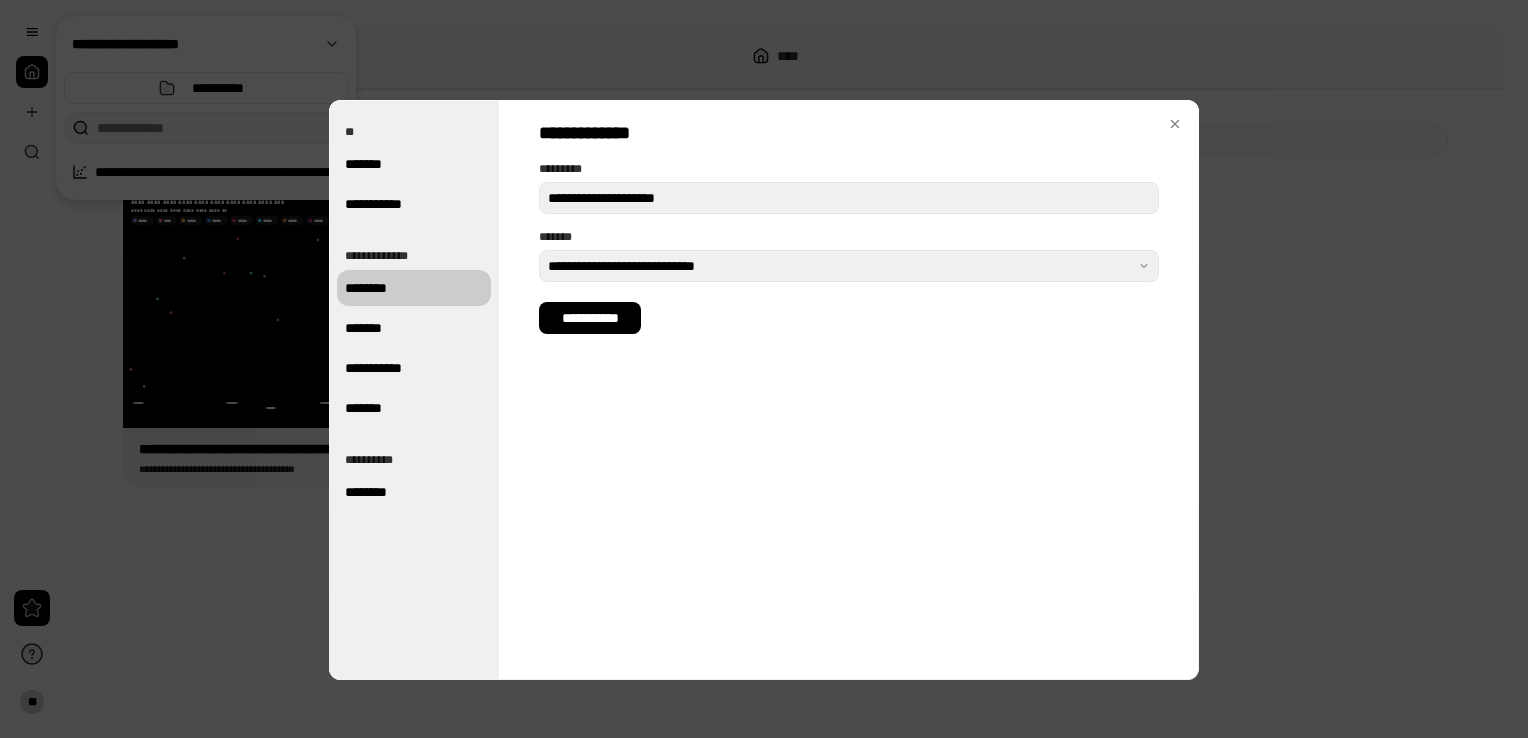 click on "********" at bounding box center (414, 288) 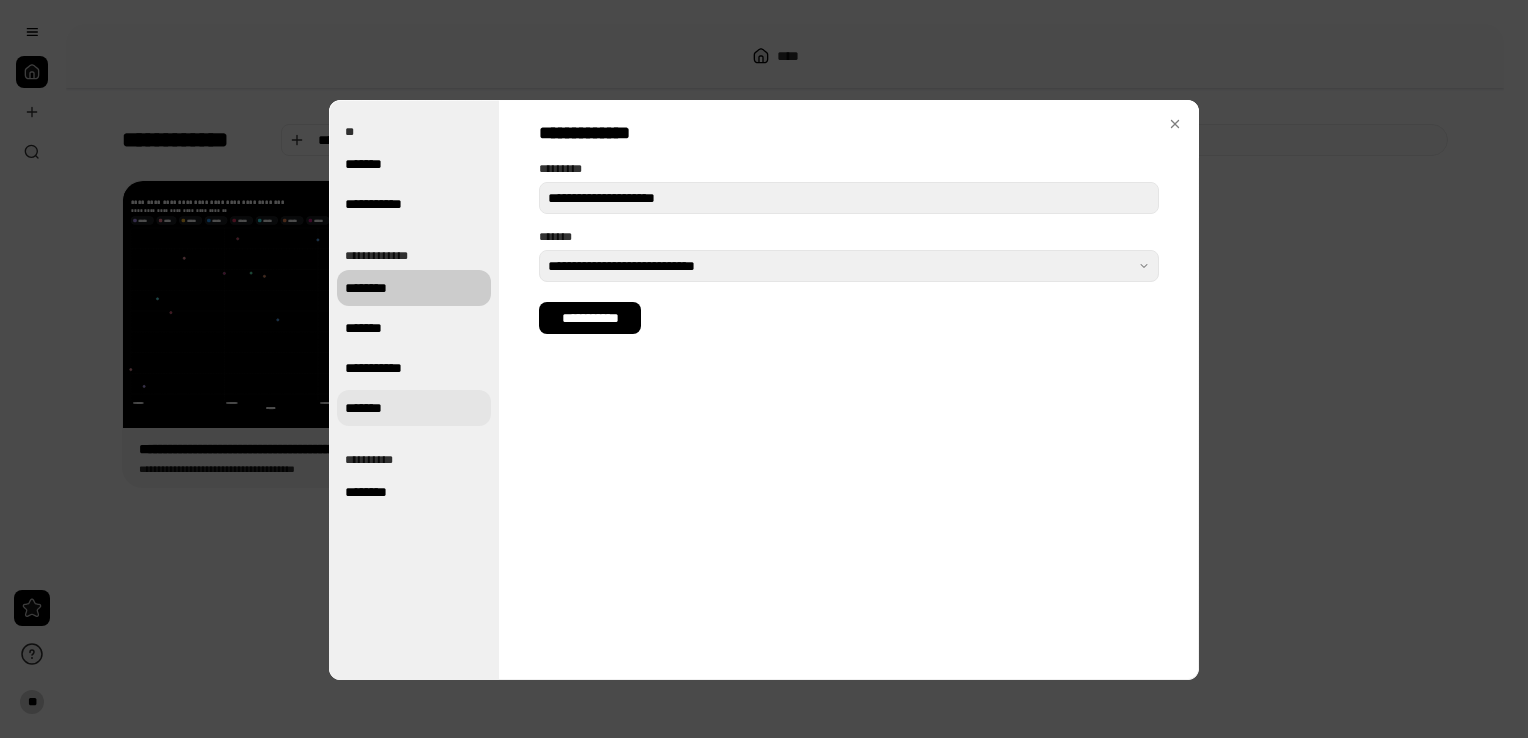 click on "*******" at bounding box center (414, 408) 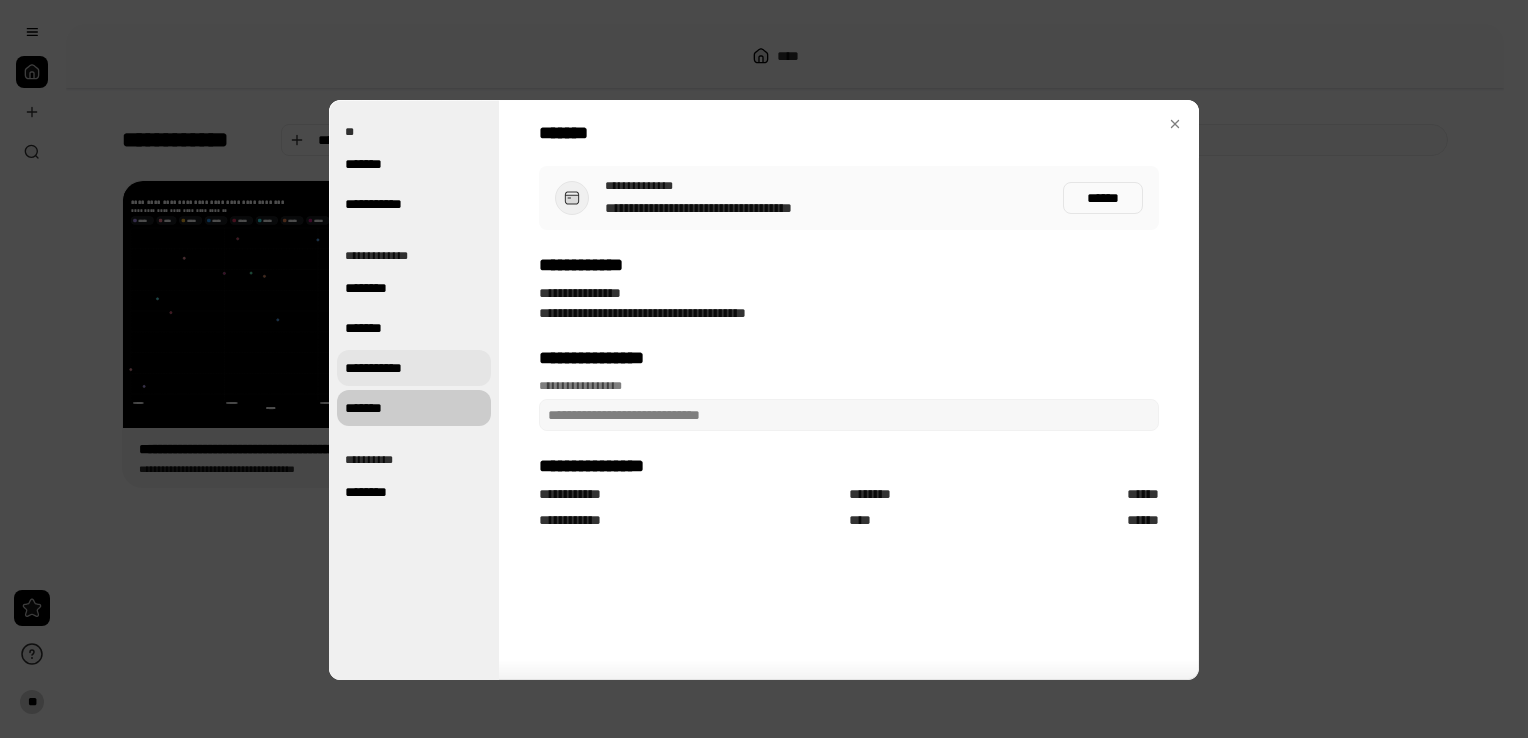 click on "**********" at bounding box center [414, 368] 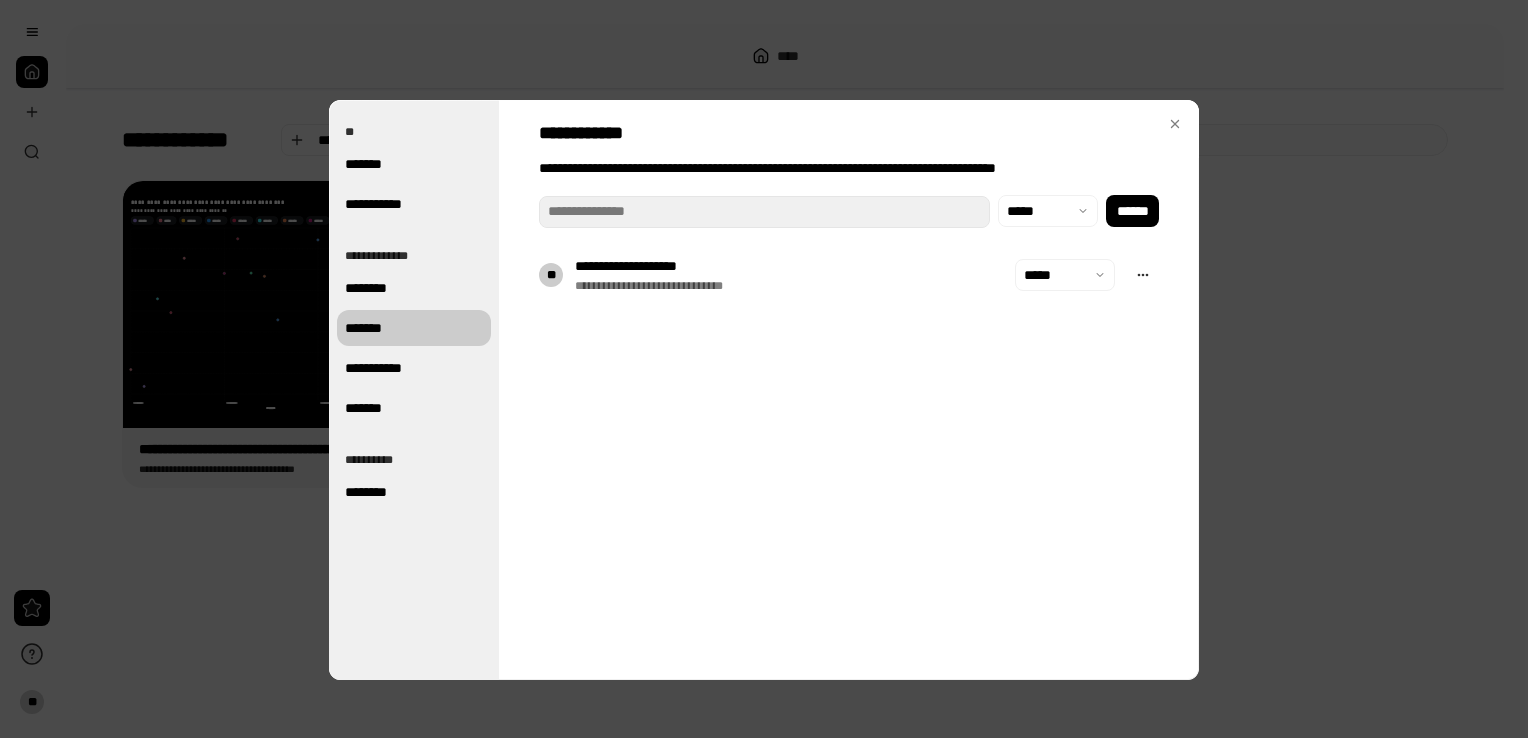 click on "*******" at bounding box center [414, 328] 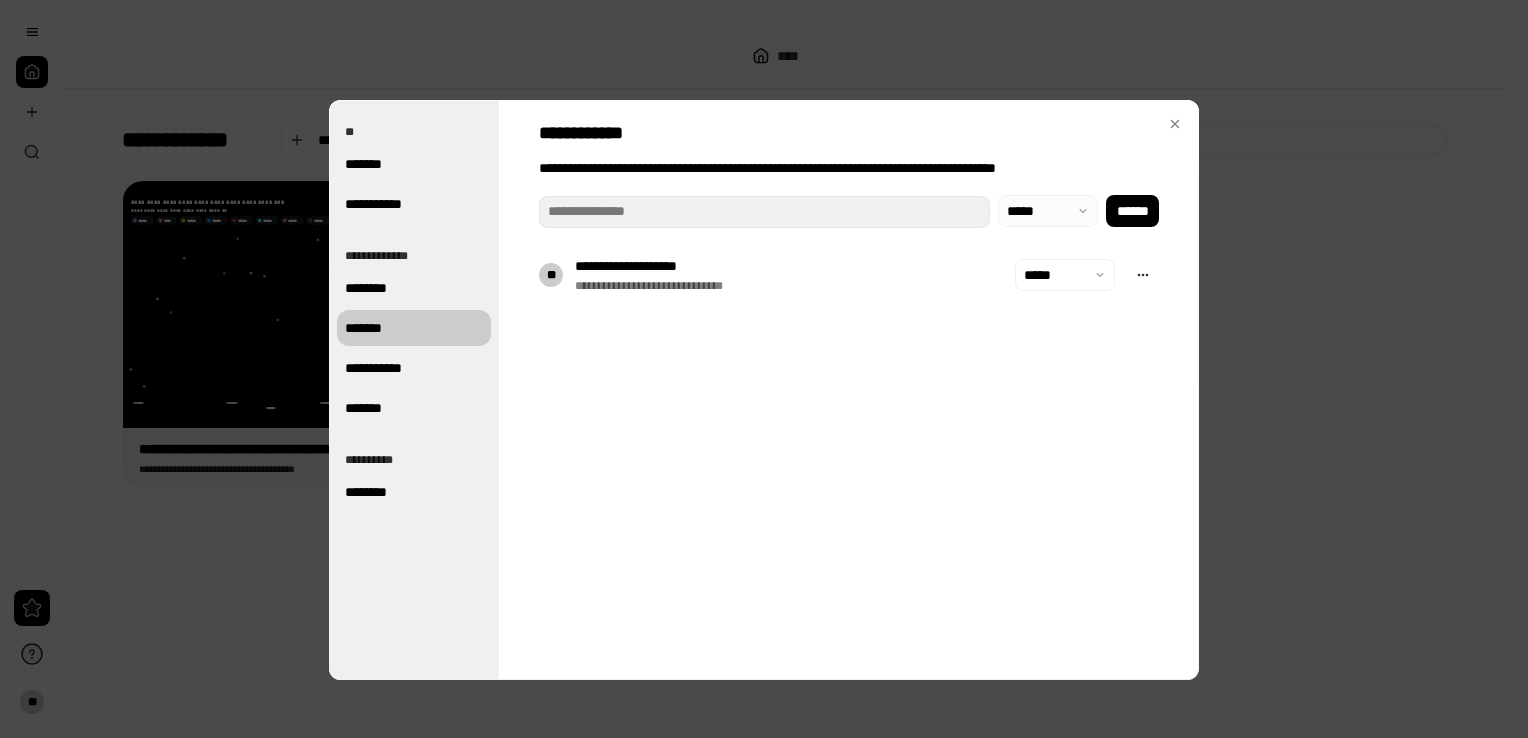 click at bounding box center [1048, 211] 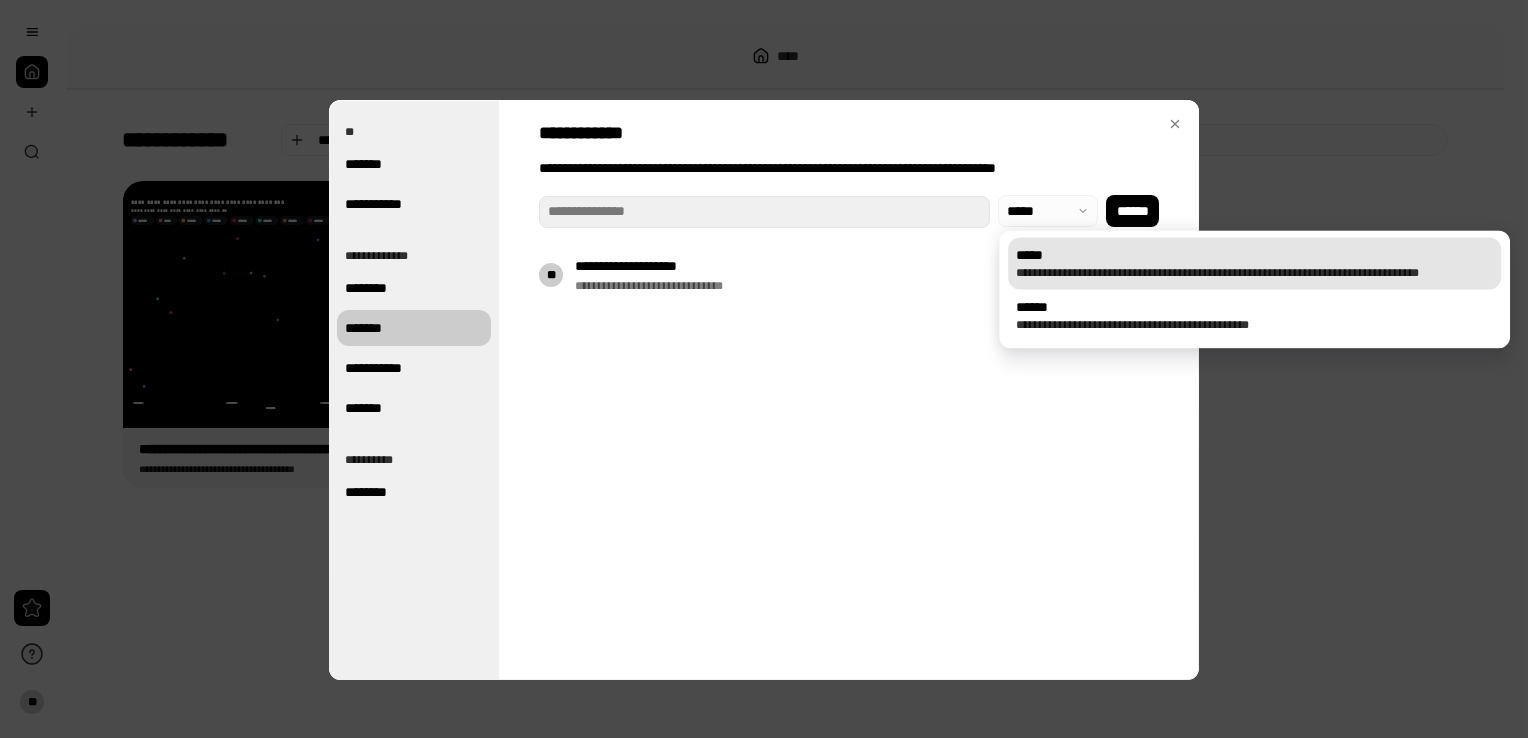 click at bounding box center [1048, 211] 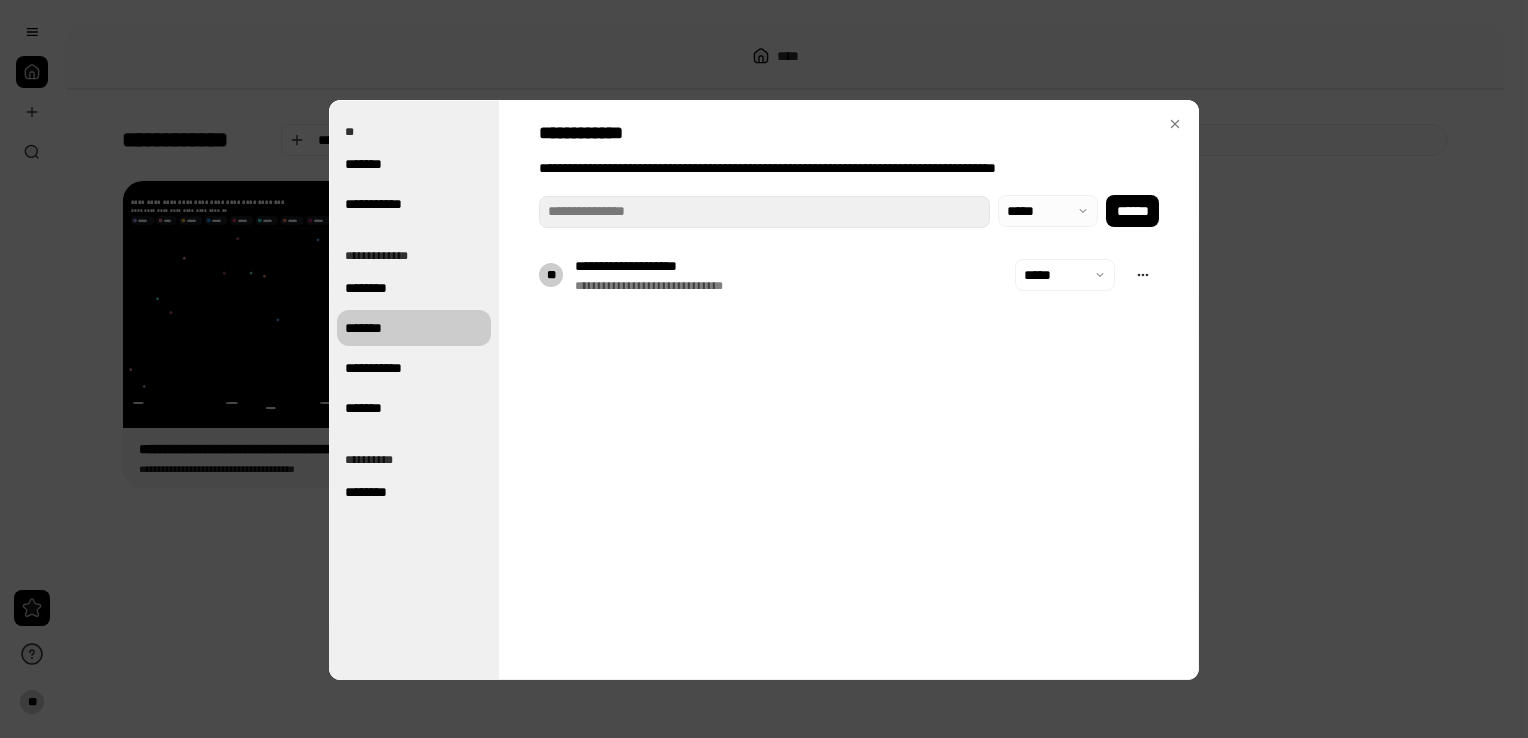 click at bounding box center (1048, 211) 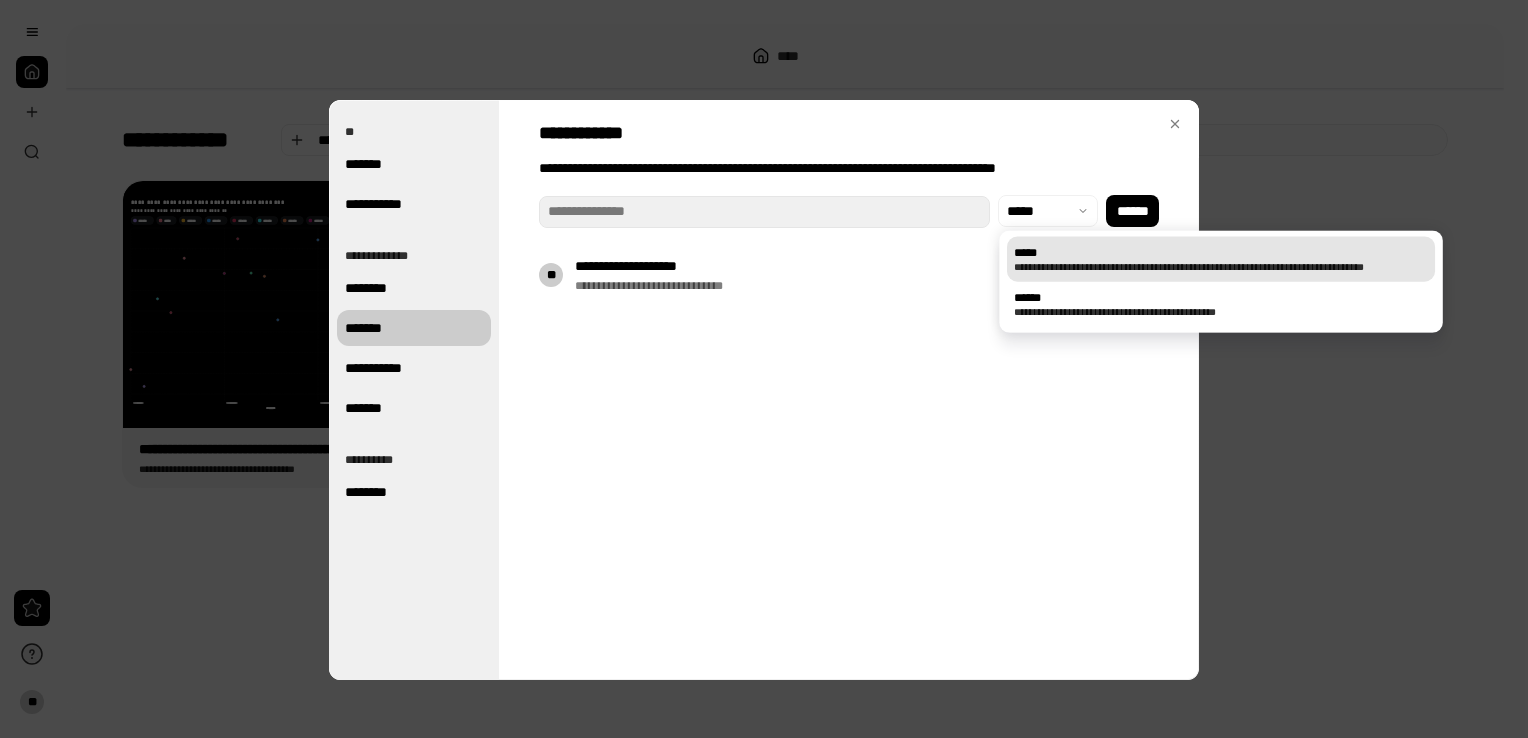 click on "**********" at bounding box center (849, 390) 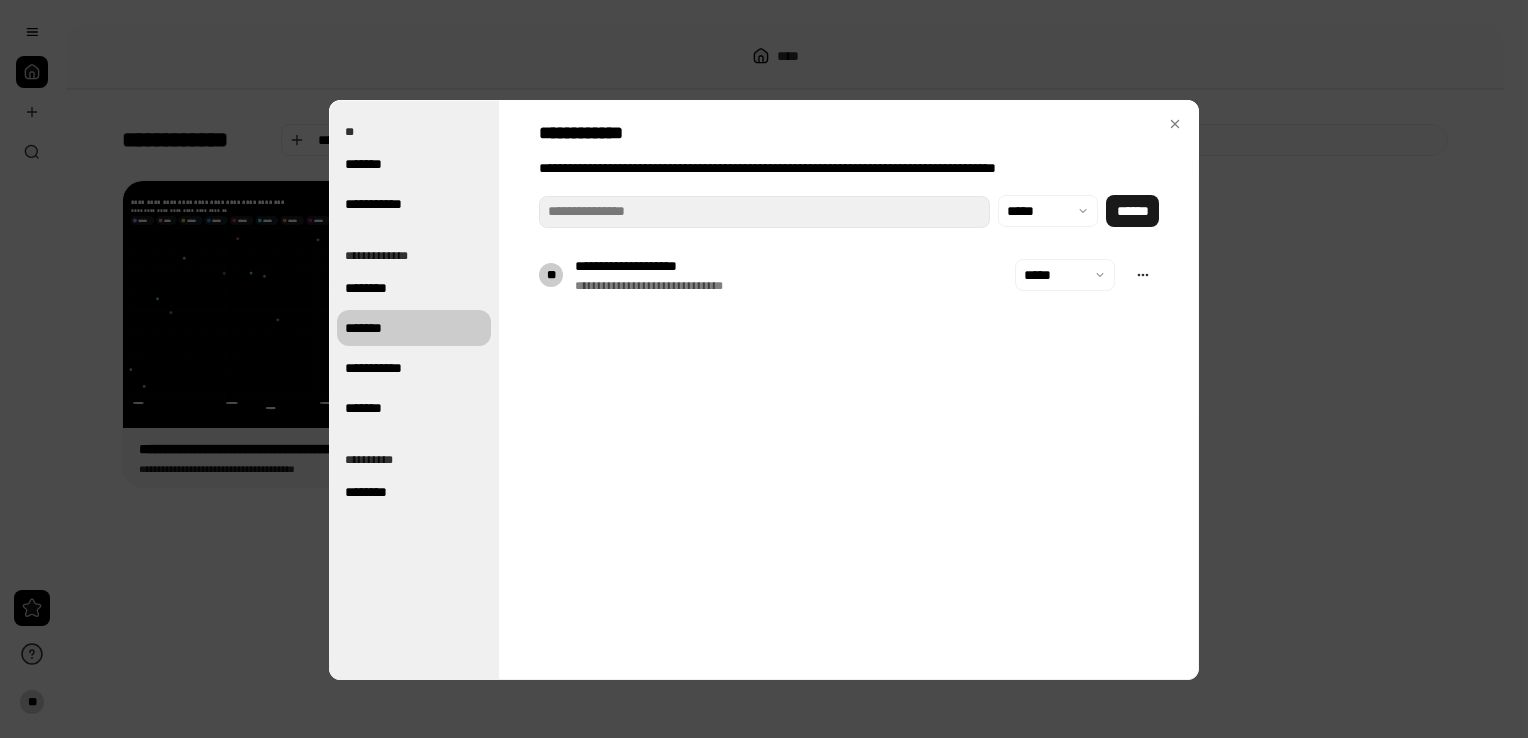 click on "******" at bounding box center (1132, 211) 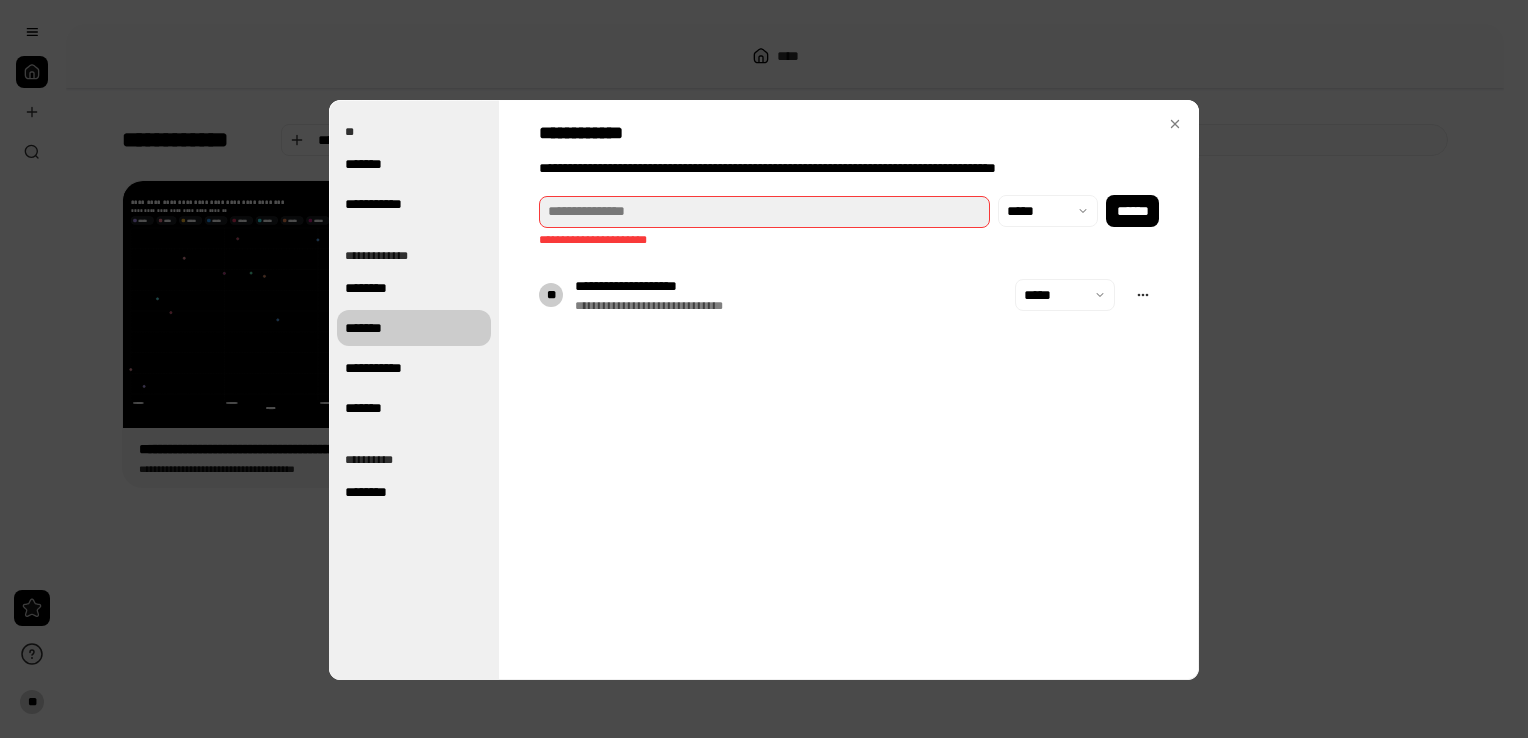 click at bounding box center [764, 212] 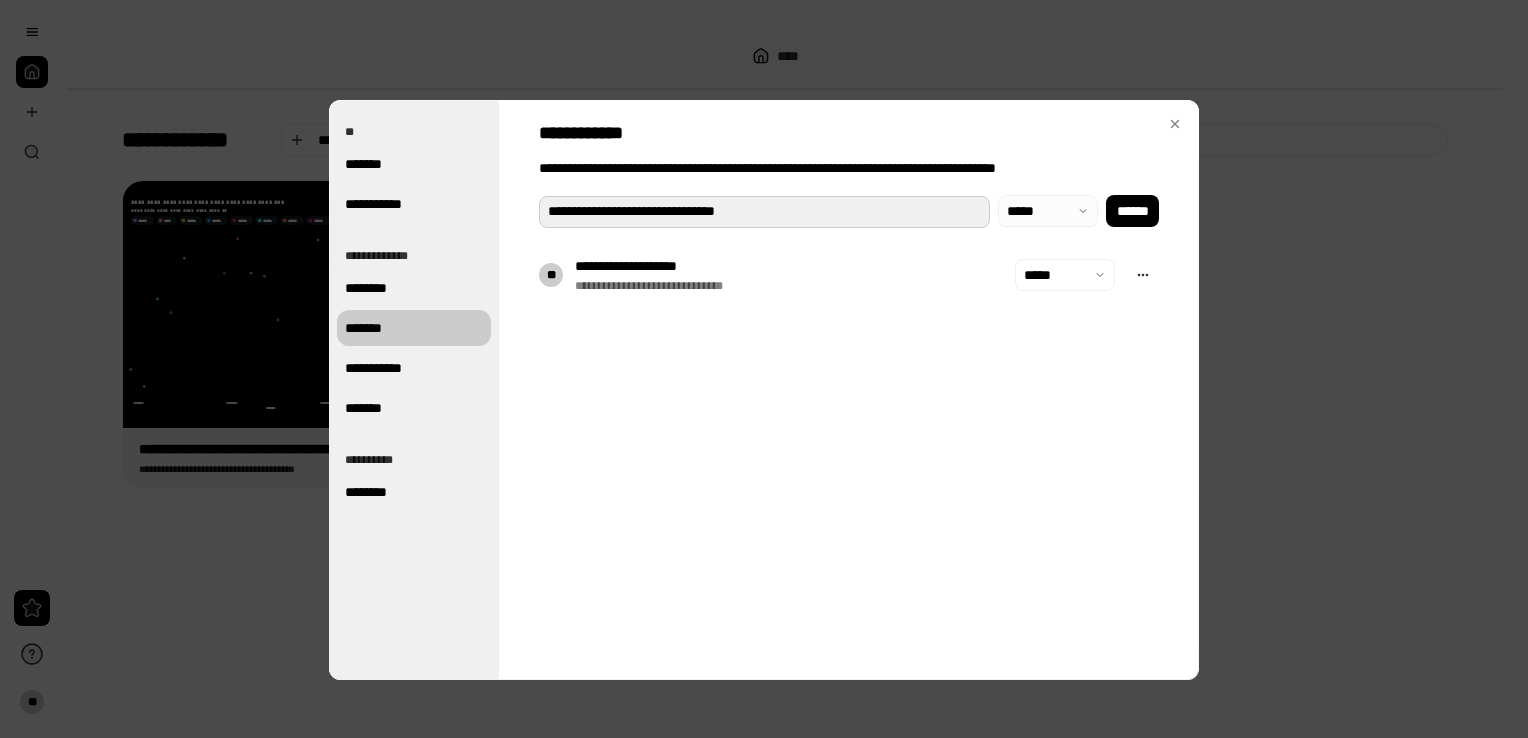 type on "**********" 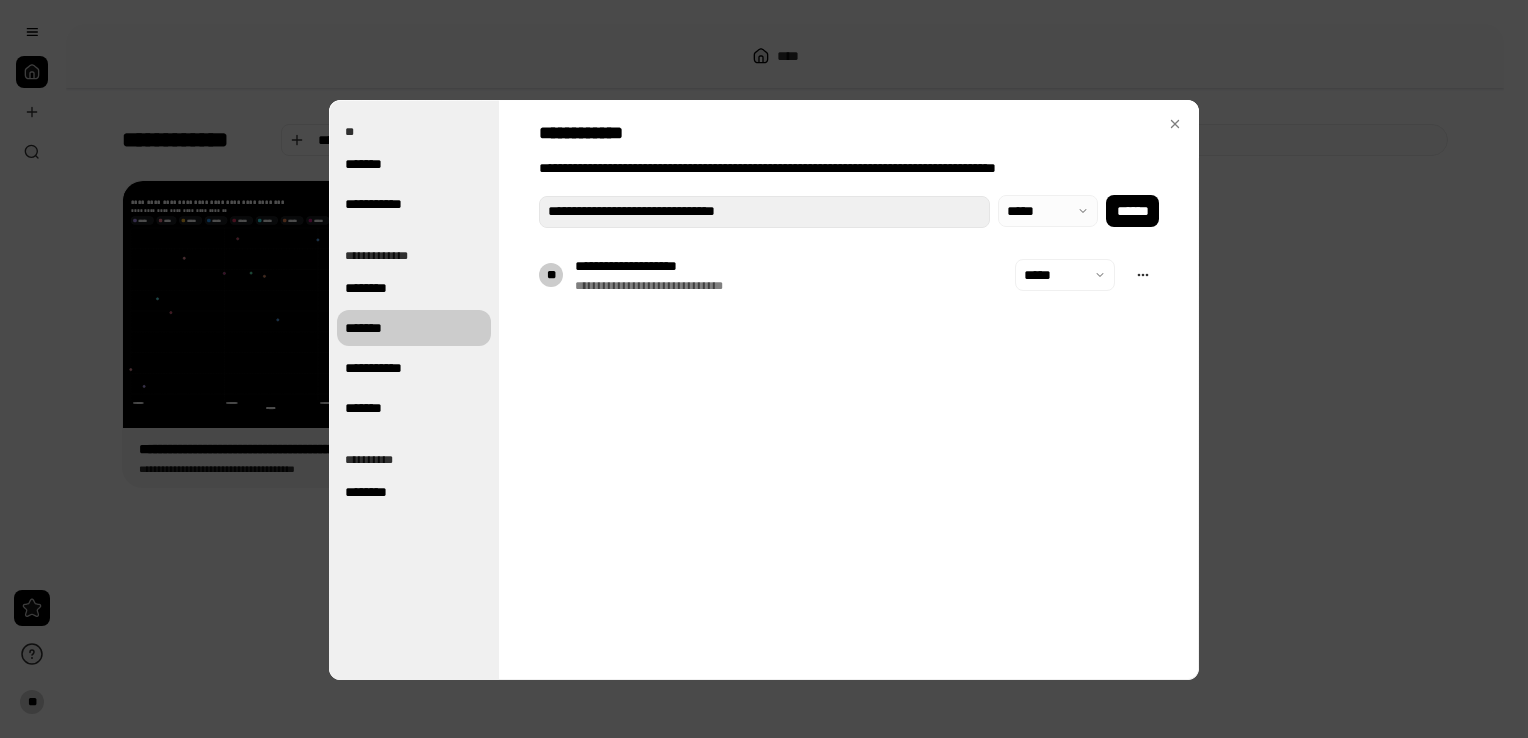 click at bounding box center (1048, 211) 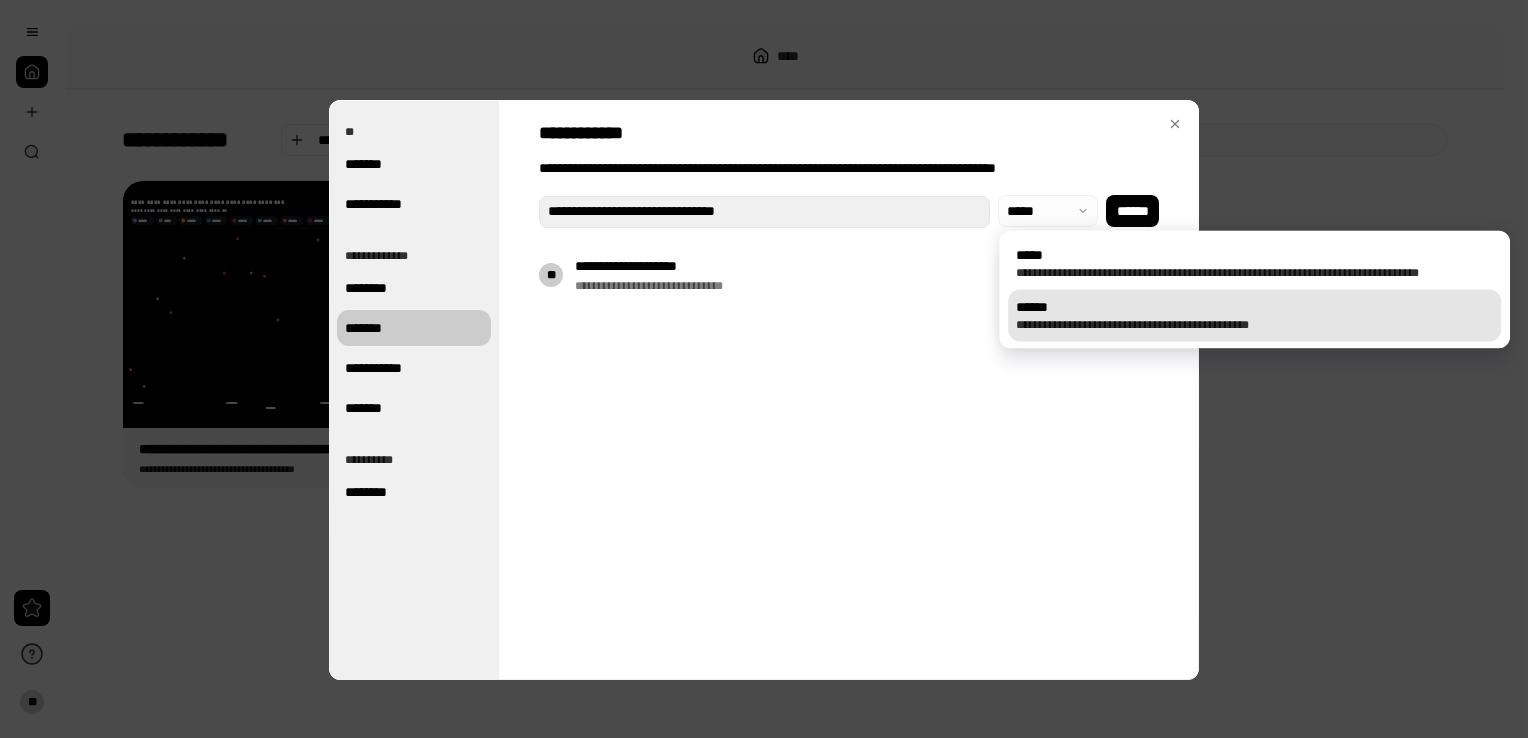 click on "**********" at bounding box center [1254, 325] 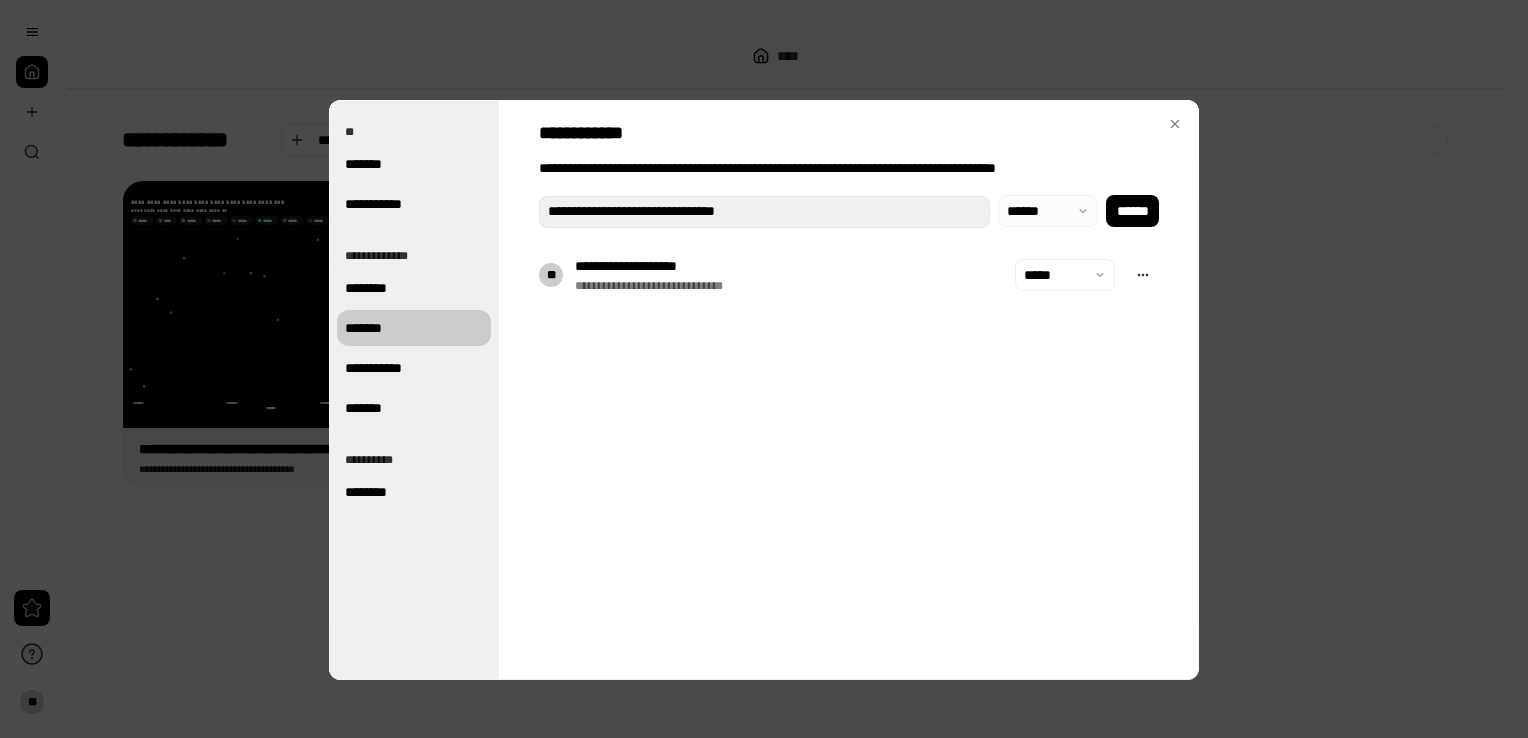 click at bounding box center [1048, 211] 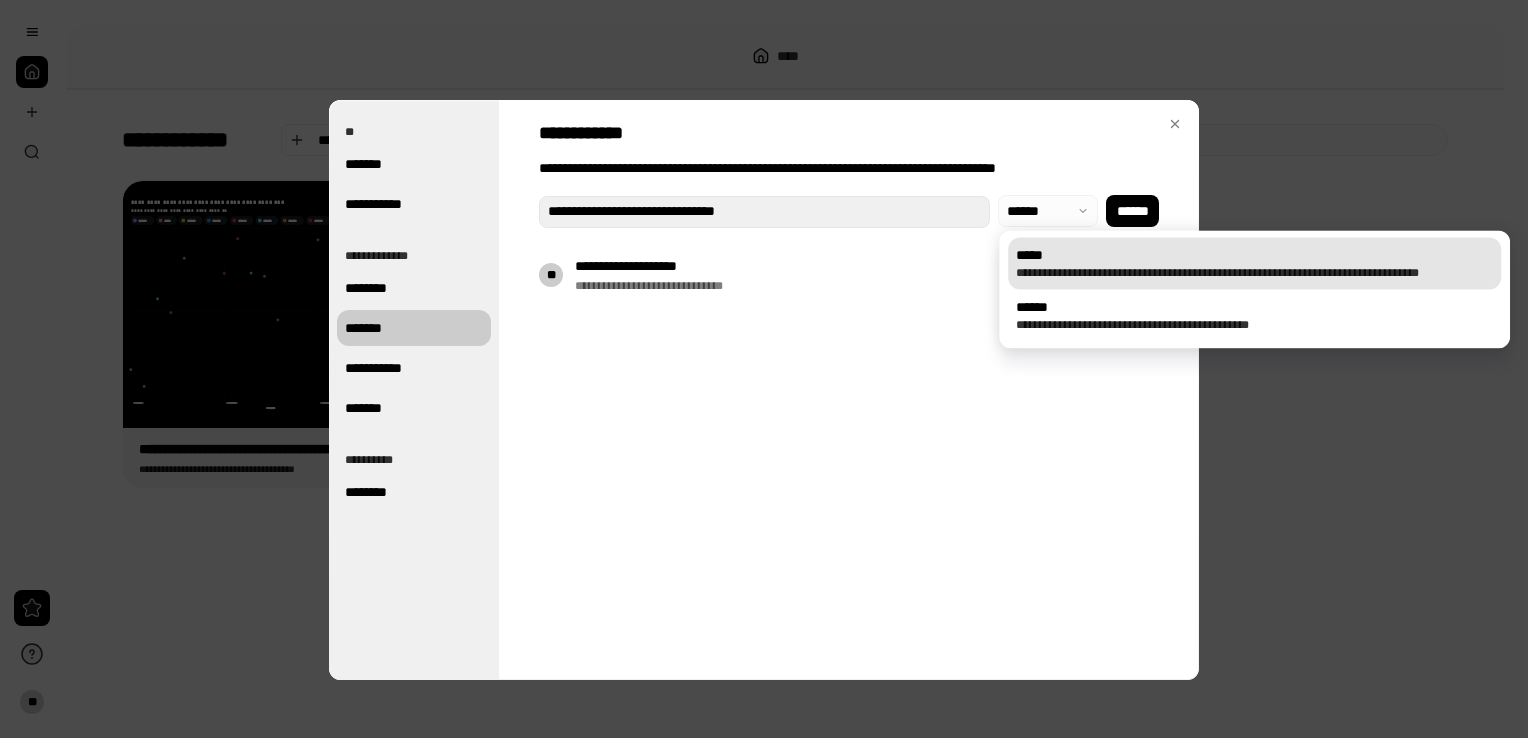 click on "**********" at bounding box center (1254, 273) 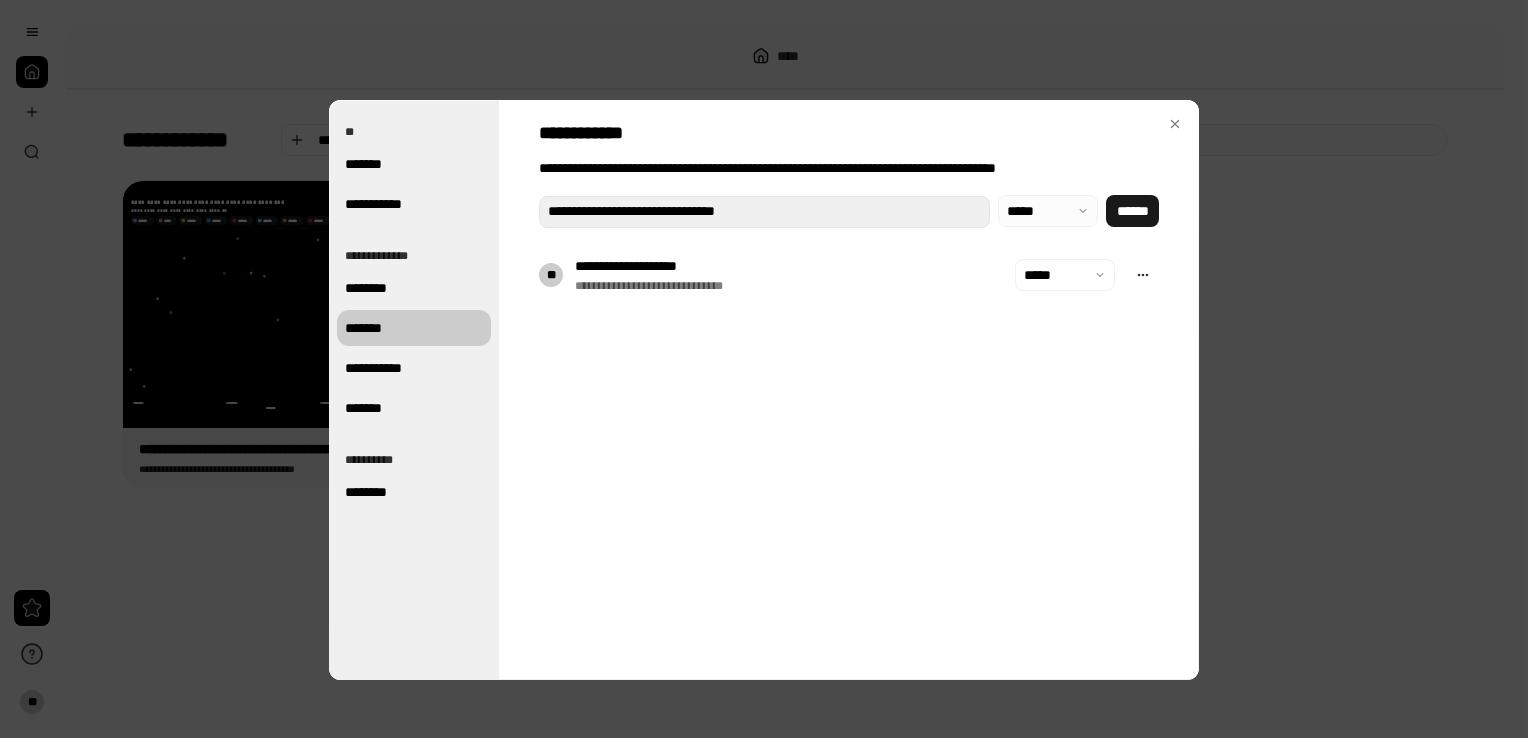 click on "******" at bounding box center (1132, 211) 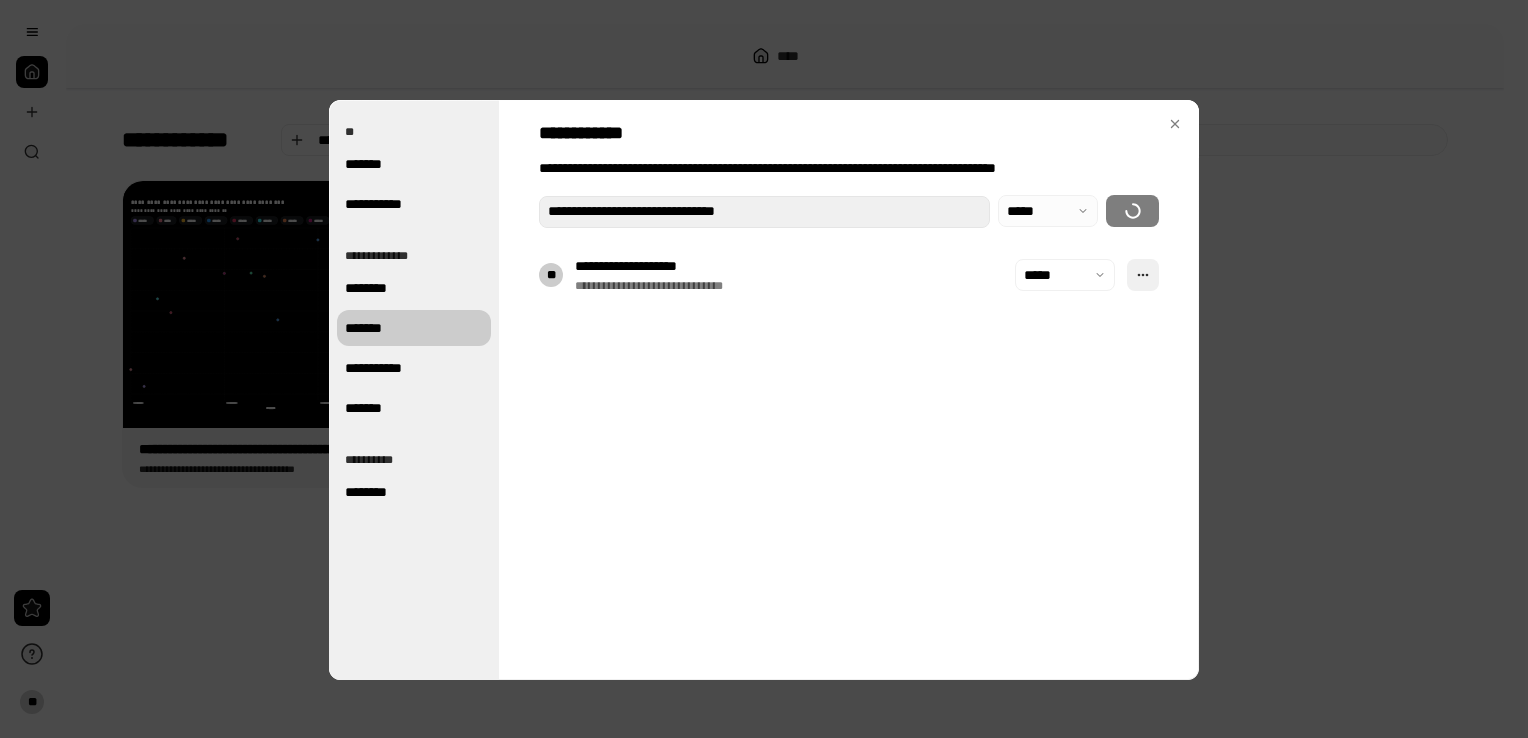 type 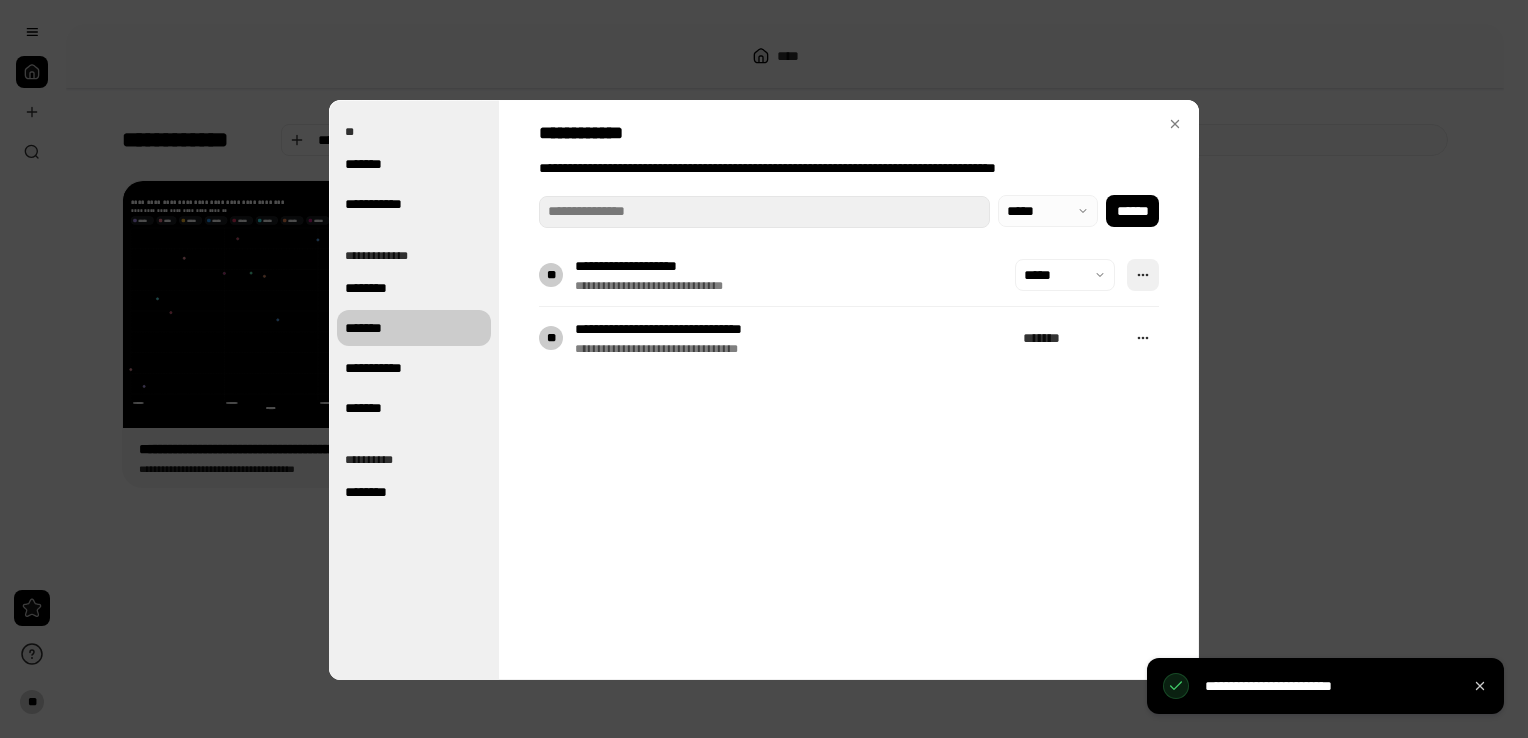 click at bounding box center [1143, 275] 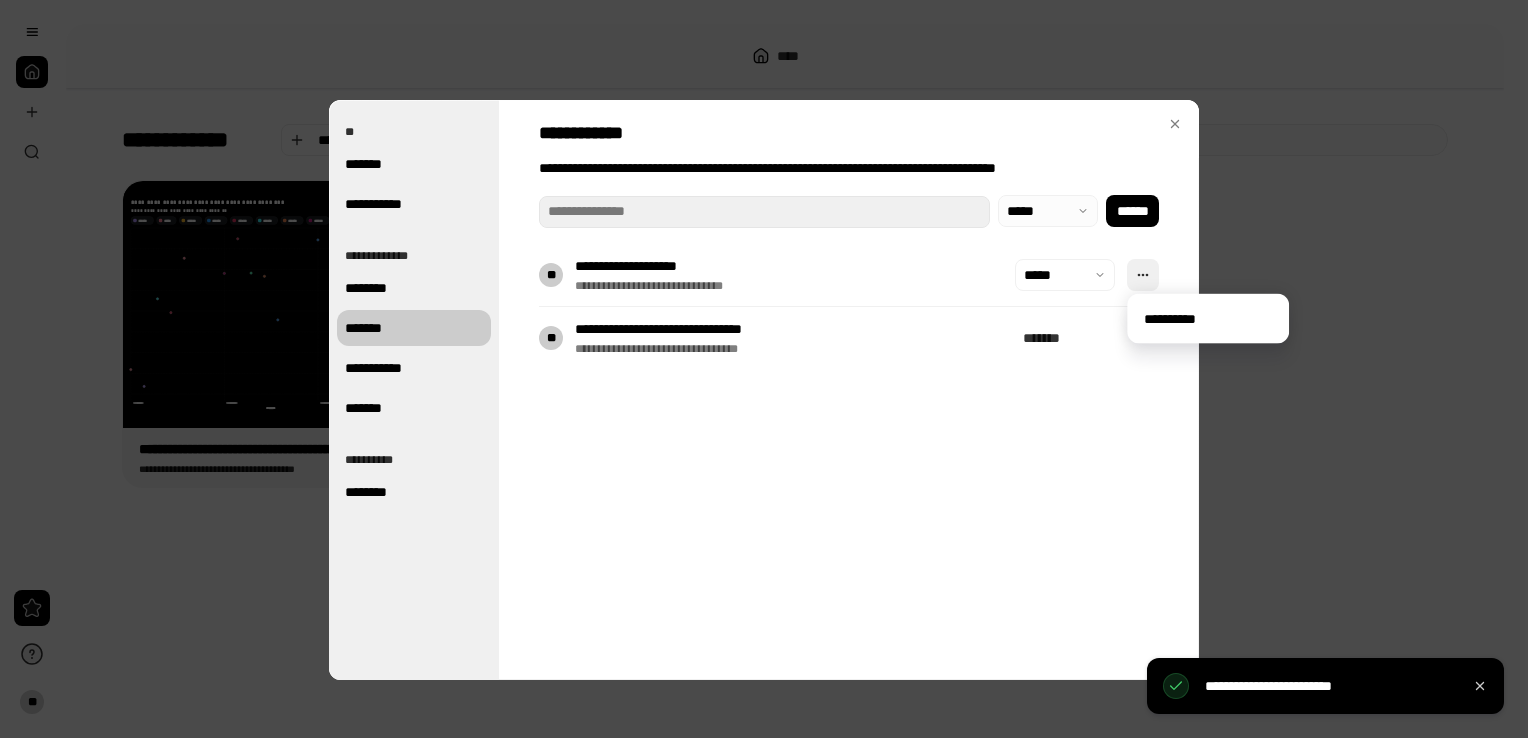click at bounding box center [1143, 275] 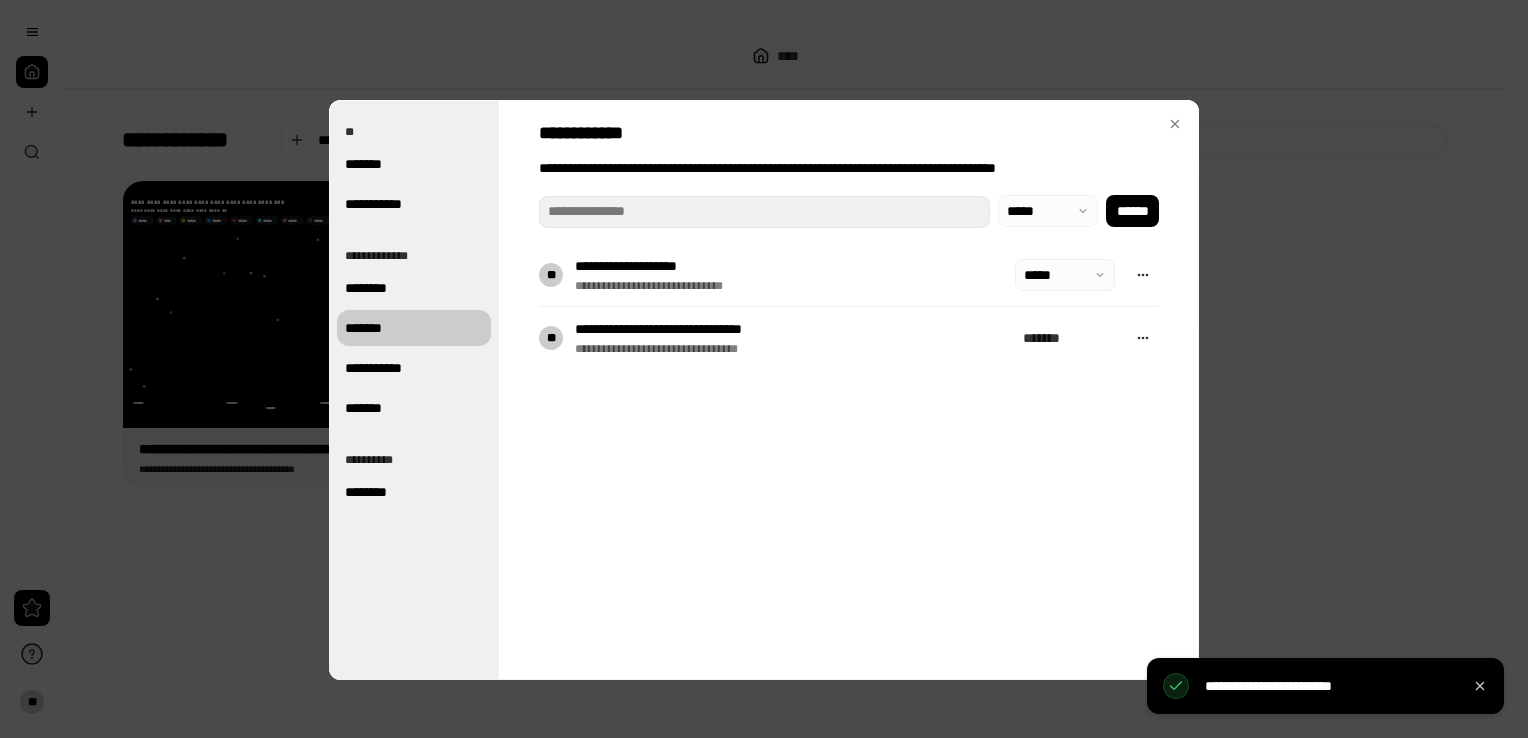 click on "*****" at bounding box center (1065, 275) 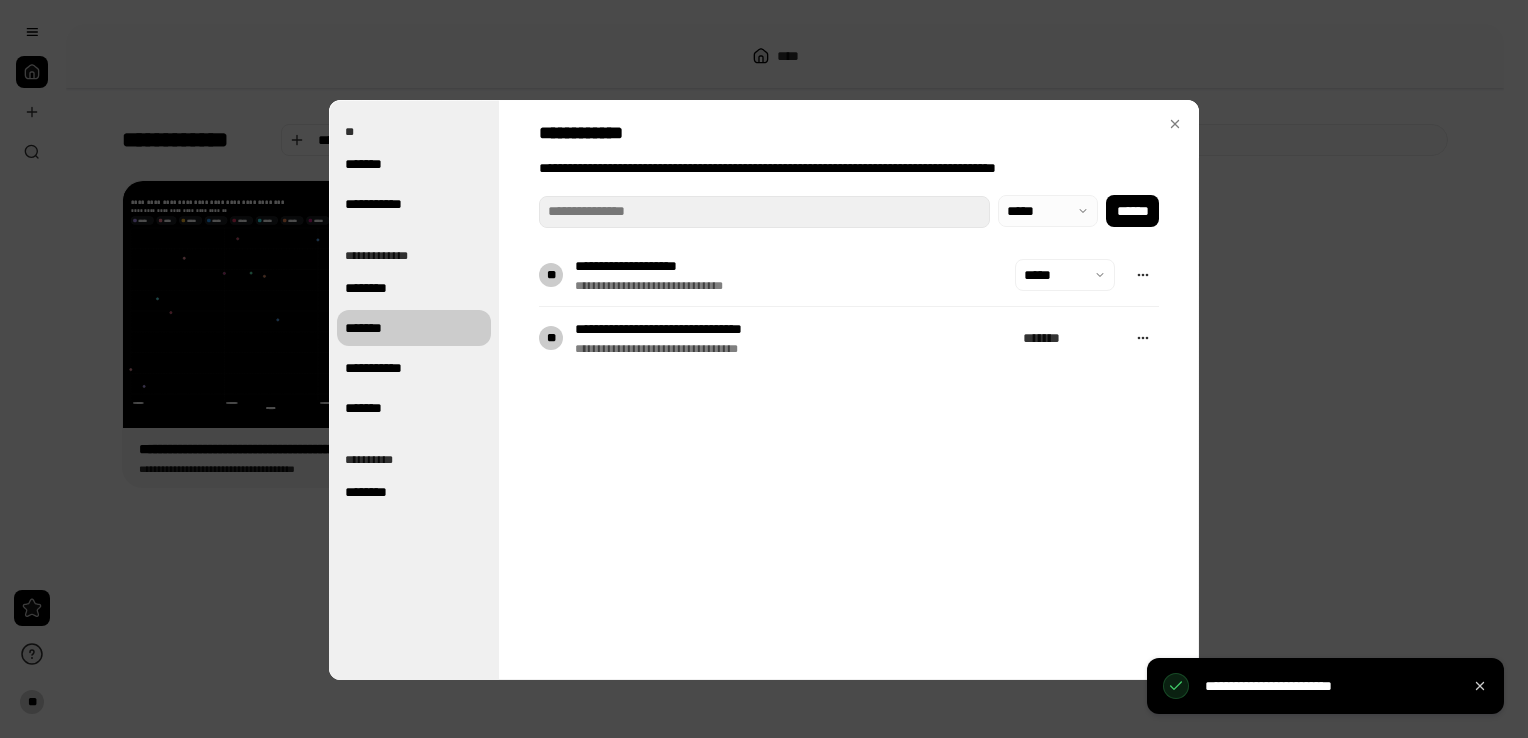 click on "**********" at bounding box center [849, 390] 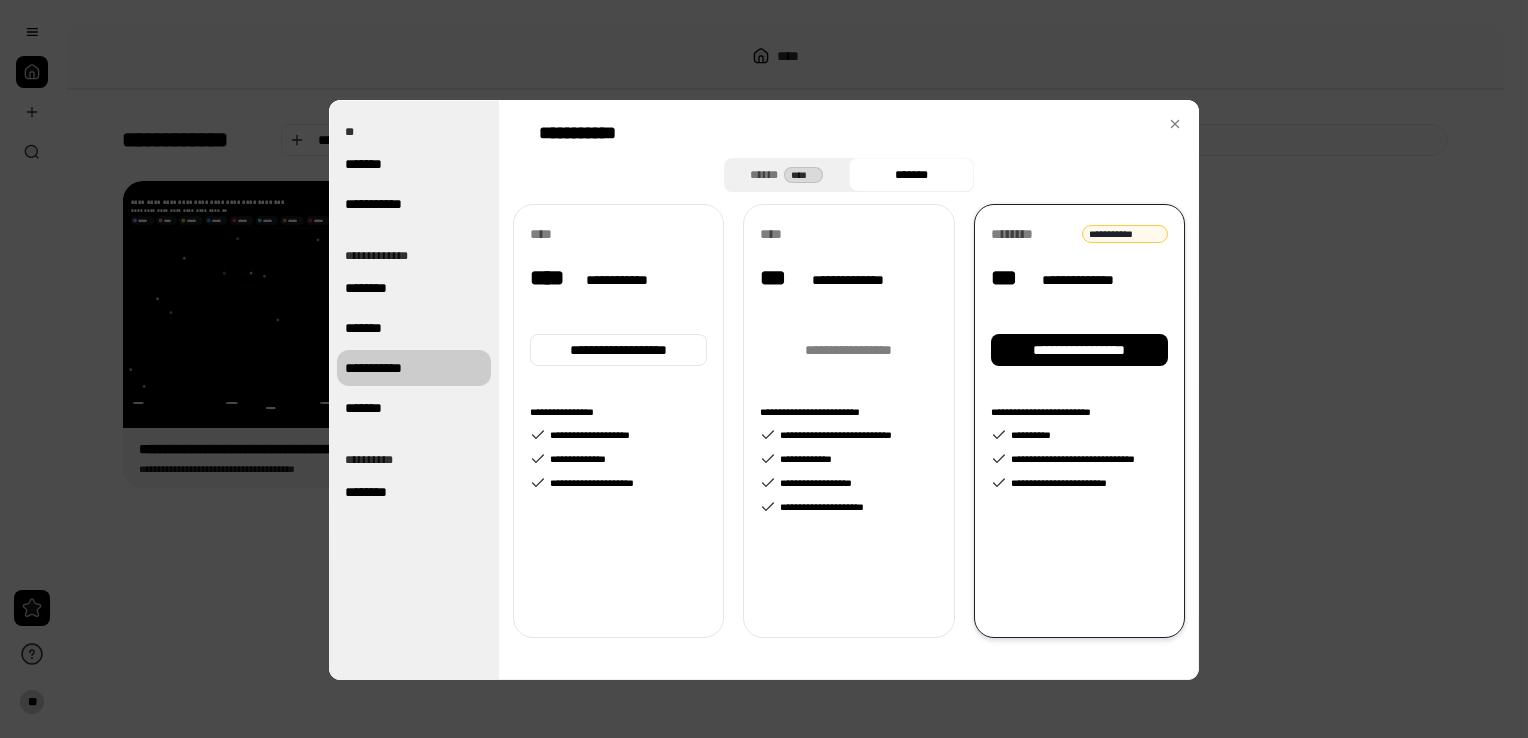 click on "**********" at bounding box center (414, 368) 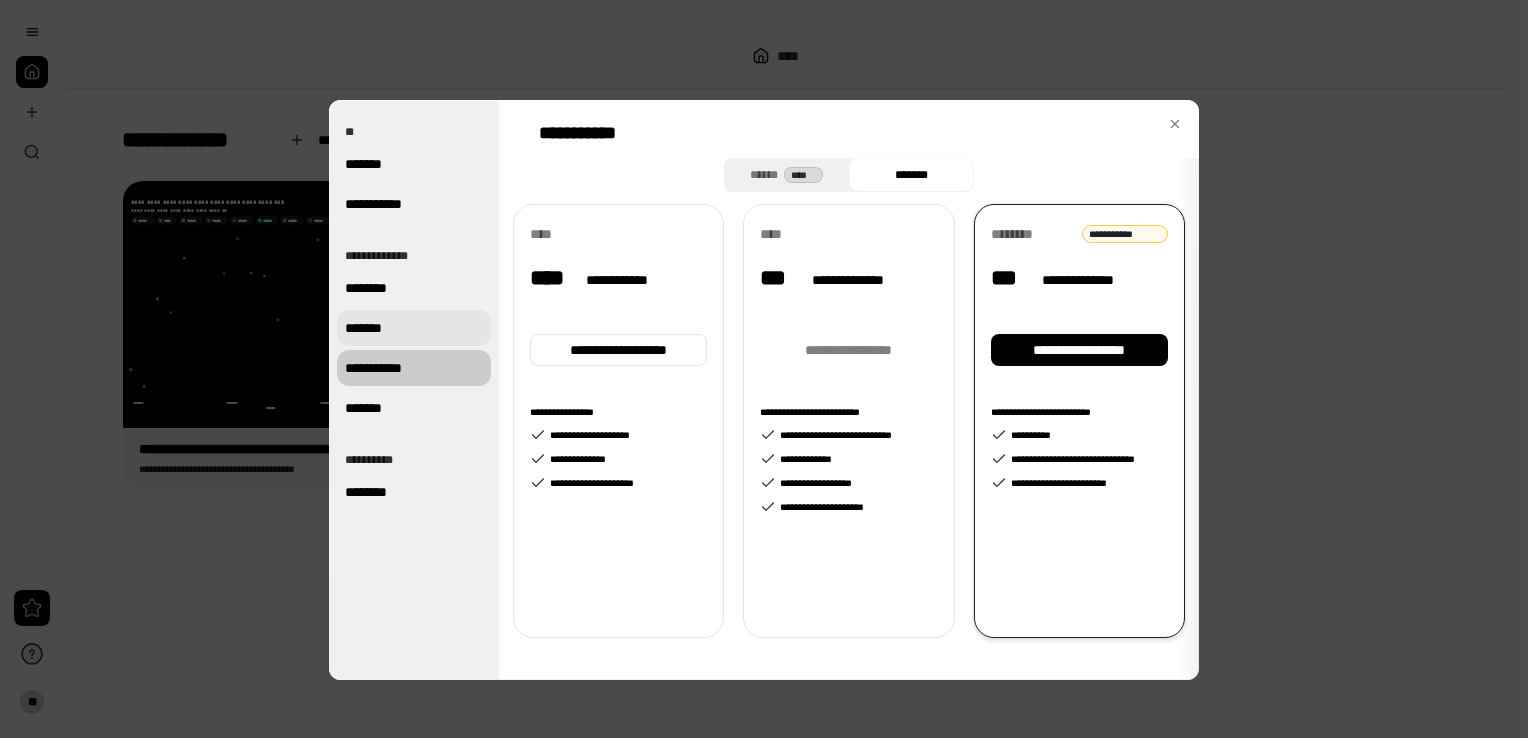 click on "*******" at bounding box center (414, 328) 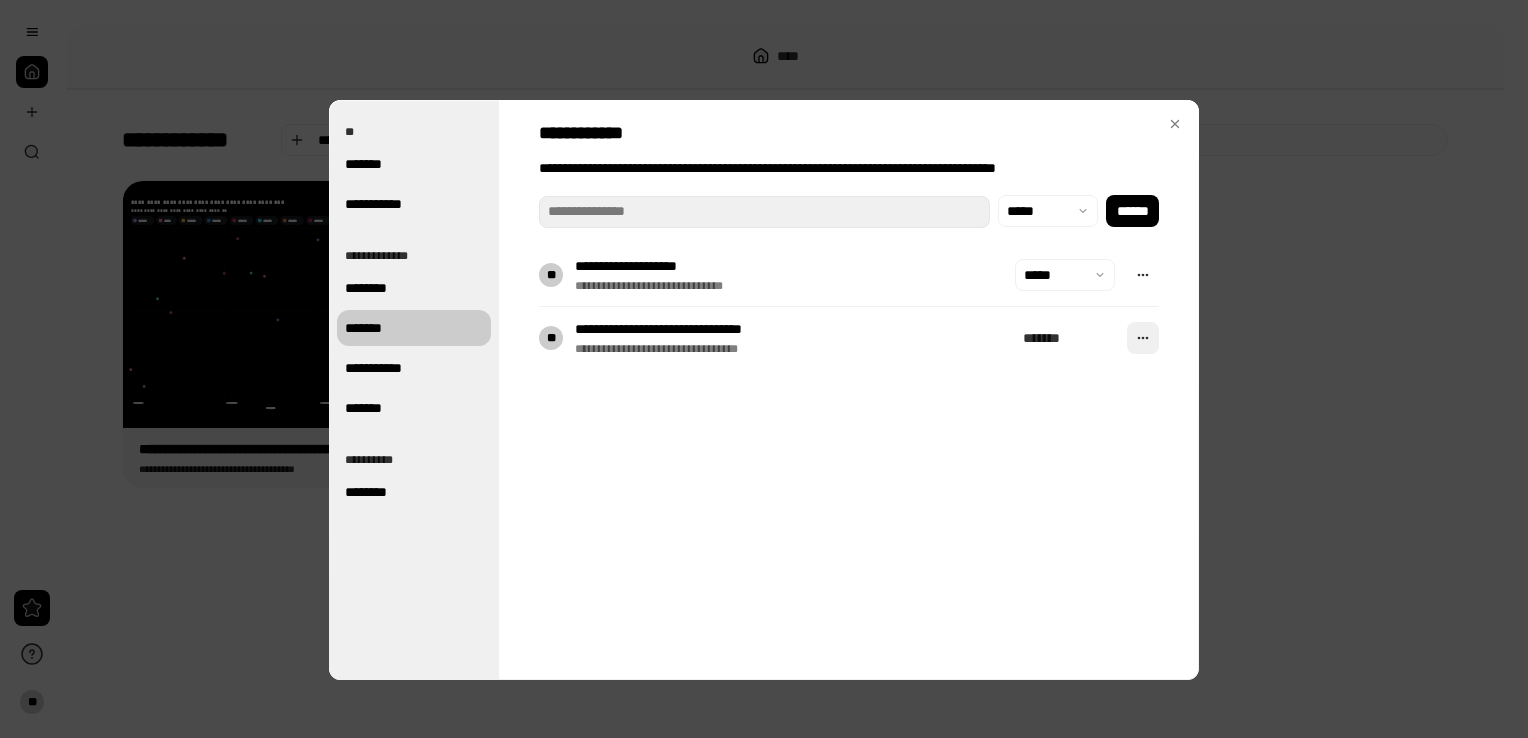 click at bounding box center [1143, 338] 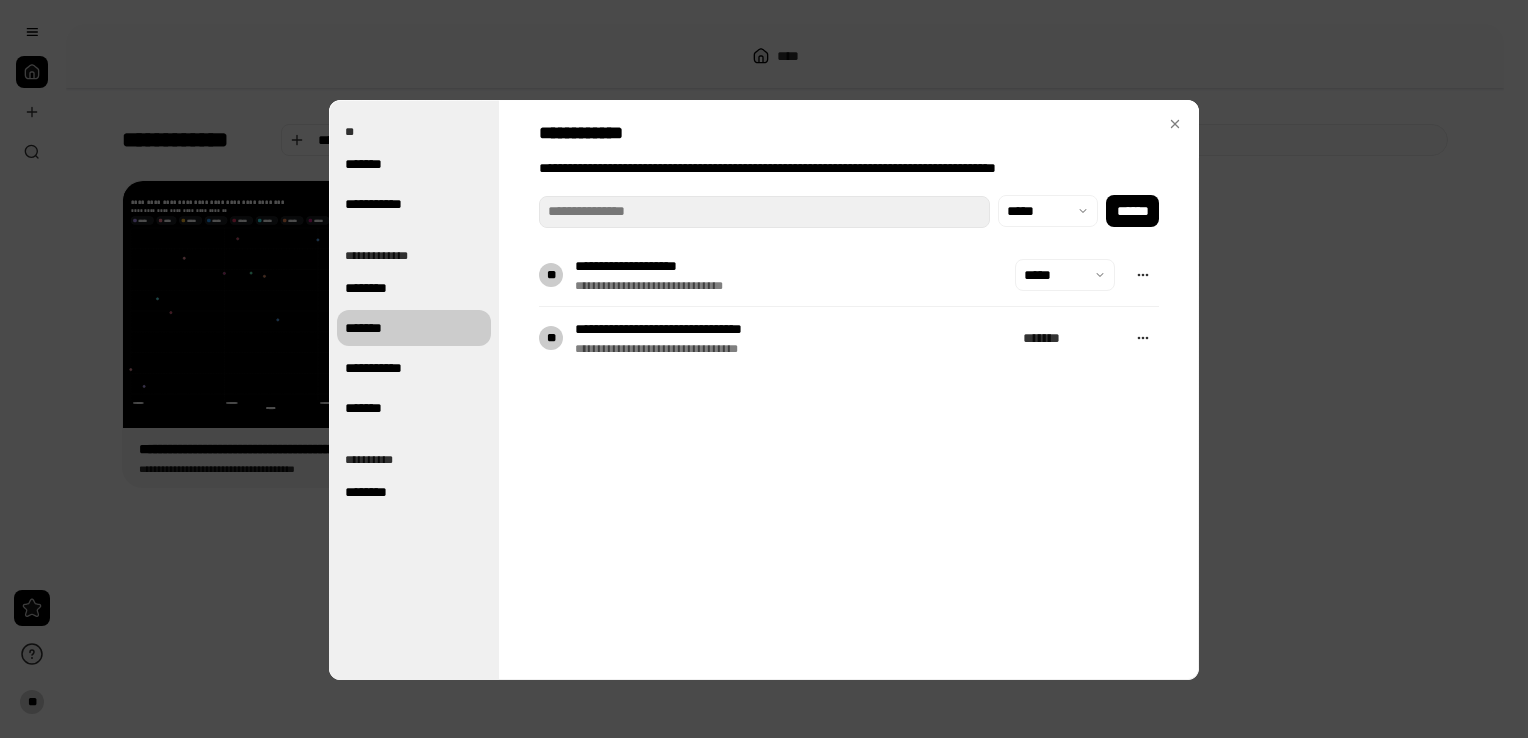click on "**********" at bounding box center (849, 390) 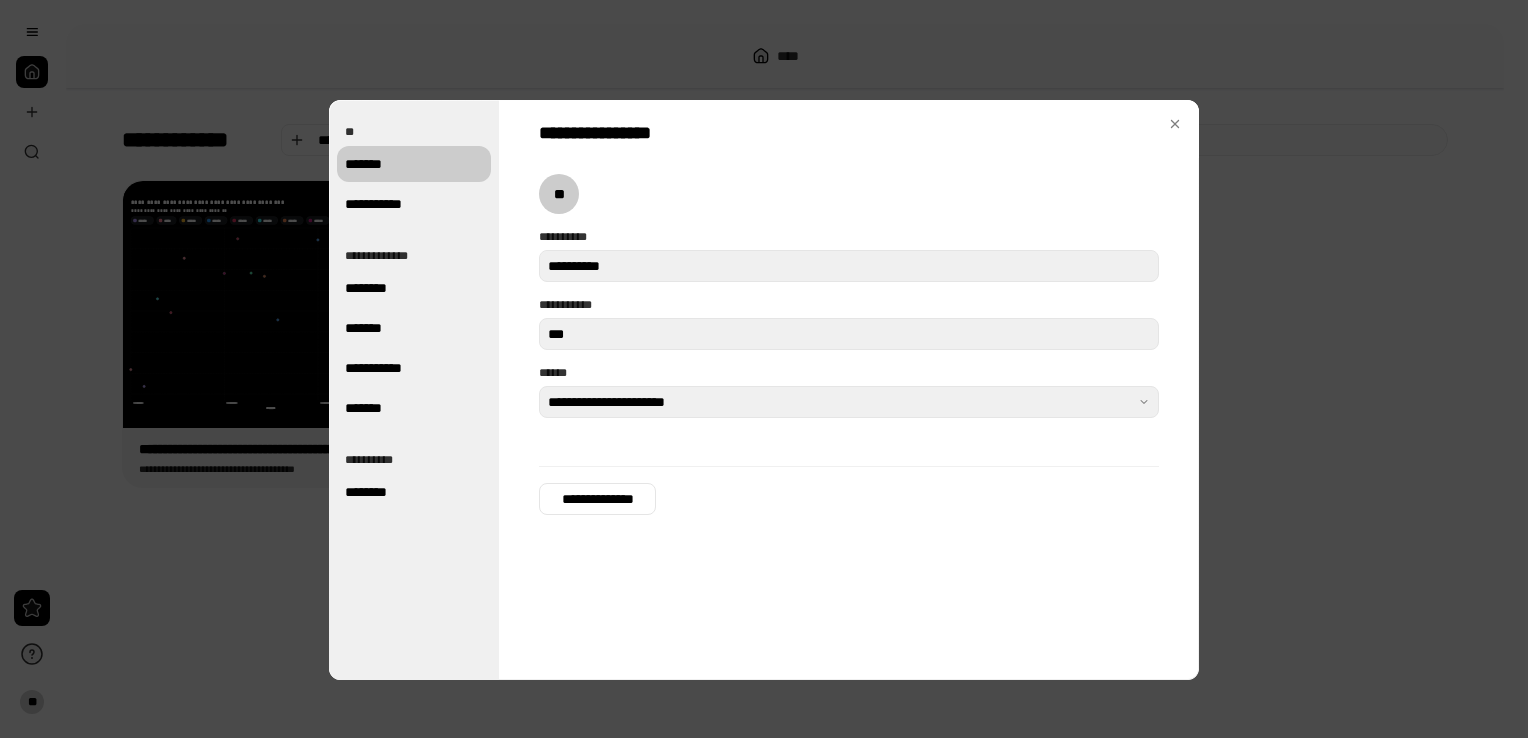 click on "*******" at bounding box center (414, 164) 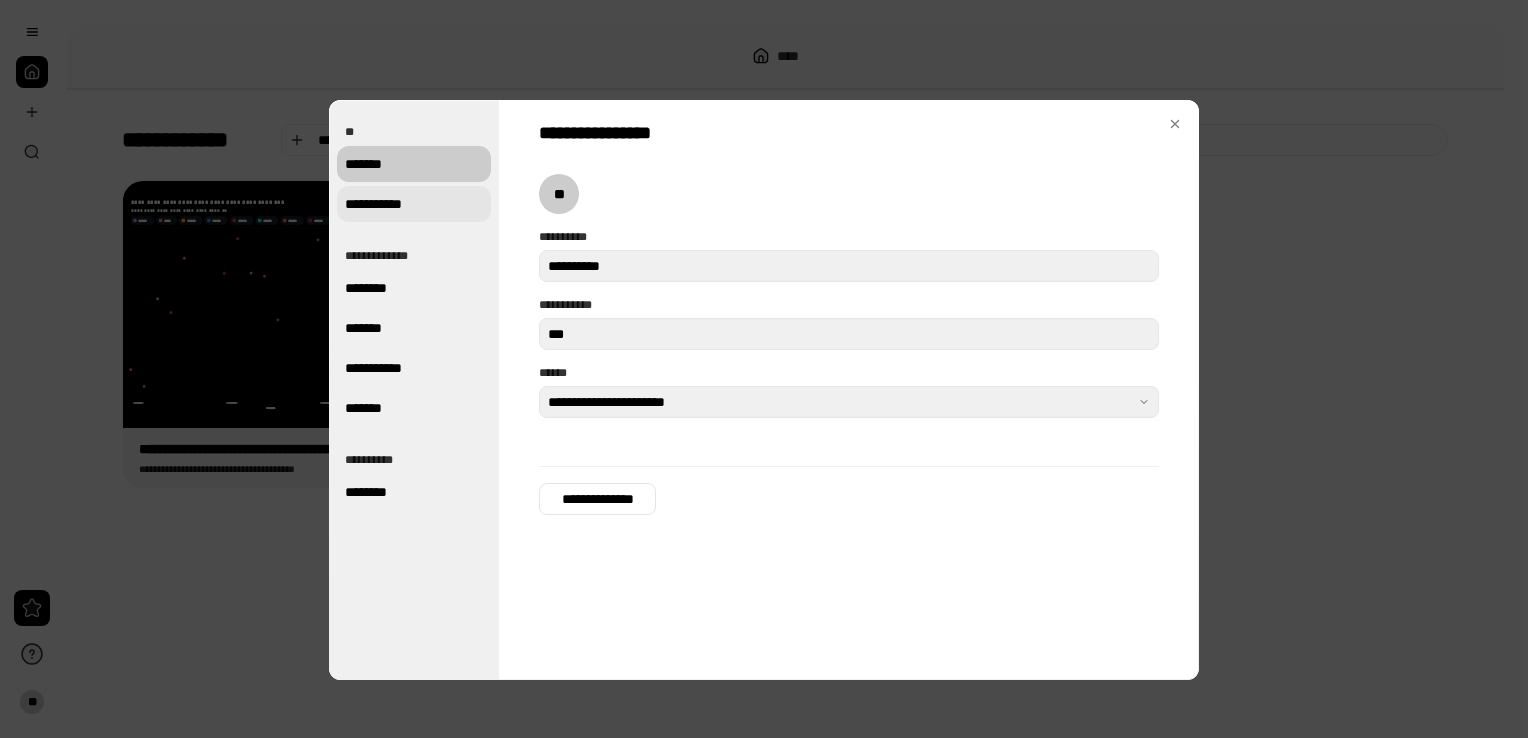 click on "**********" at bounding box center (414, 204) 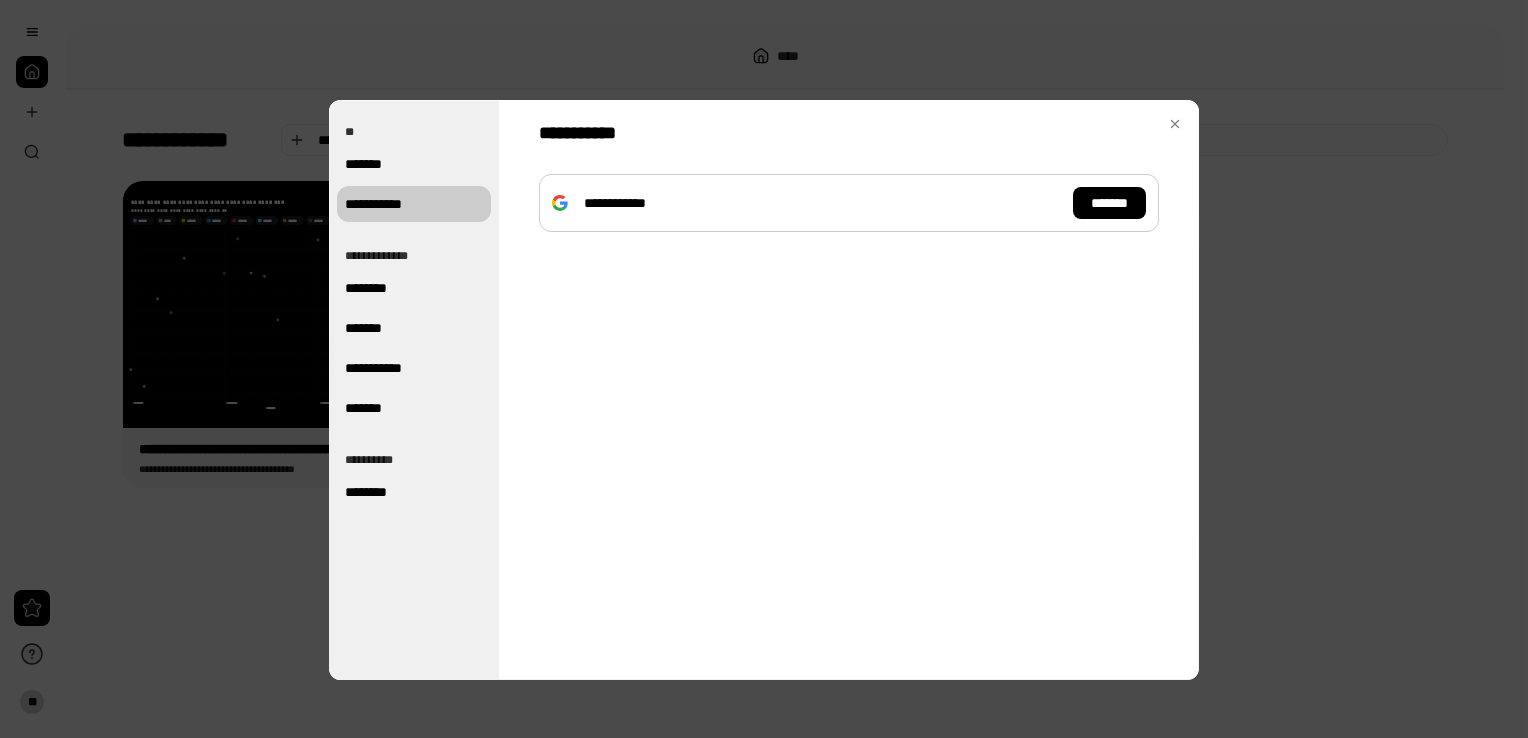 click on "**********" at bounding box center [426, 256] 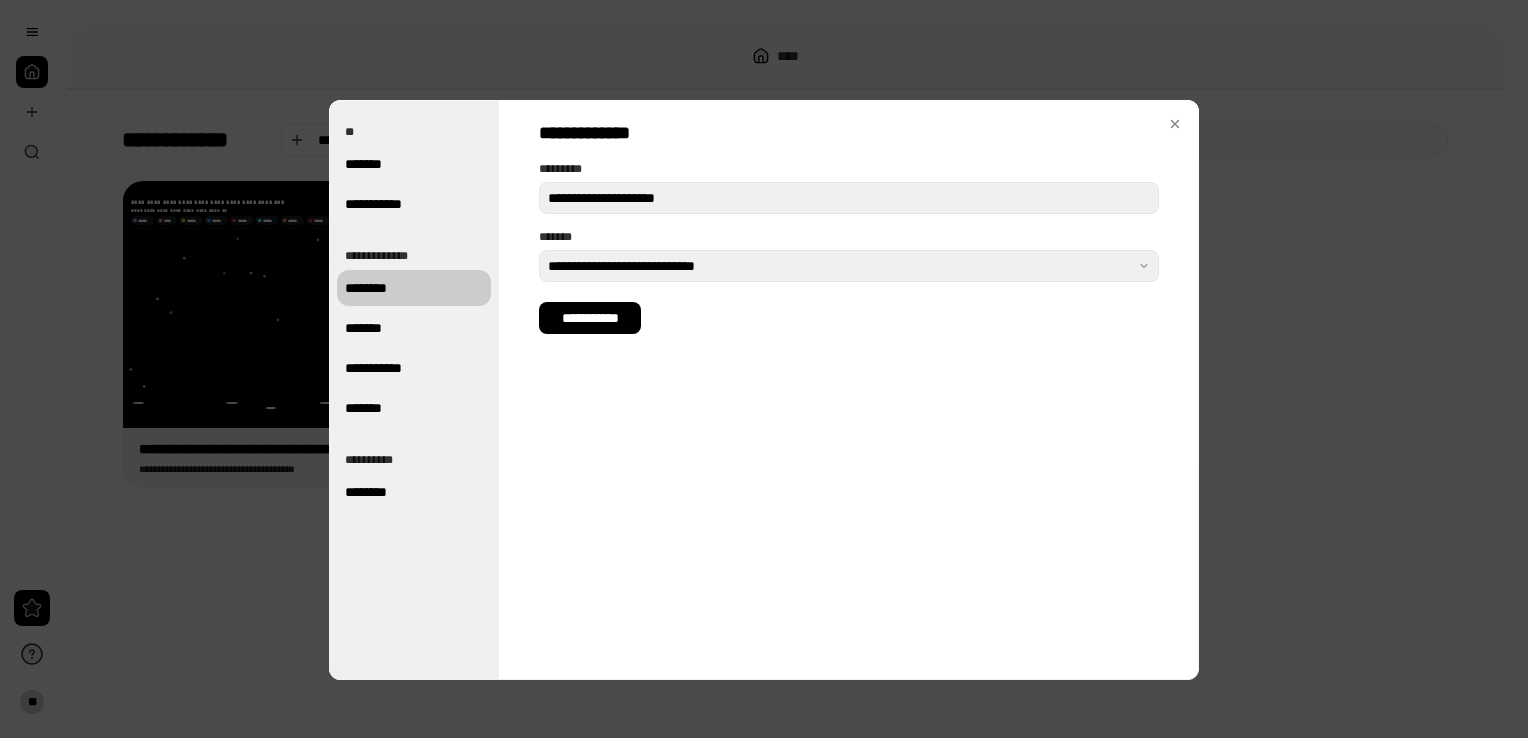 click on "********" at bounding box center [414, 288] 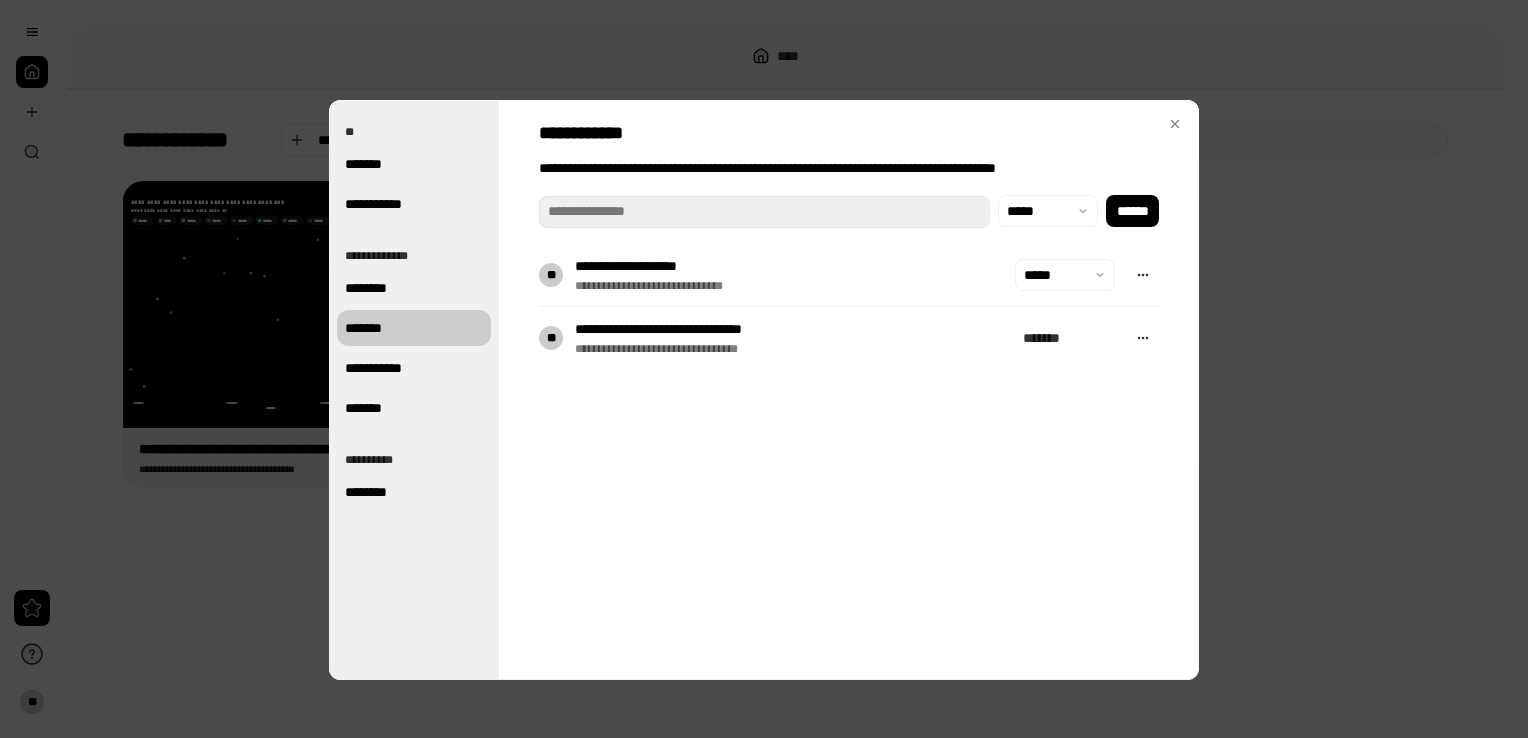 click on "*******" at bounding box center [414, 328] 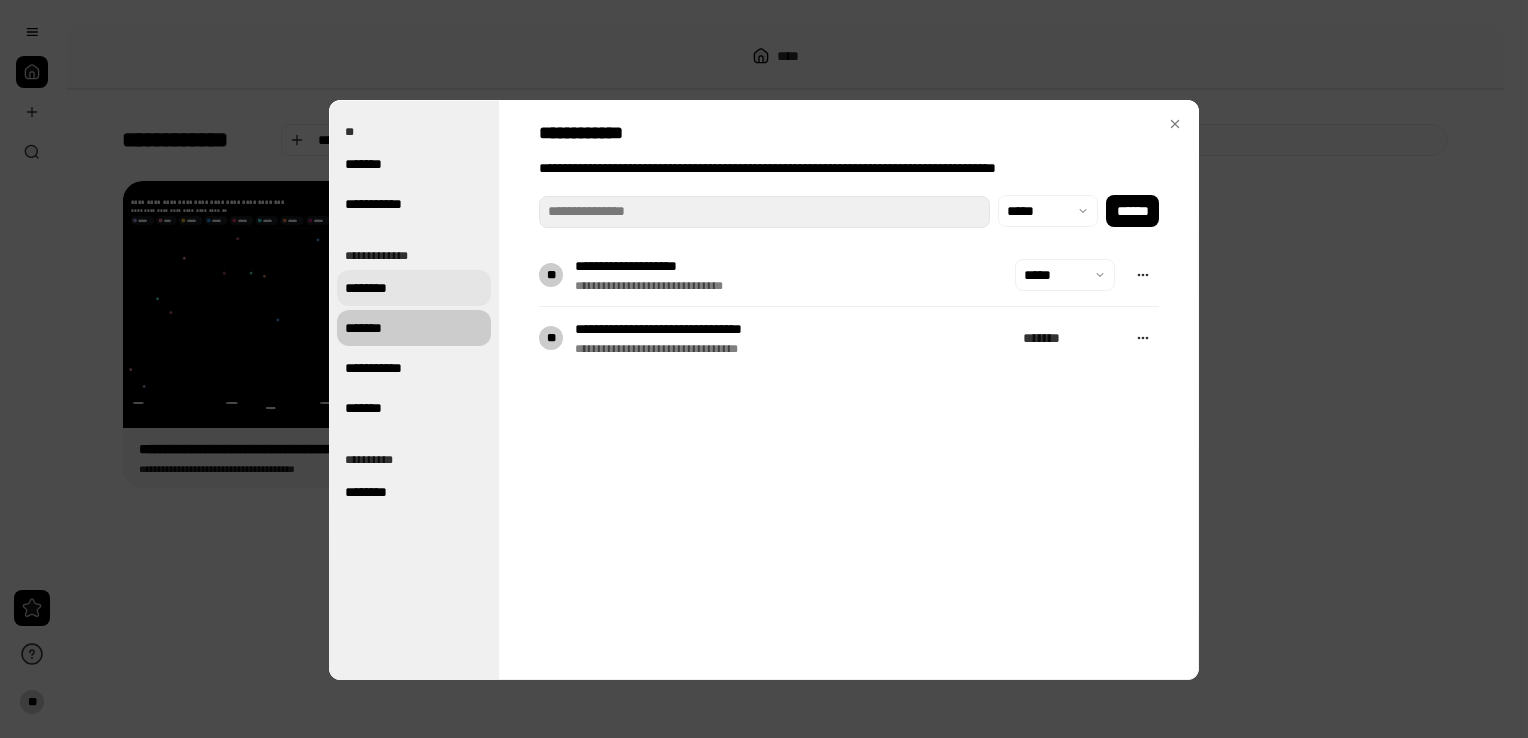 click on "********" at bounding box center (414, 288) 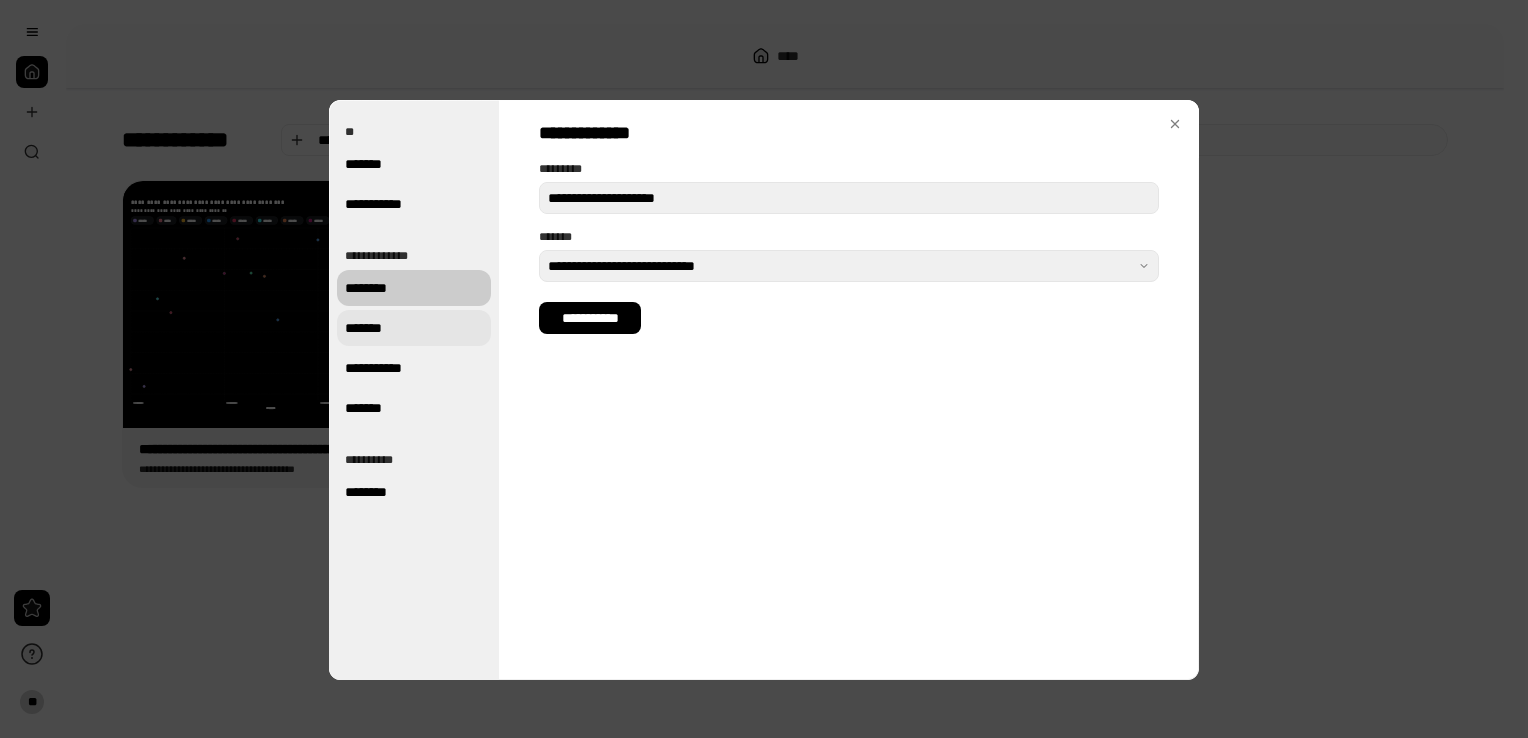 click on "*******" at bounding box center (414, 328) 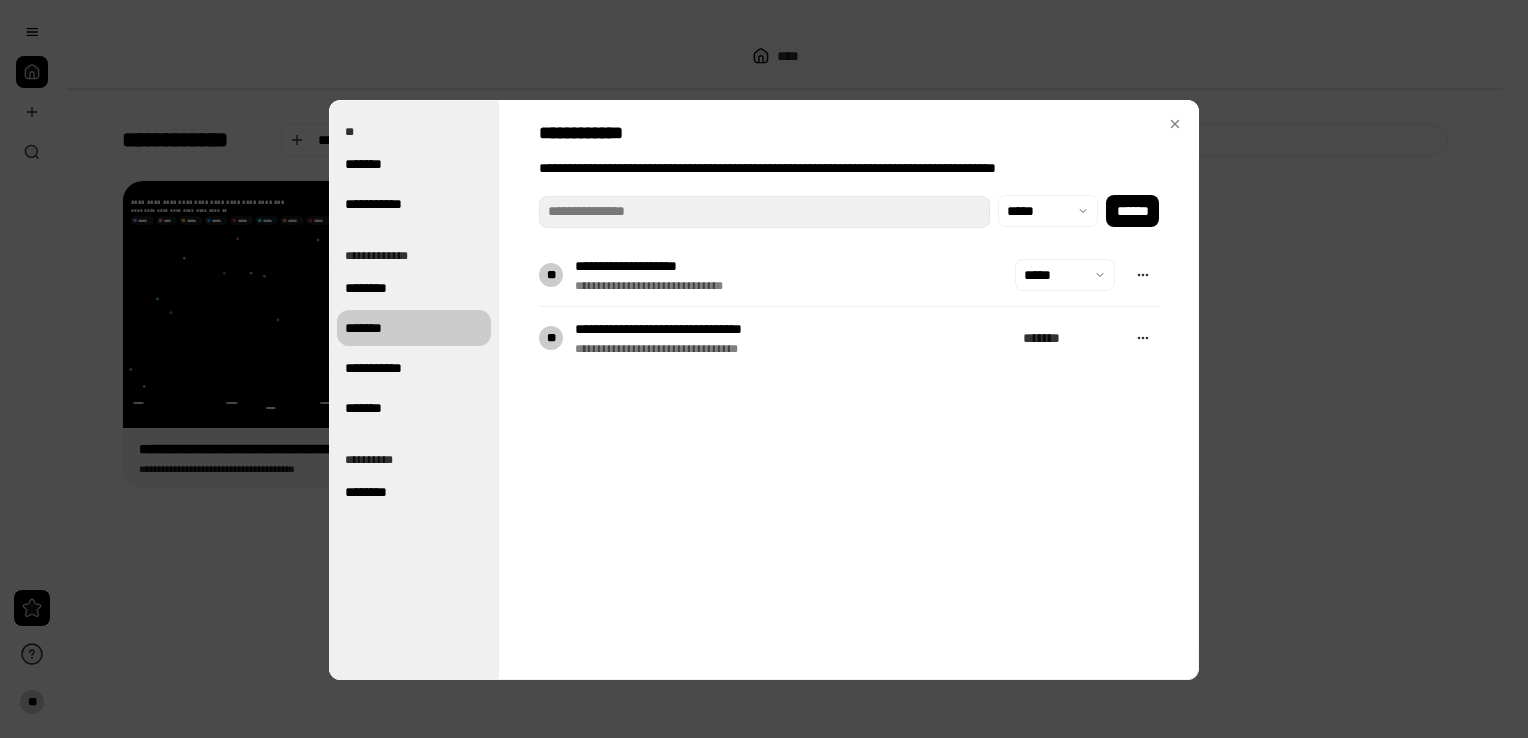 click on "**********" at bounding box center (849, 338) 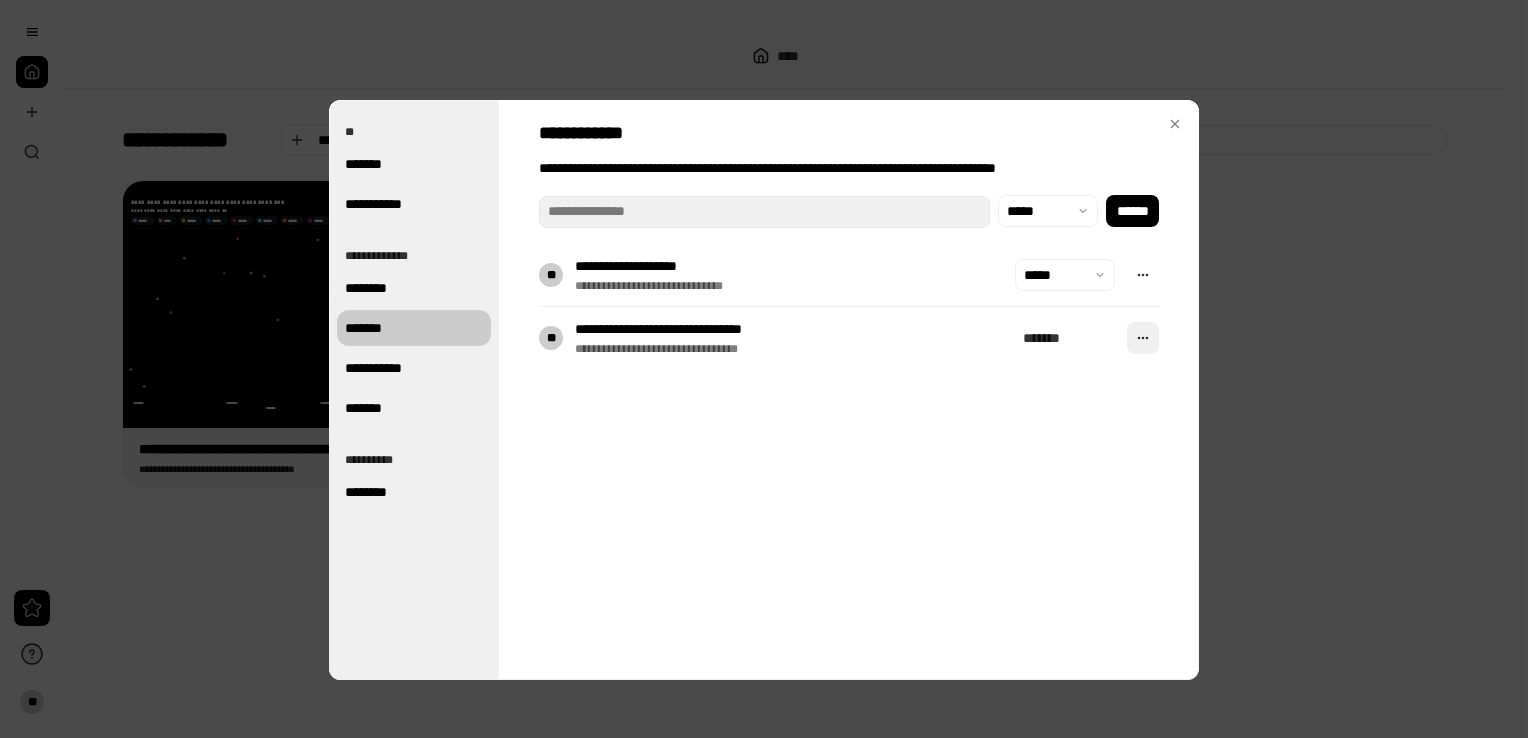 click at bounding box center (1143, 338) 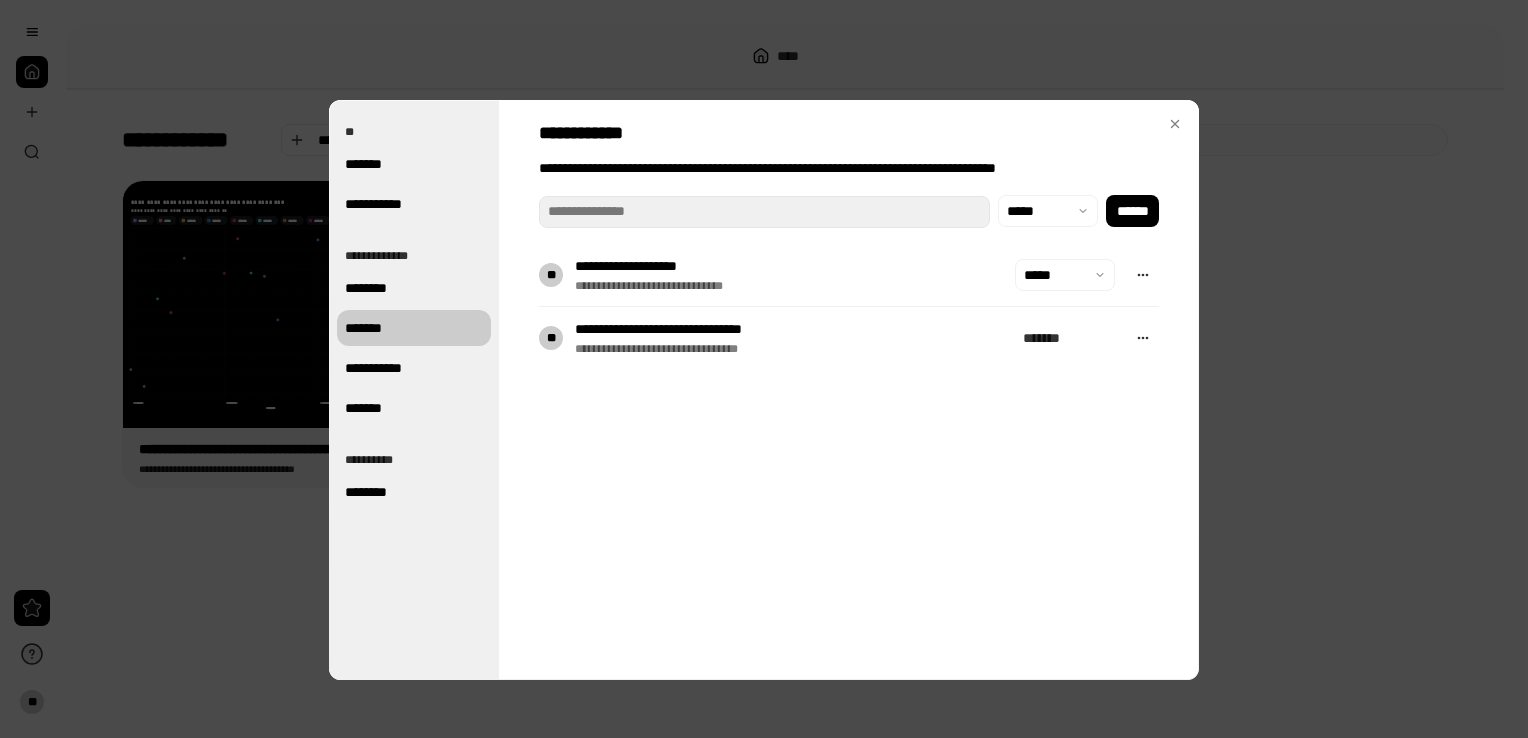click on "**********" at bounding box center [849, 390] 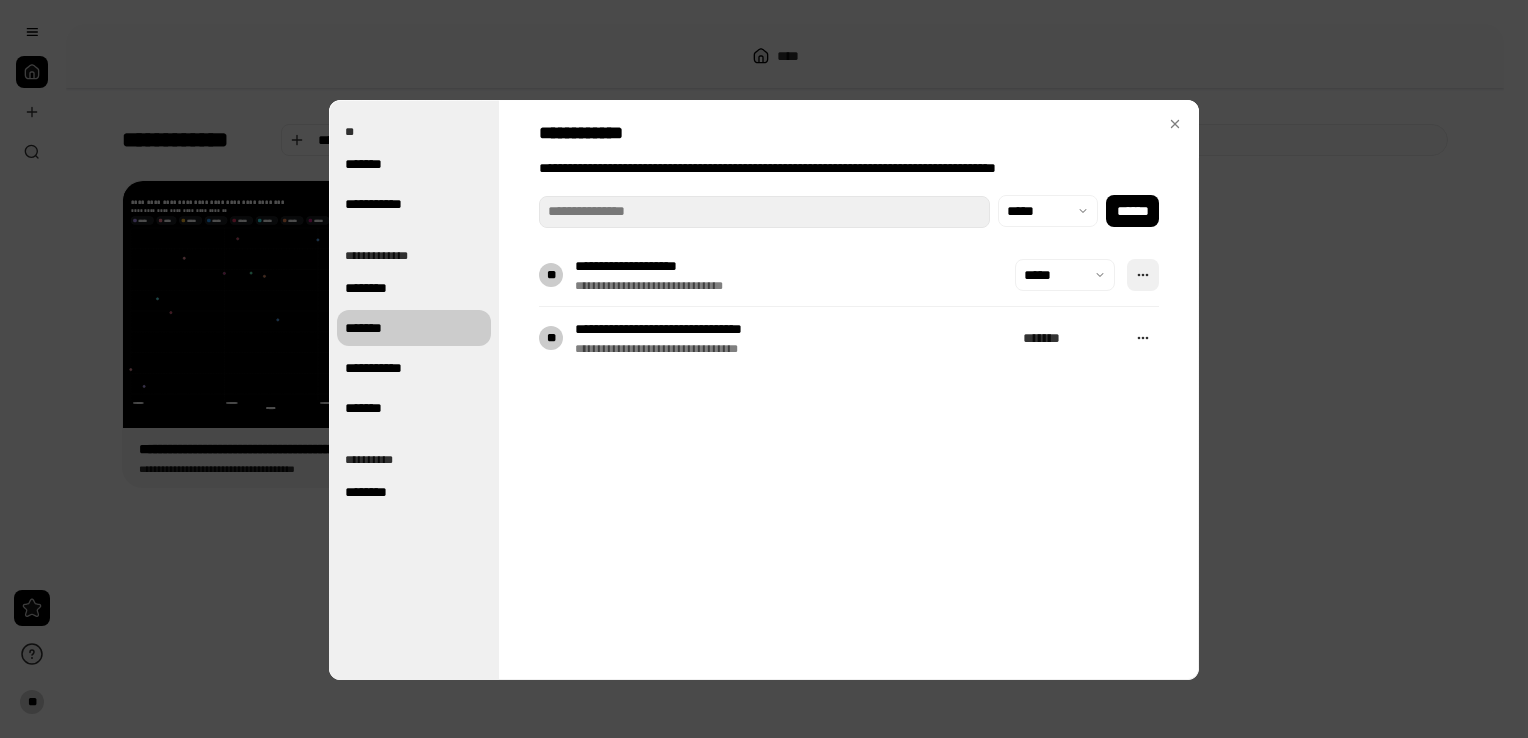click at bounding box center (1143, 275) 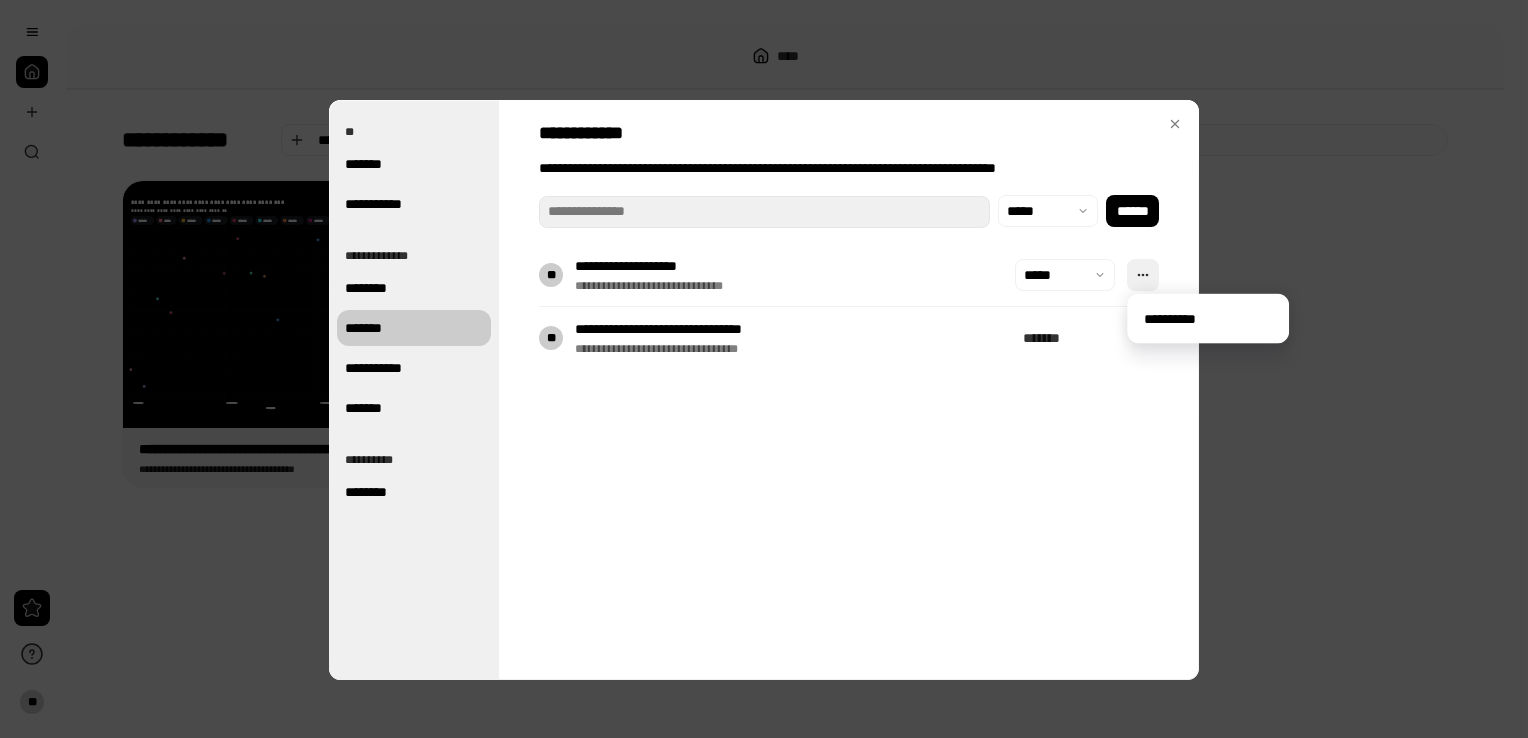 click at bounding box center [1143, 275] 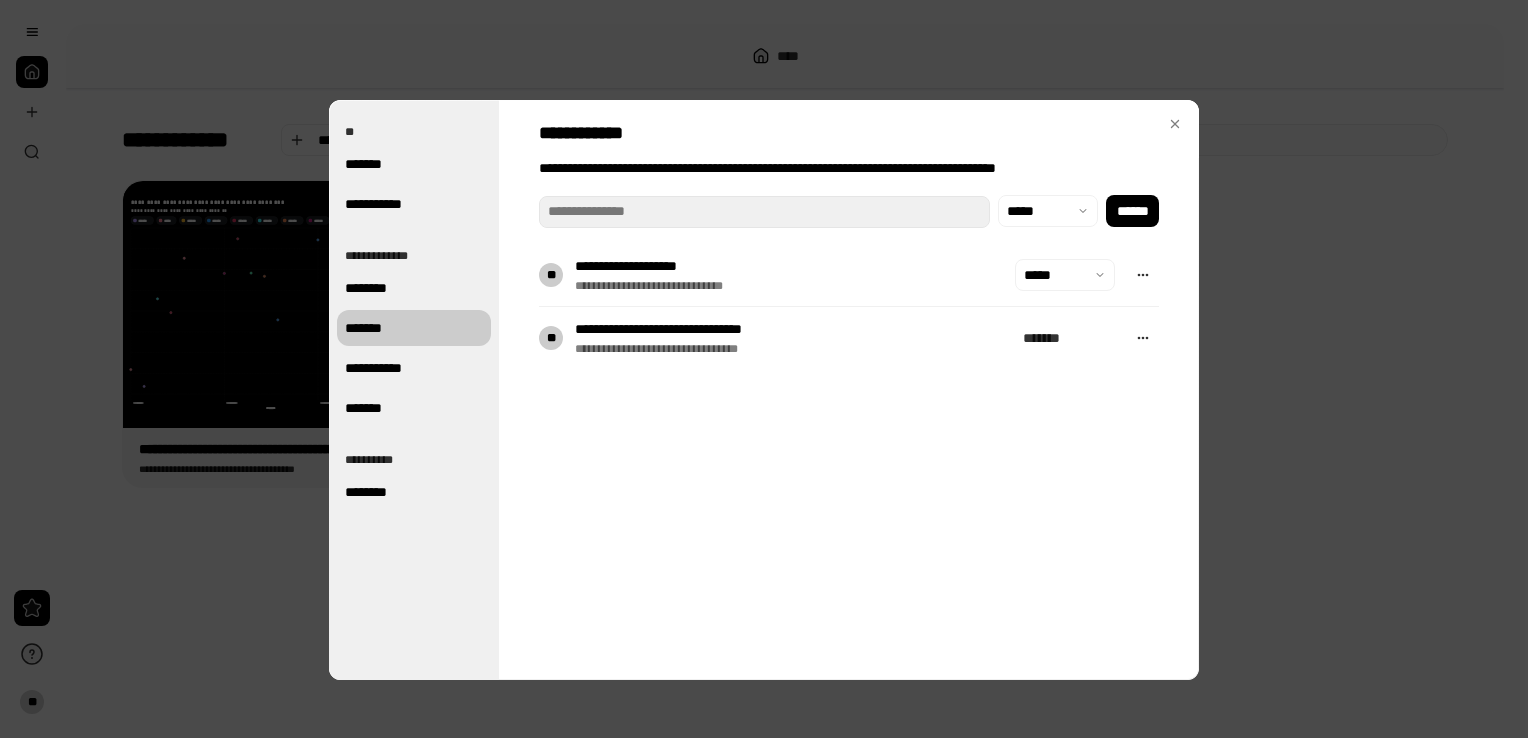 click on "**********" at bounding box center (849, 390) 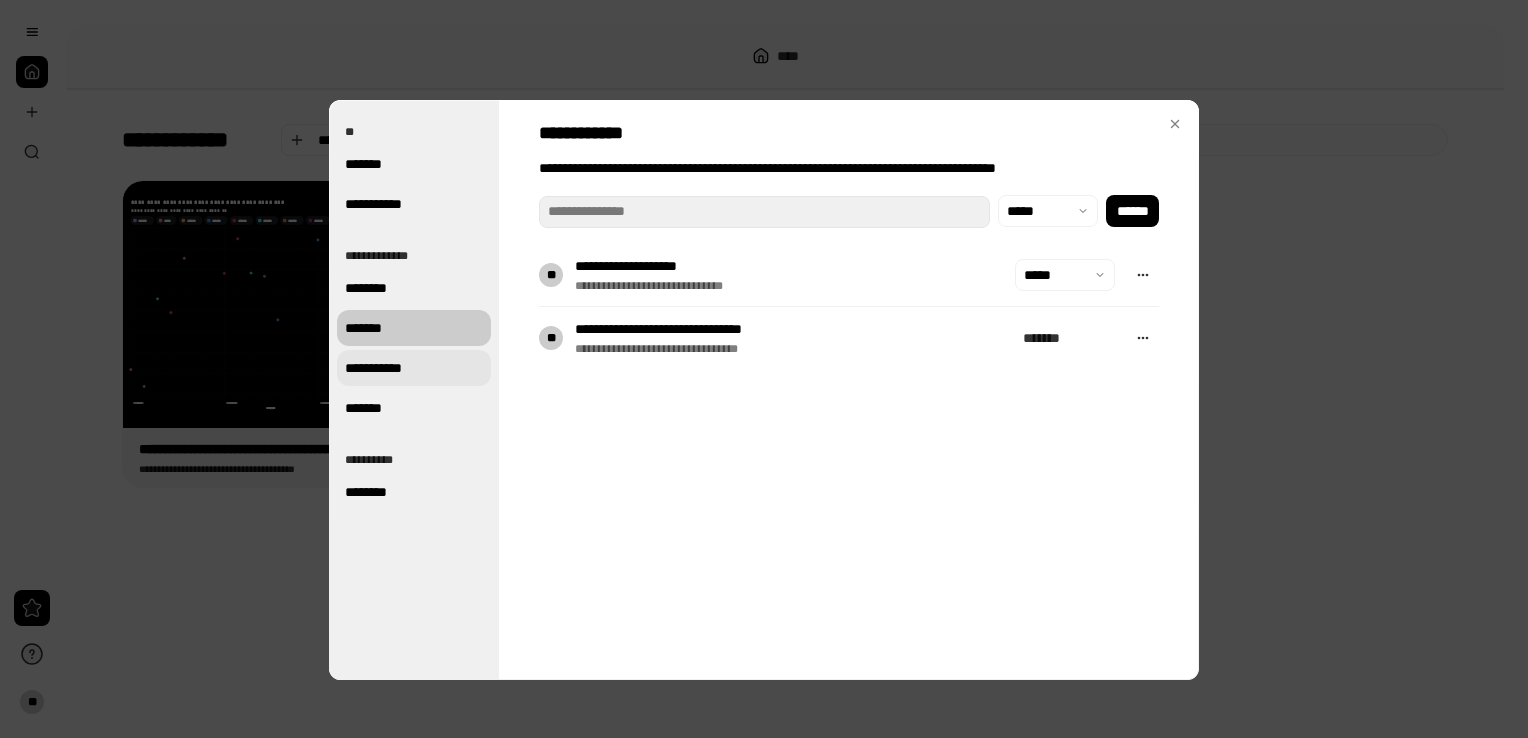 click on "**********" at bounding box center [414, 368] 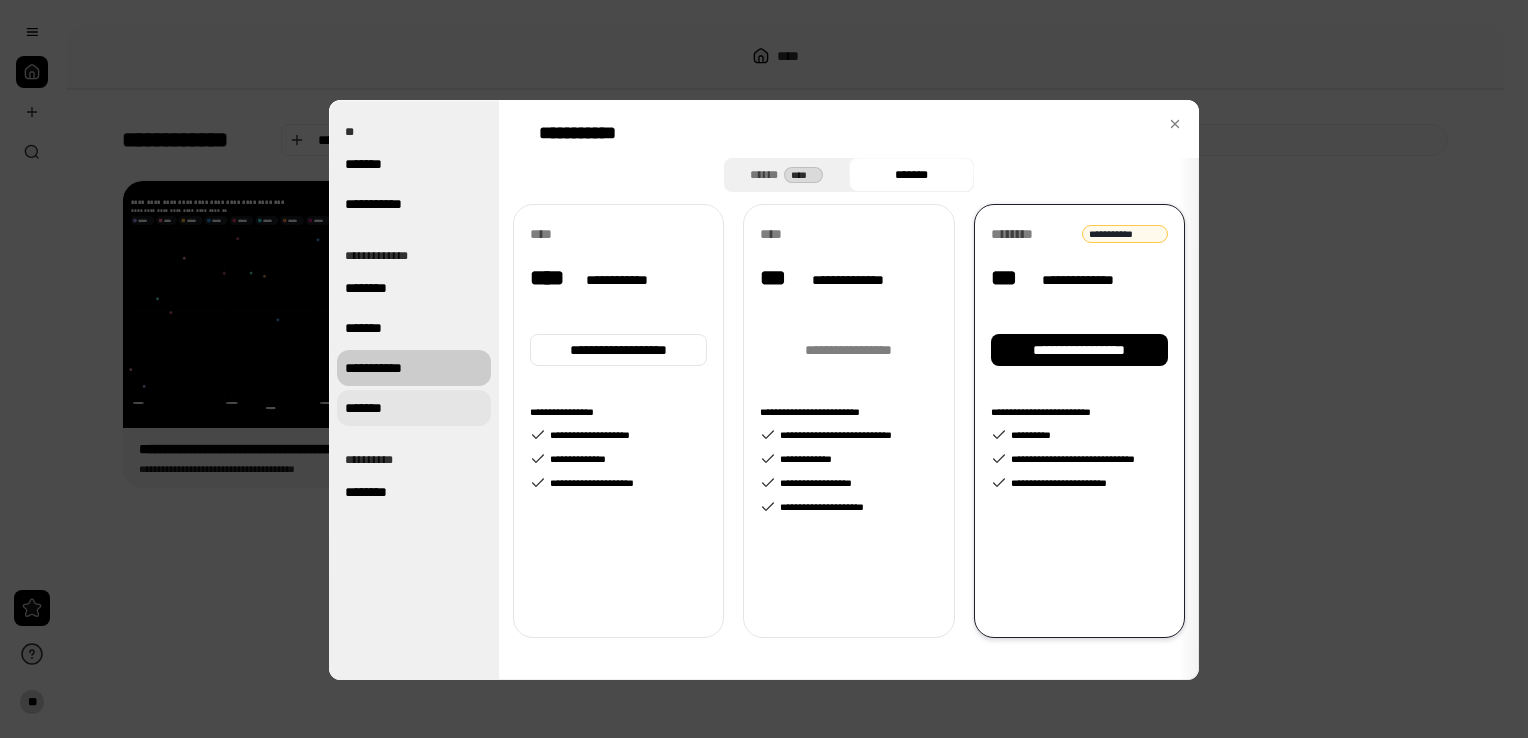click on "*******" at bounding box center (414, 408) 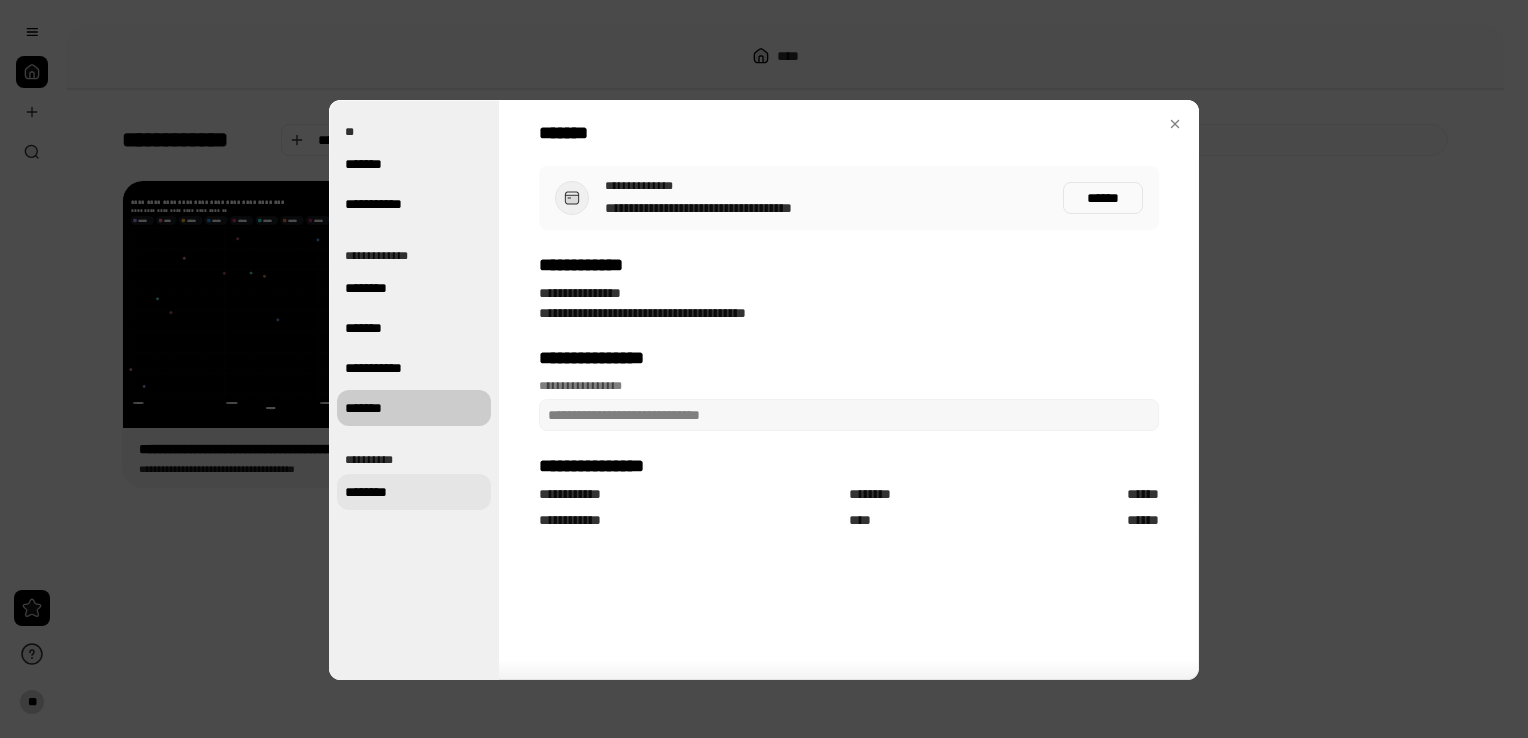 click on "********" at bounding box center (414, 492) 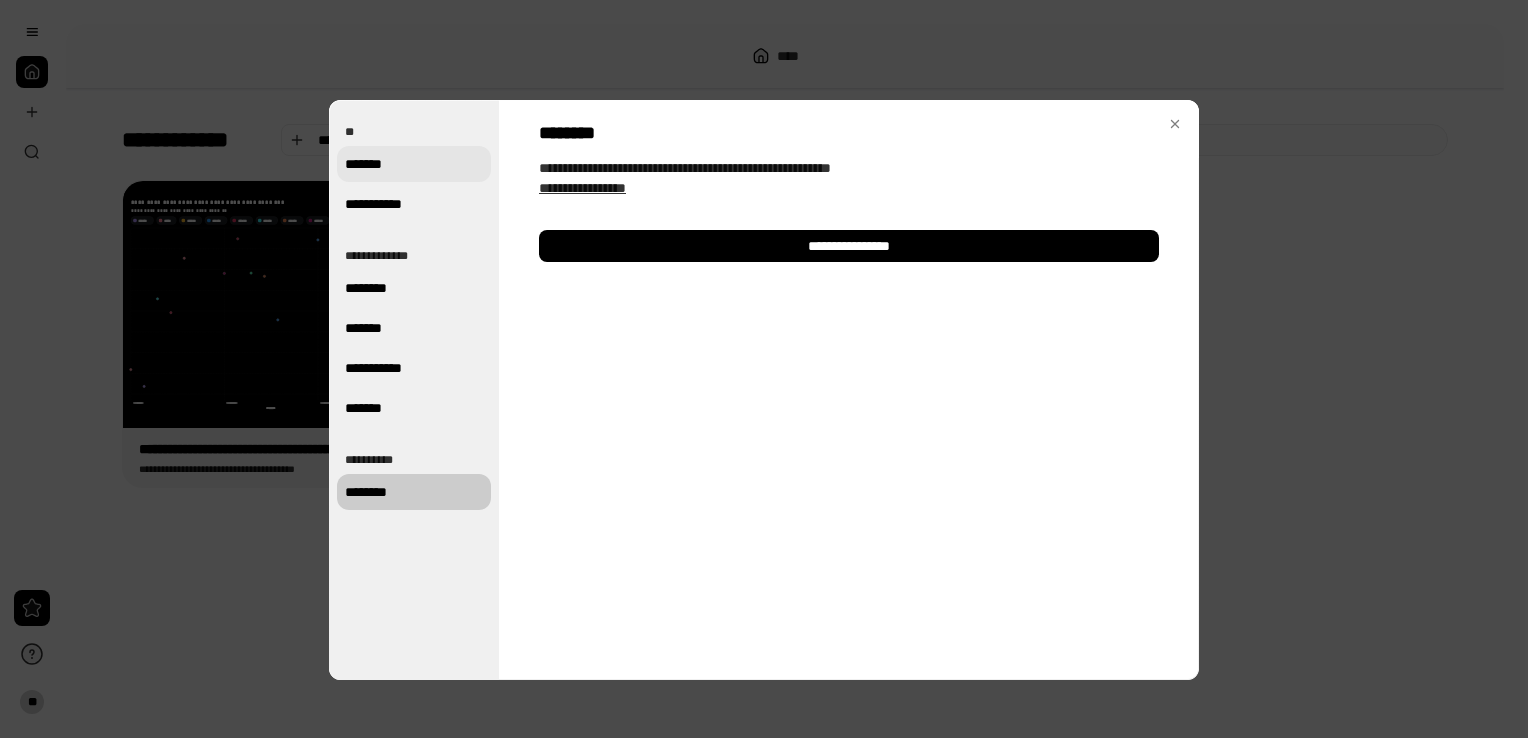 click on "*******" at bounding box center [414, 164] 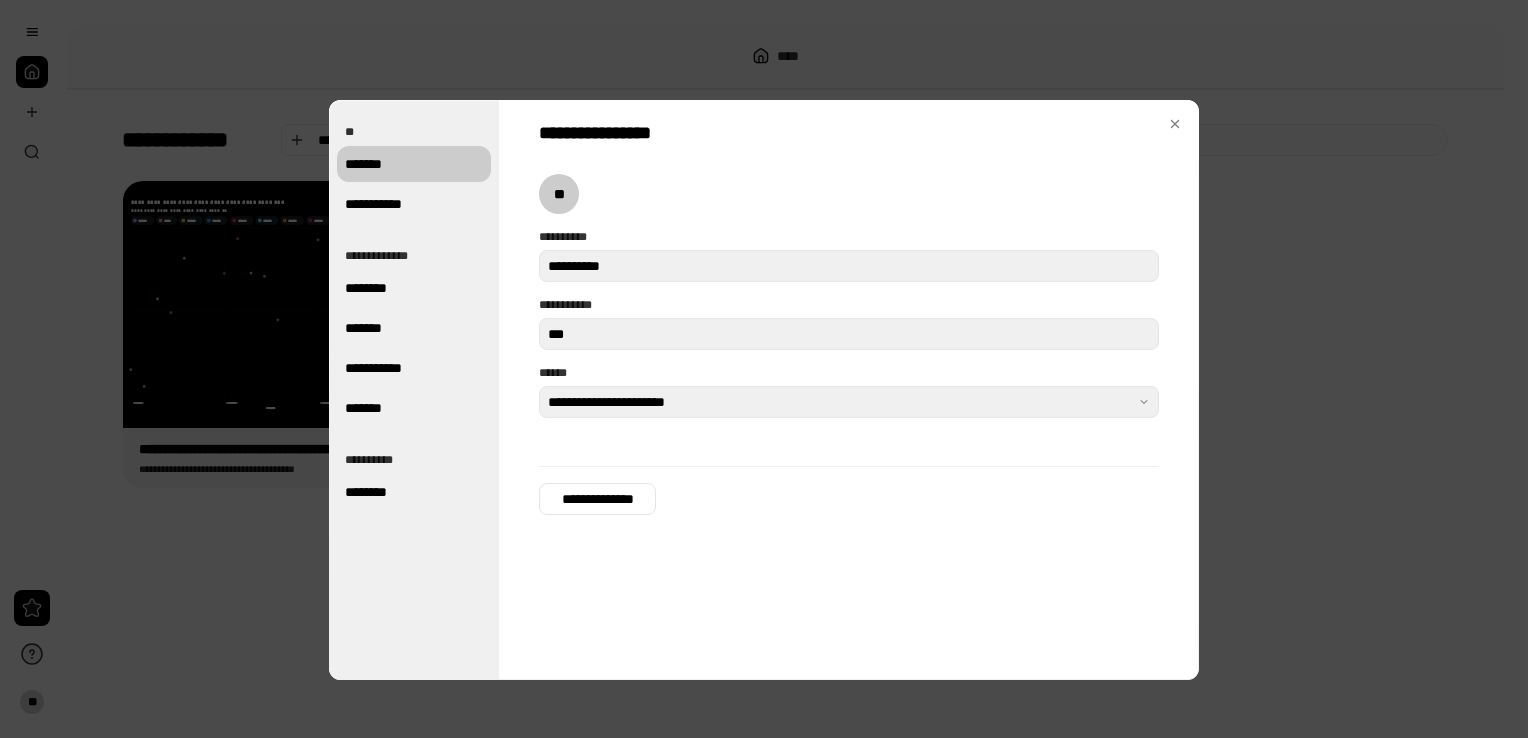 click on "**" at bounding box center (559, 194) 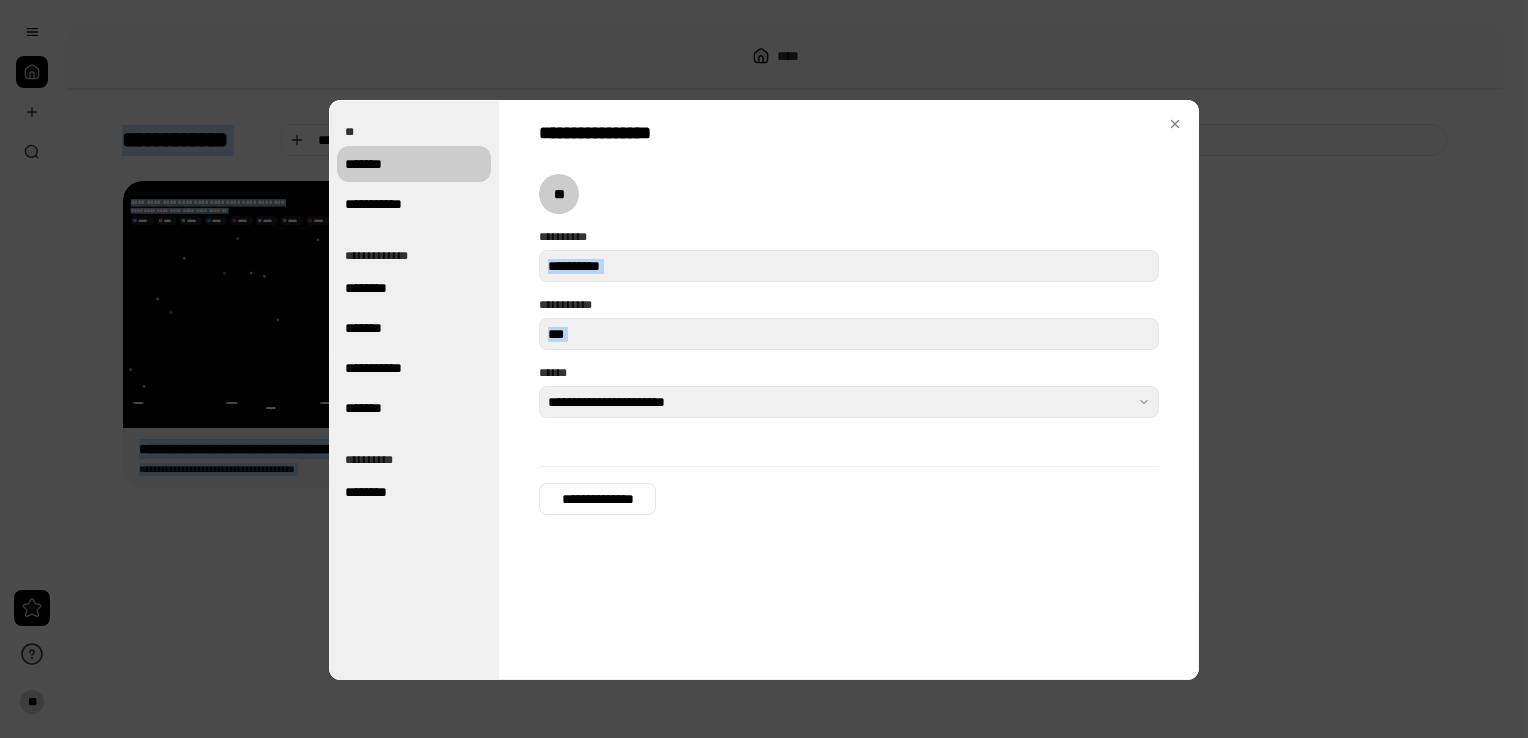 drag, startPoint x: -4, startPoint y: 516, endPoint x: 83, endPoint y: 105, distance: 420.10712 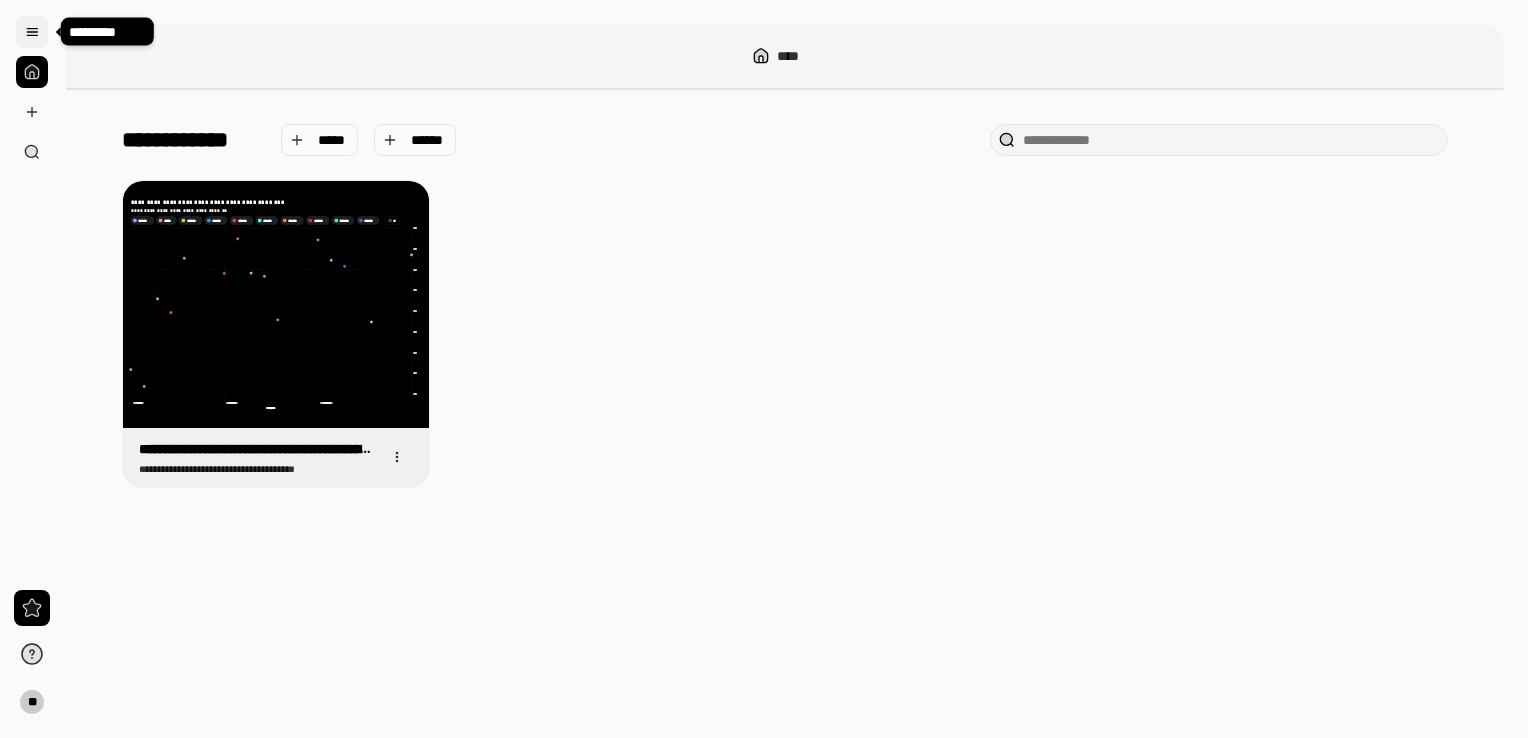 click at bounding box center [32, 32] 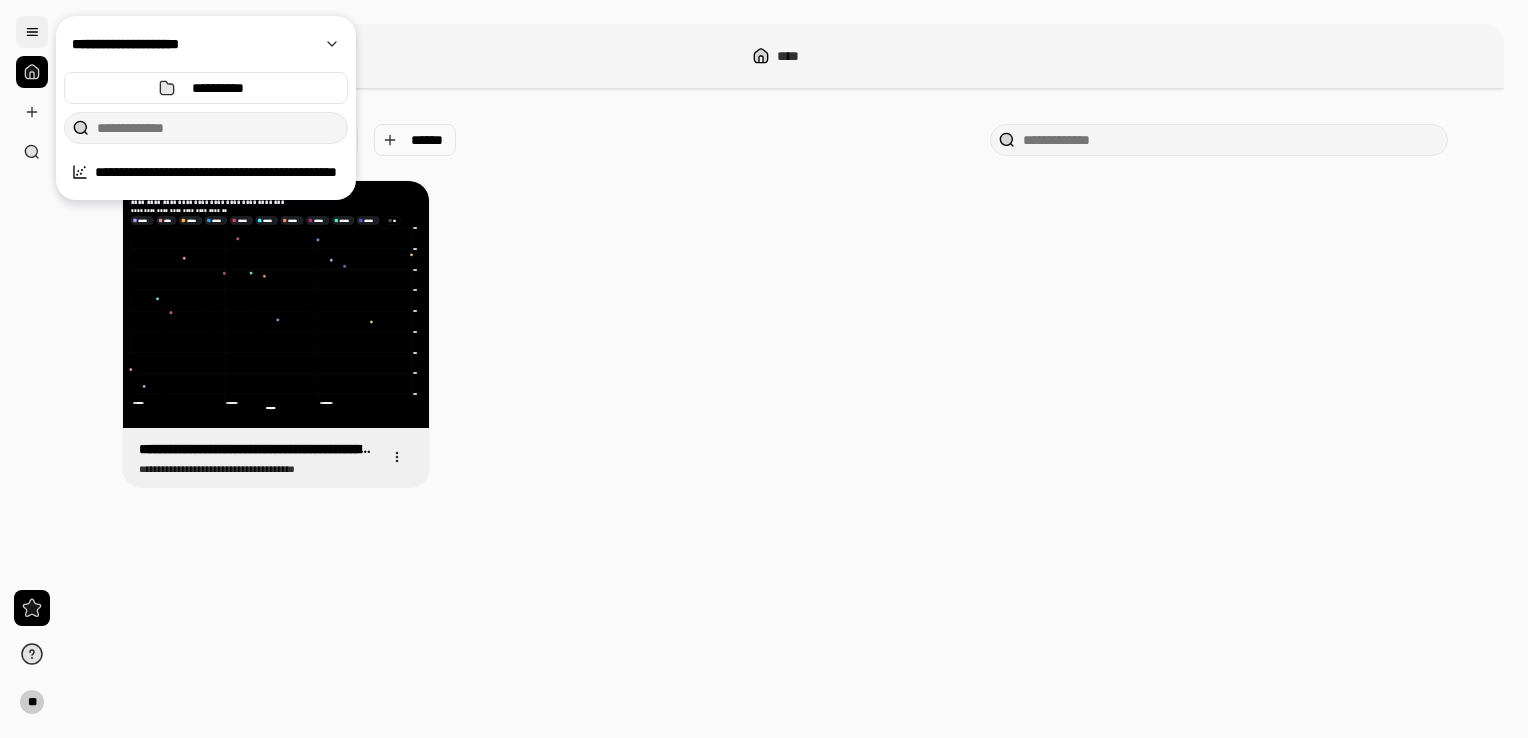 click at bounding box center (32, 32) 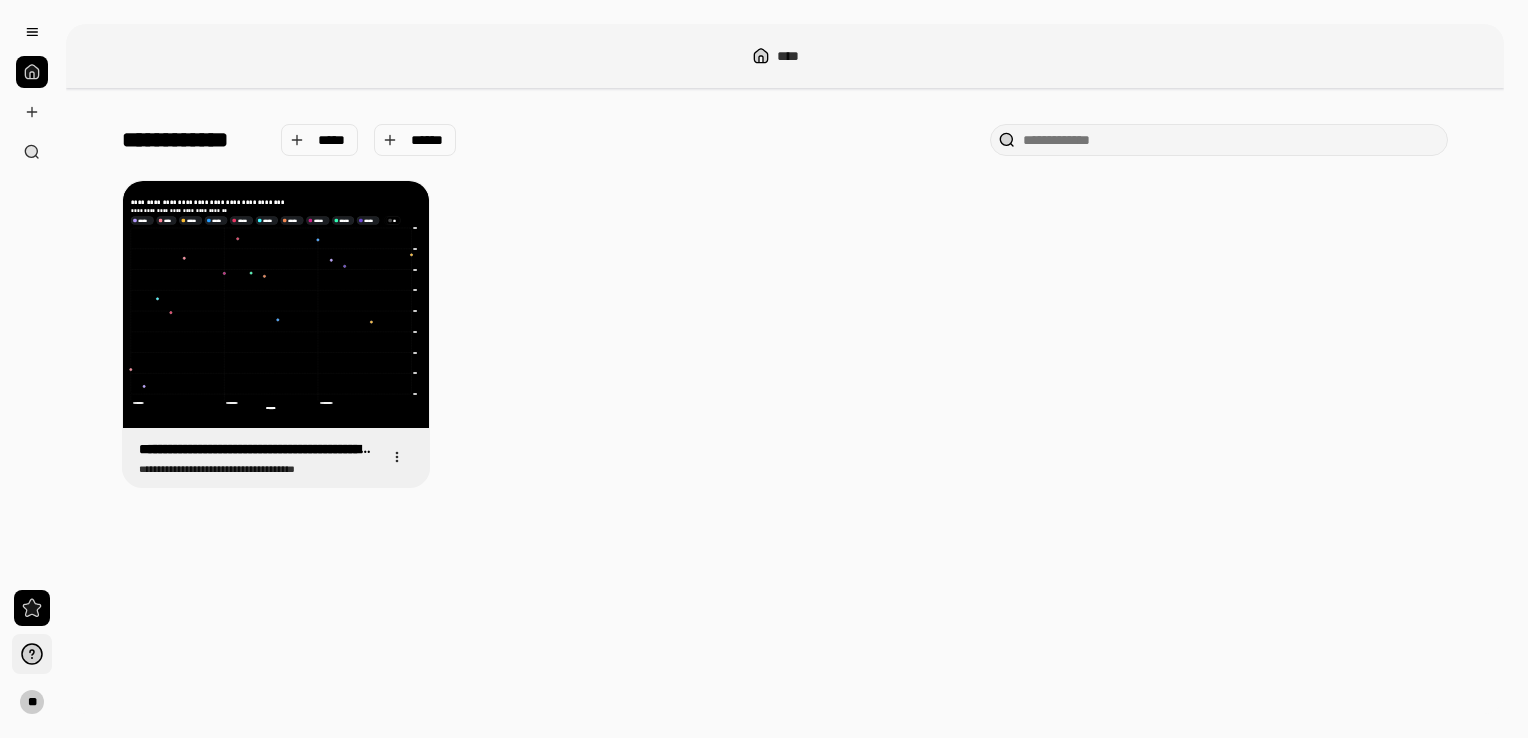 click at bounding box center (32, 654) 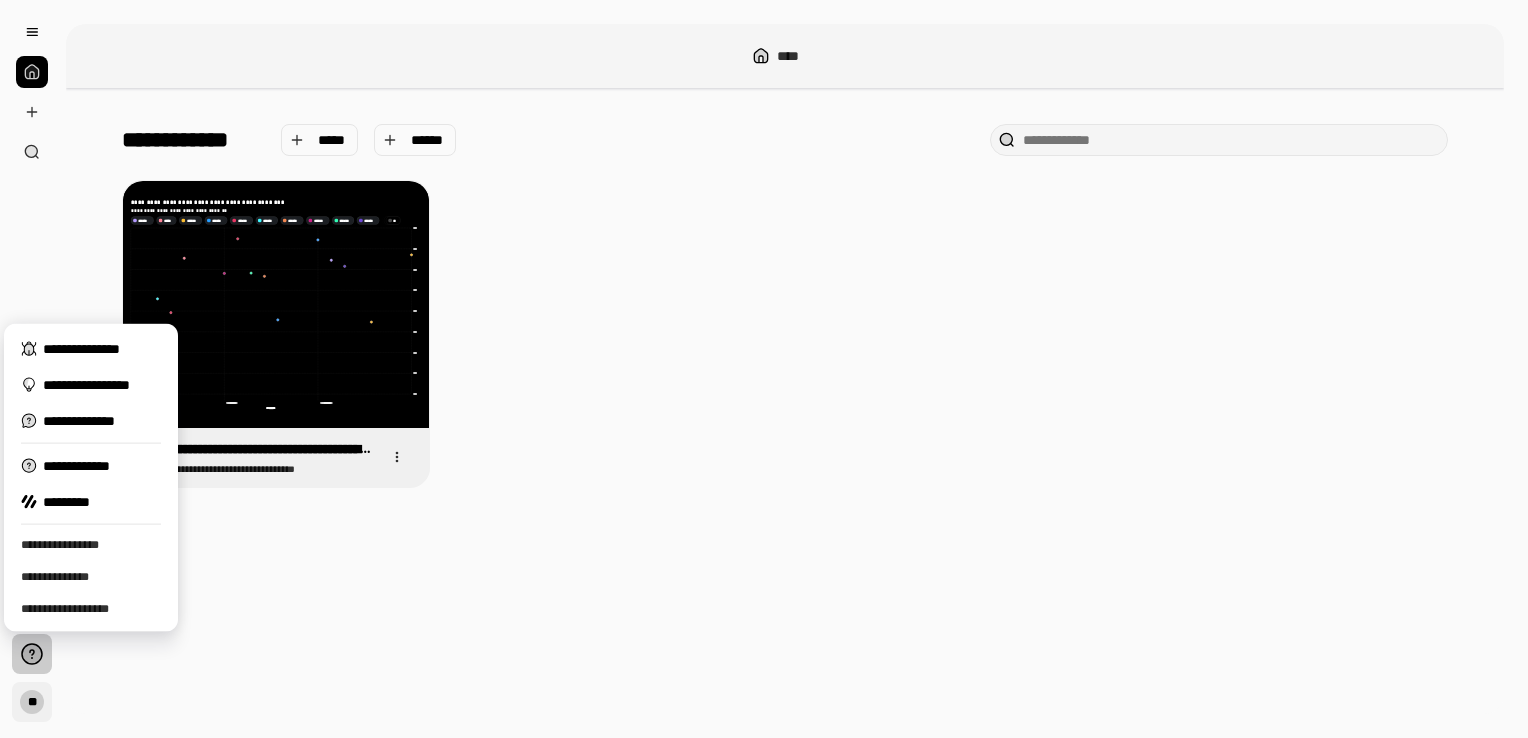 click on "**" at bounding box center (32, 702) 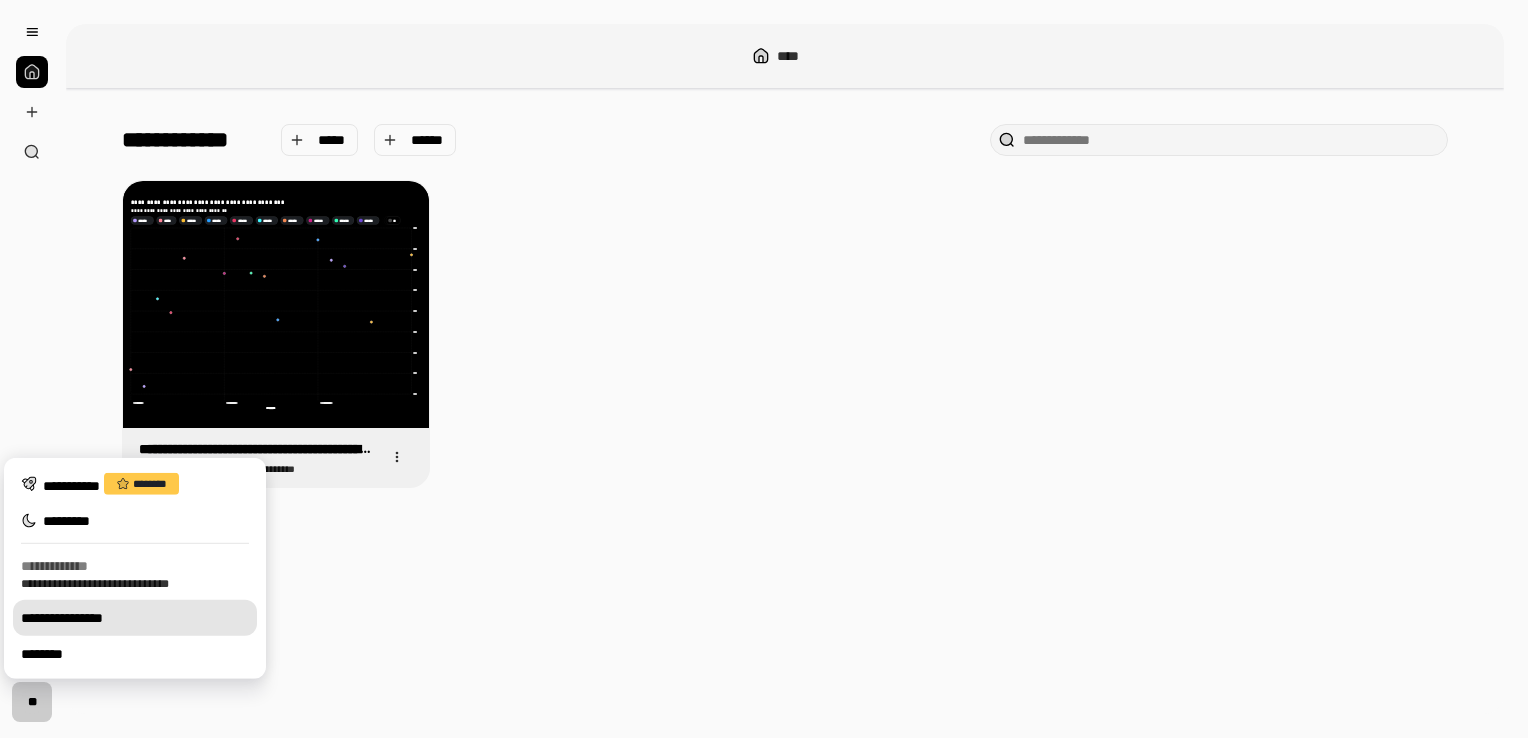 click on "**********" at bounding box center [135, 618] 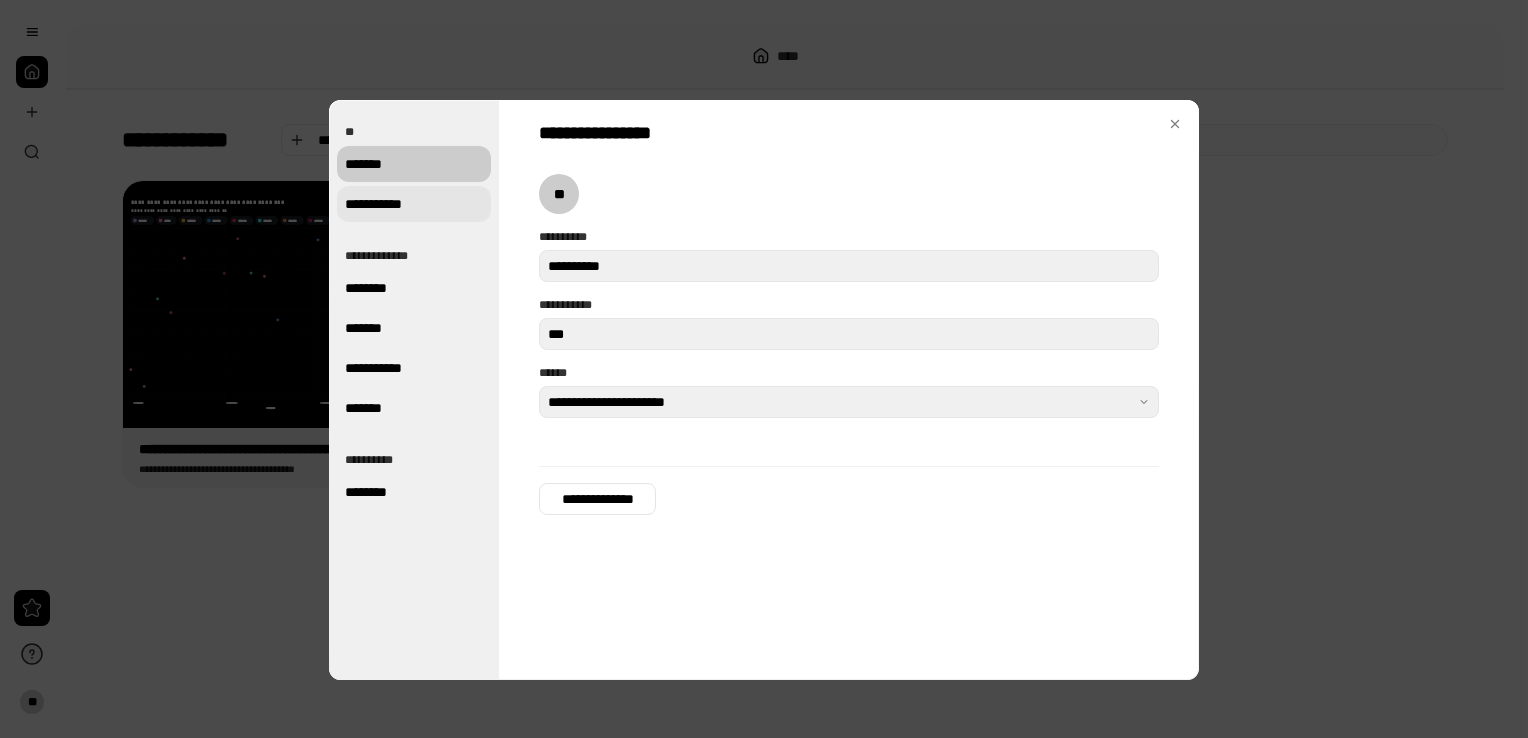 click on "**********" at bounding box center [414, 204] 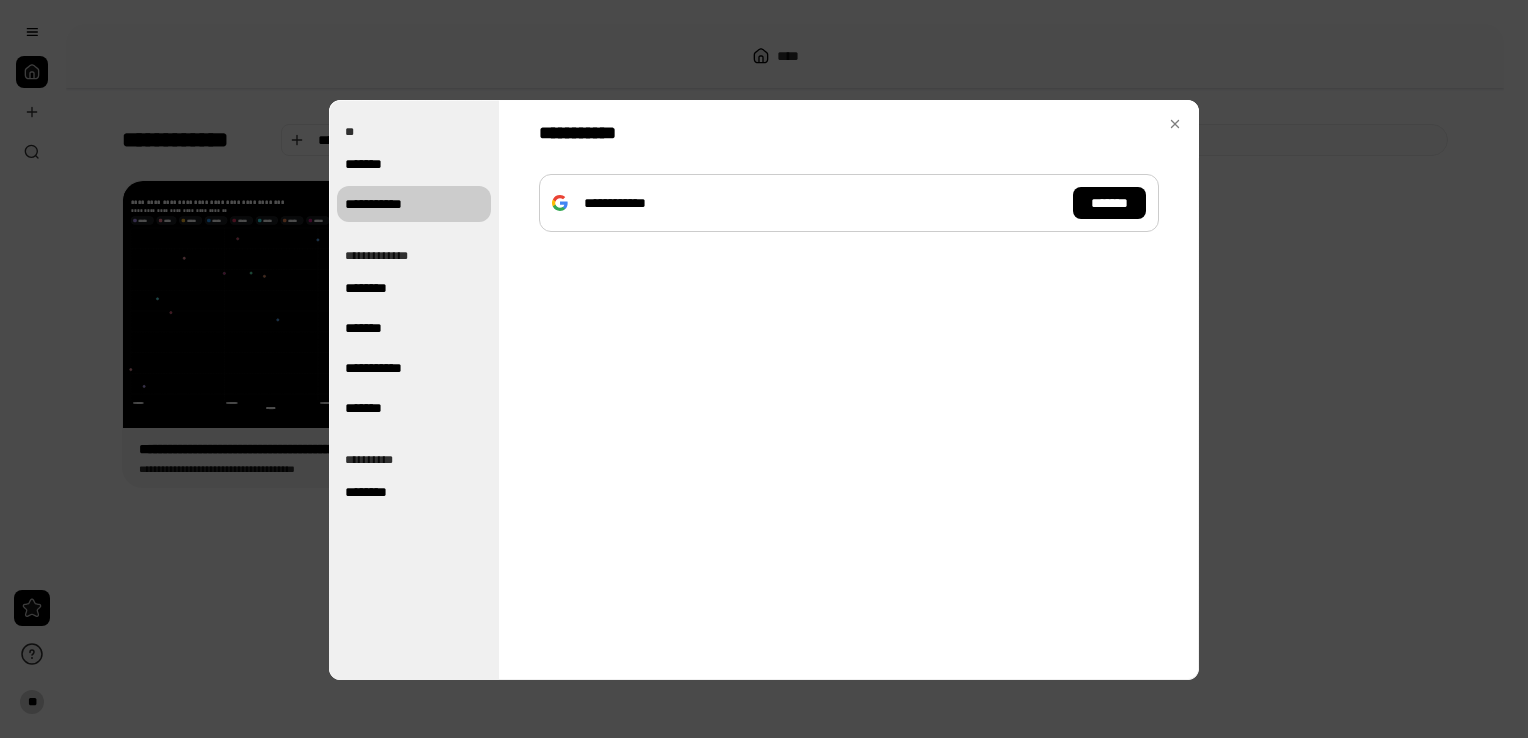 click on "**********" at bounding box center [414, 254] 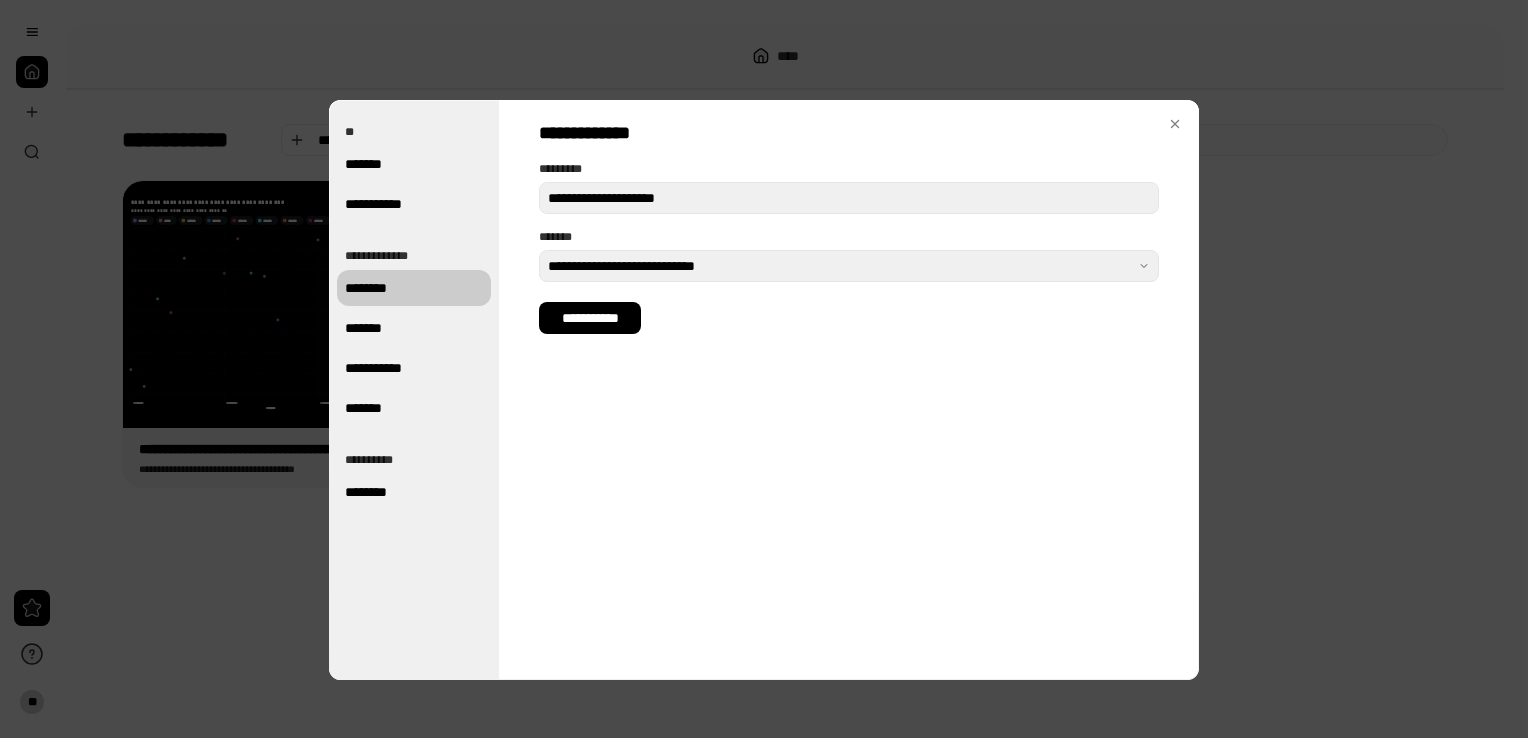 click on "********" at bounding box center (414, 288) 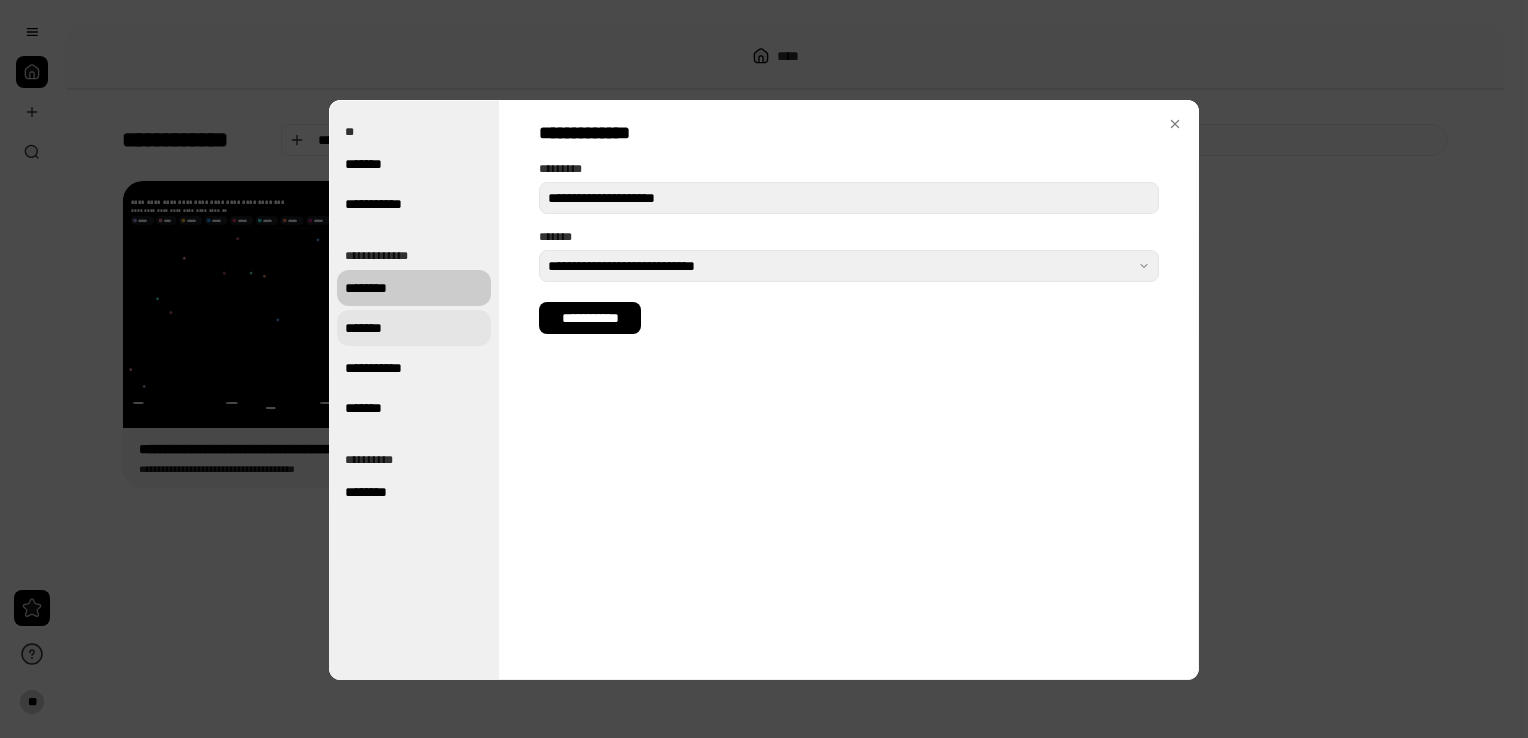 click on "*******" at bounding box center [414, 328] 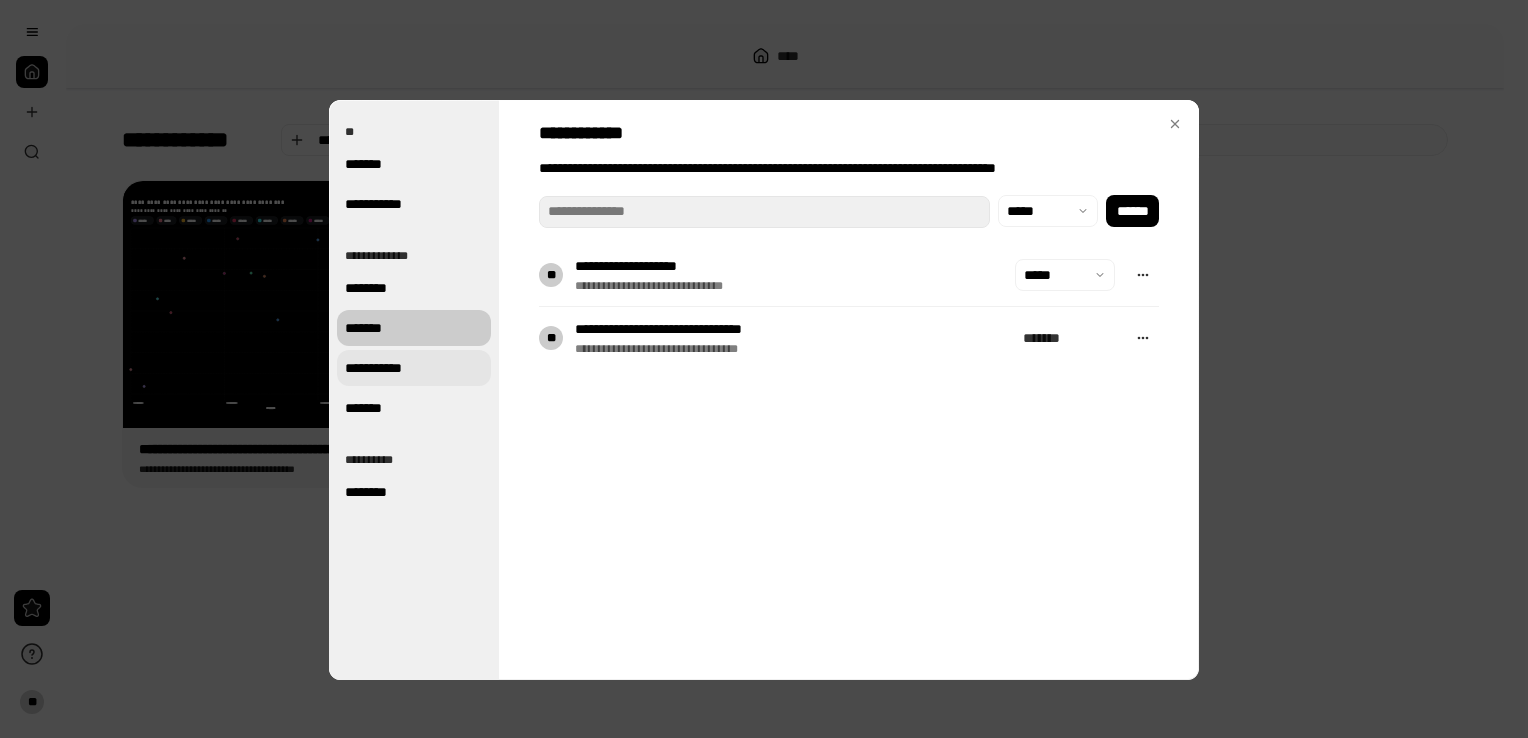 click on "**********" at bounding box center [414, 368] 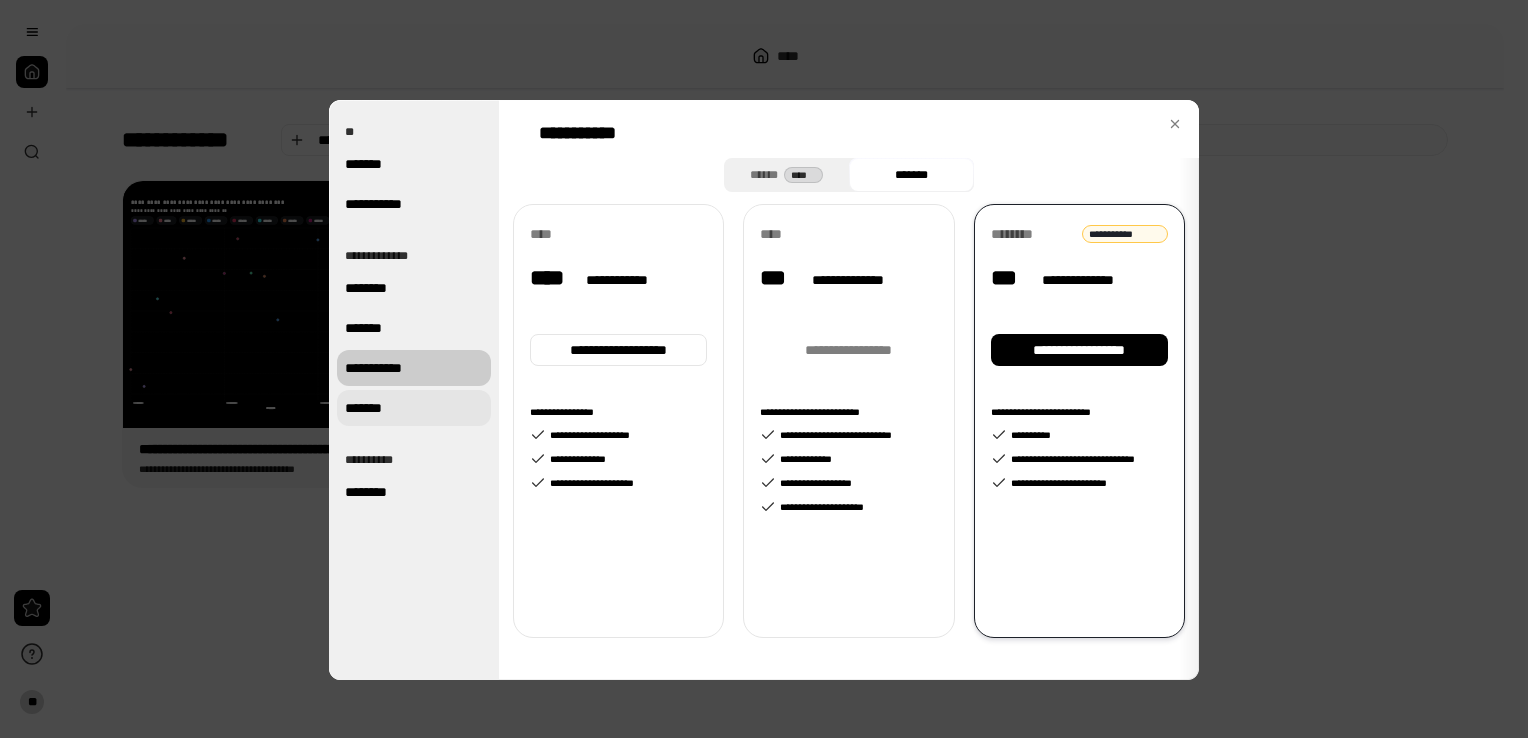 click on "*******" at bounding box center [414, 408] 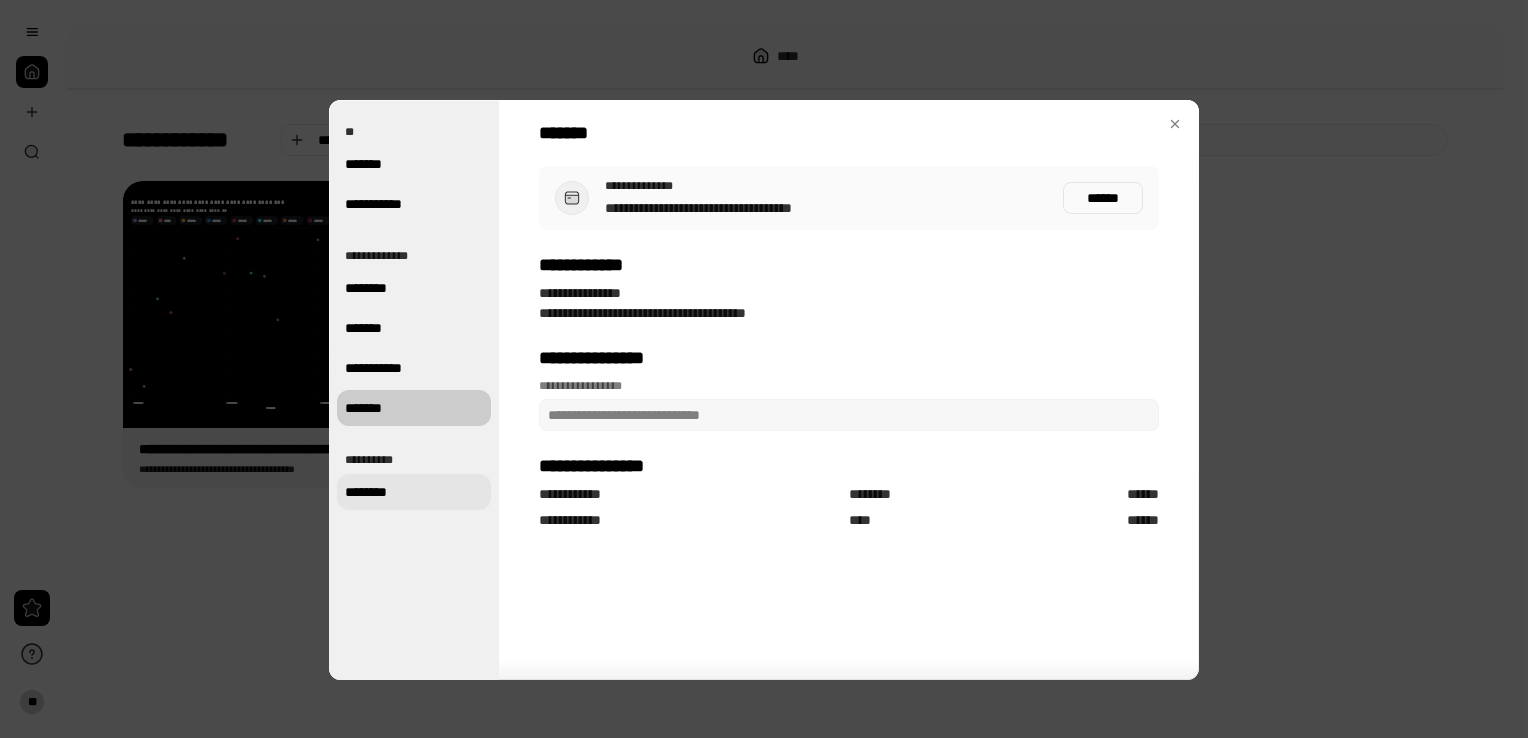 click on "********" at bounding box center [414, 492] 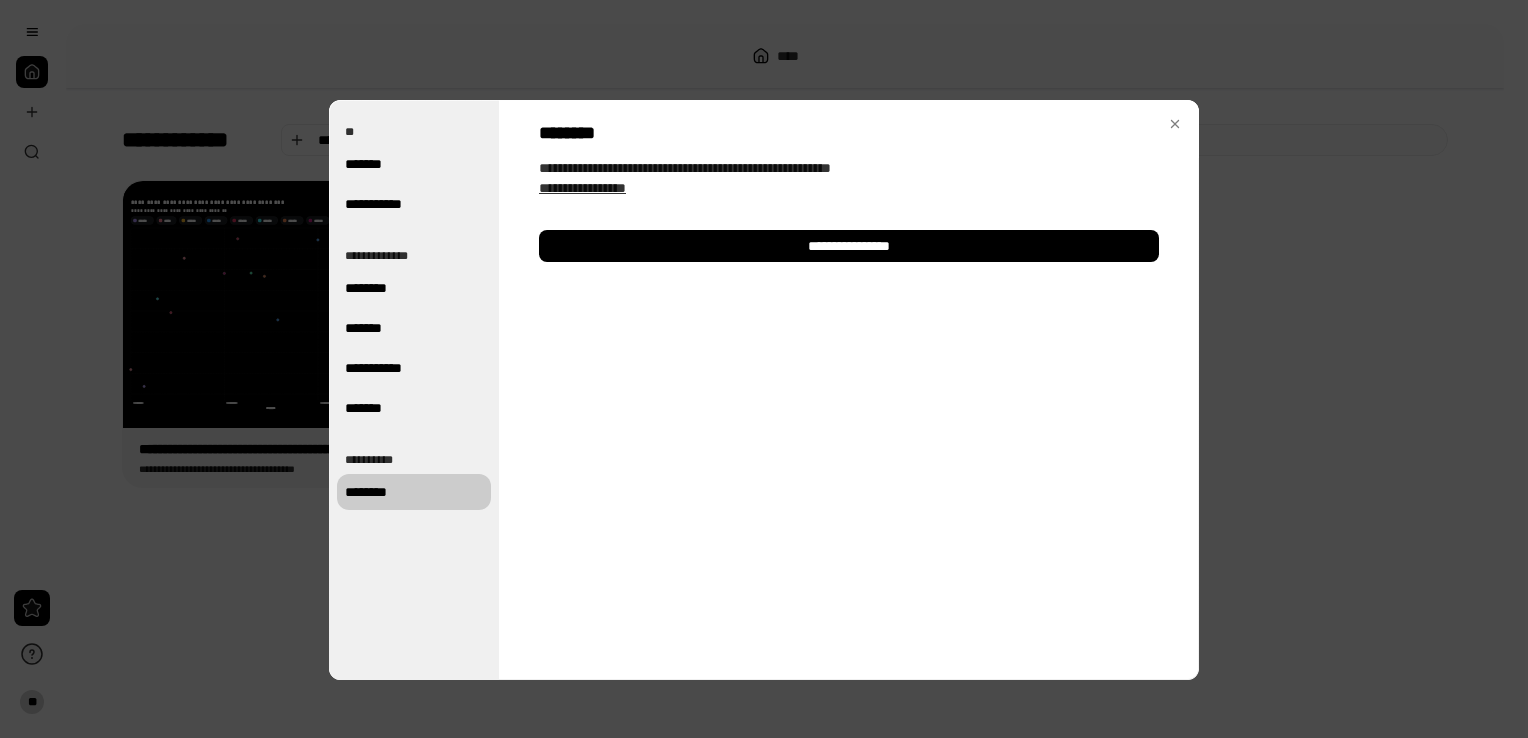 click on "**********" at bounding box center [764, 390] 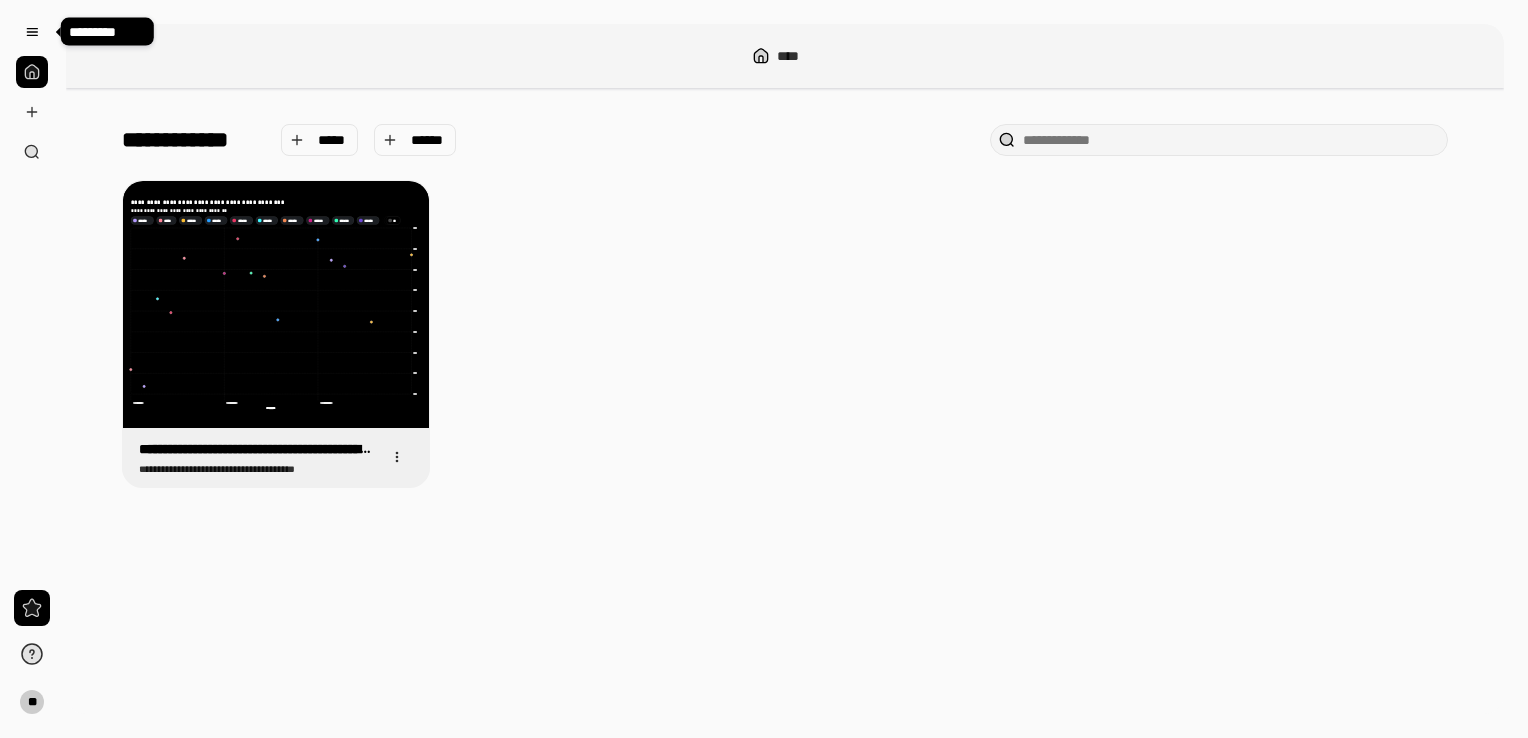 click 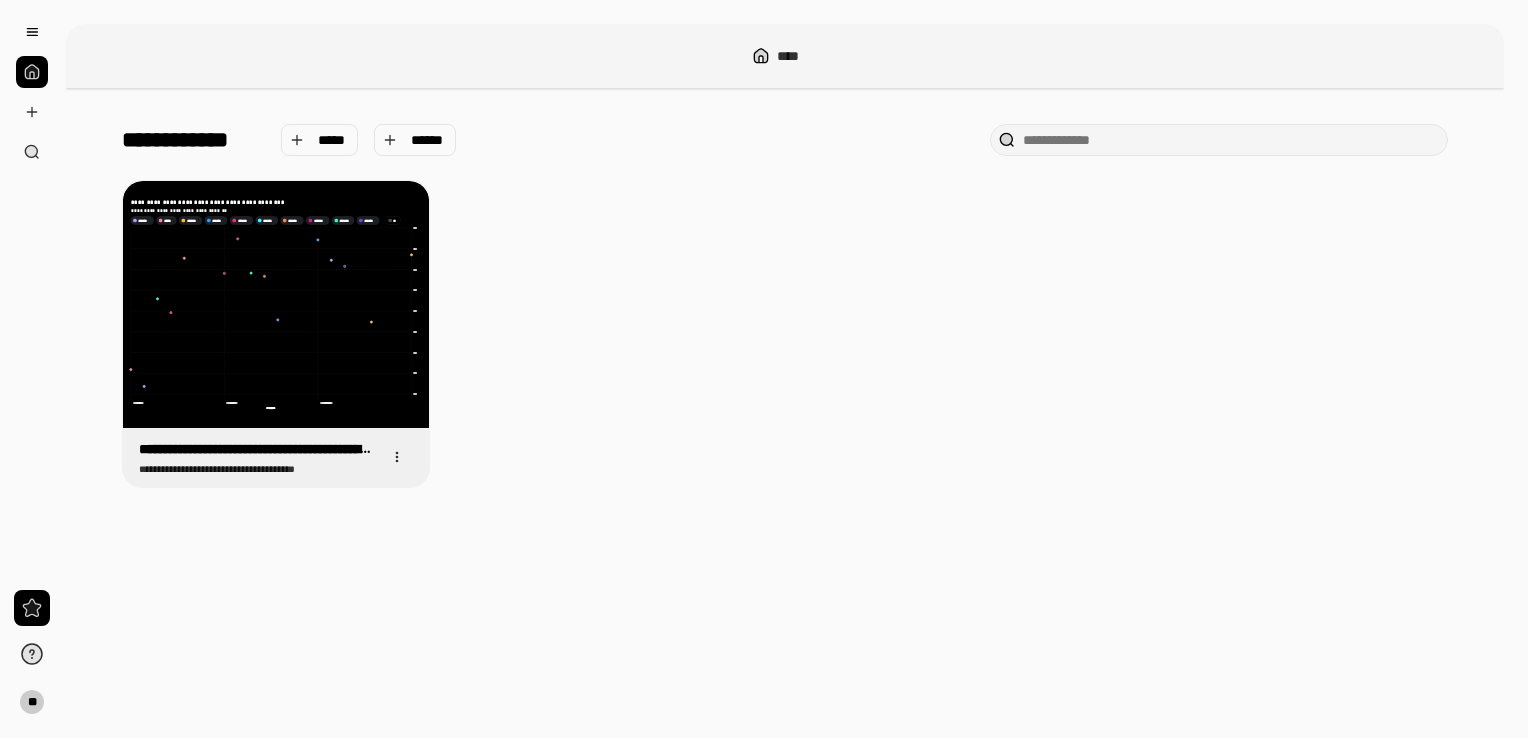 click on "**********" at bounding box center (785, 334) 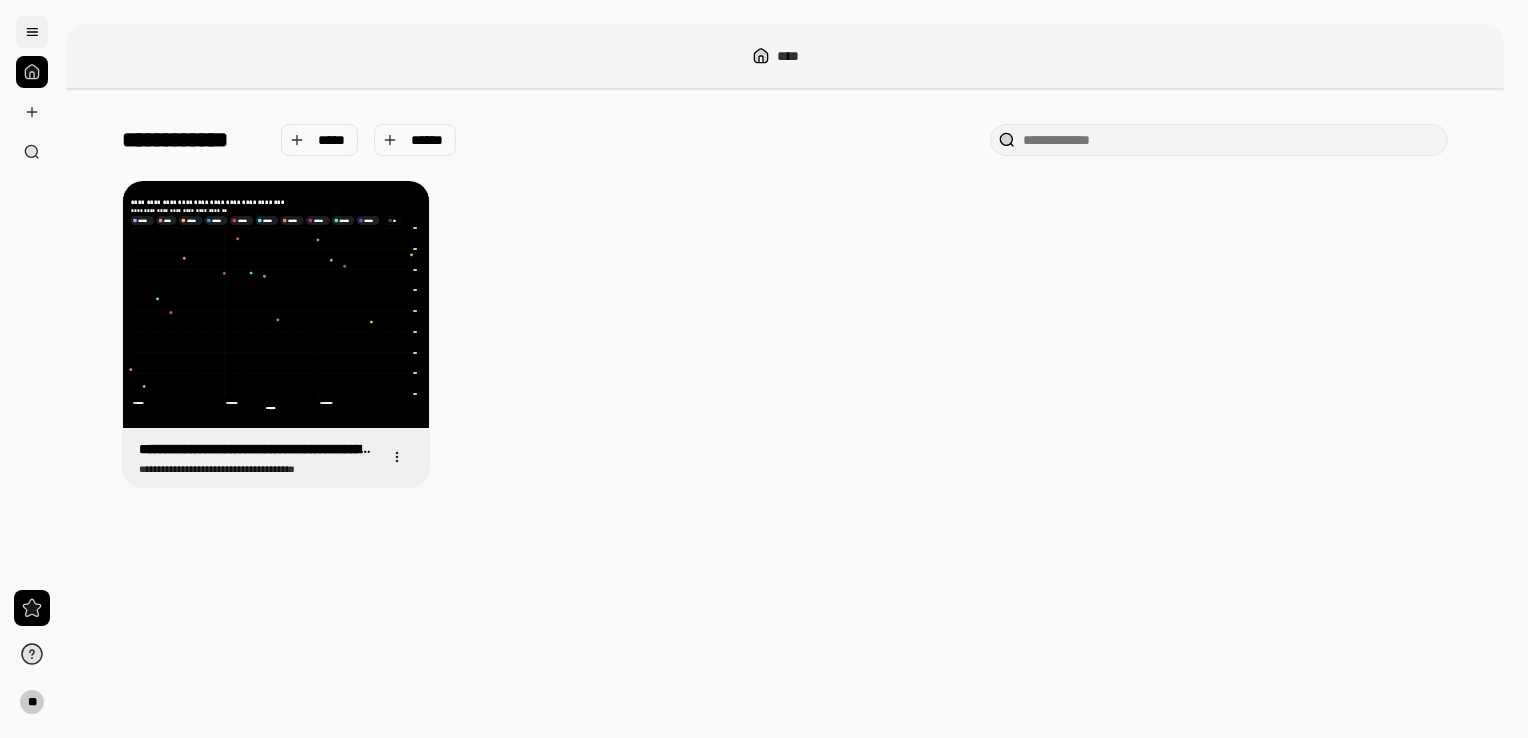 click at bounding box center [32, 32] 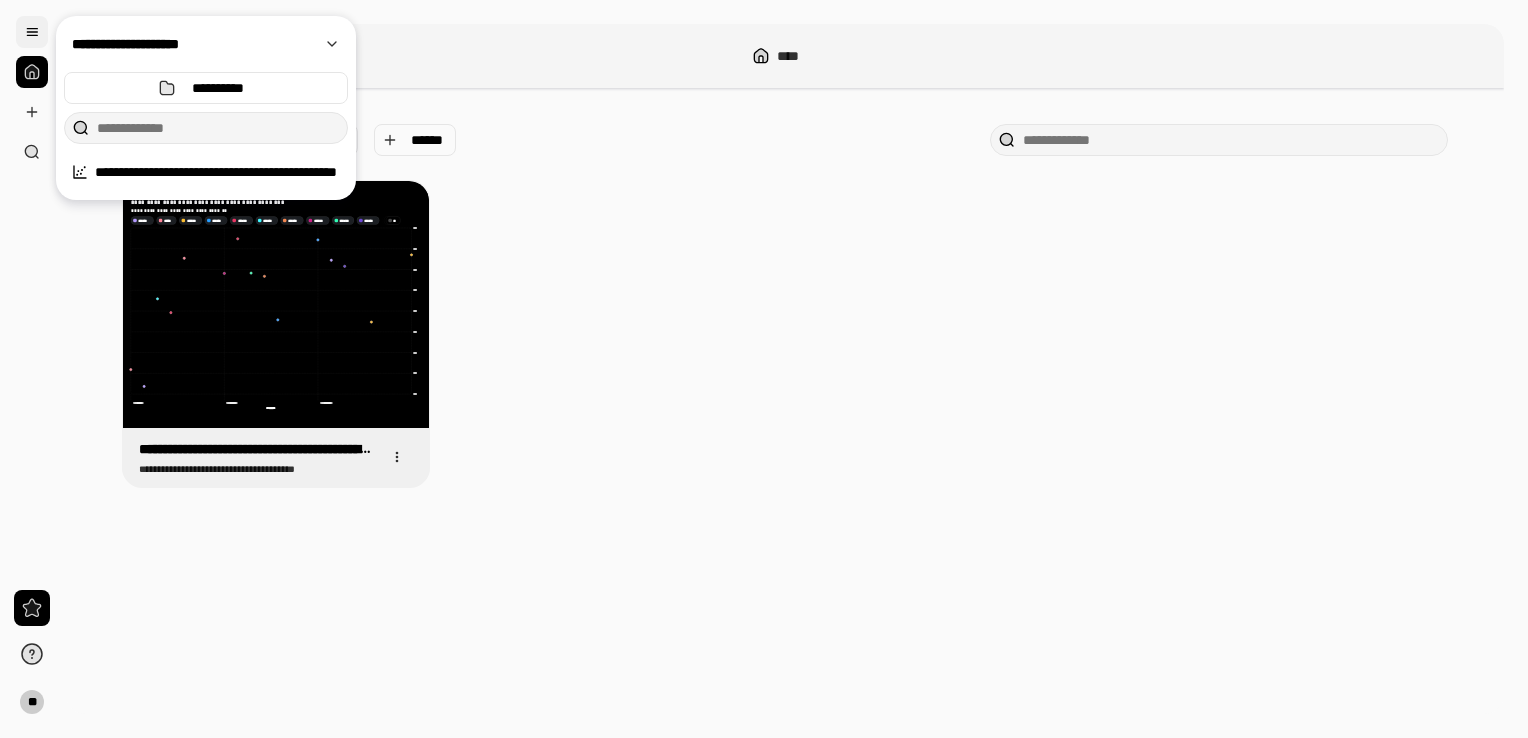 click at bounding box center [32, 32] 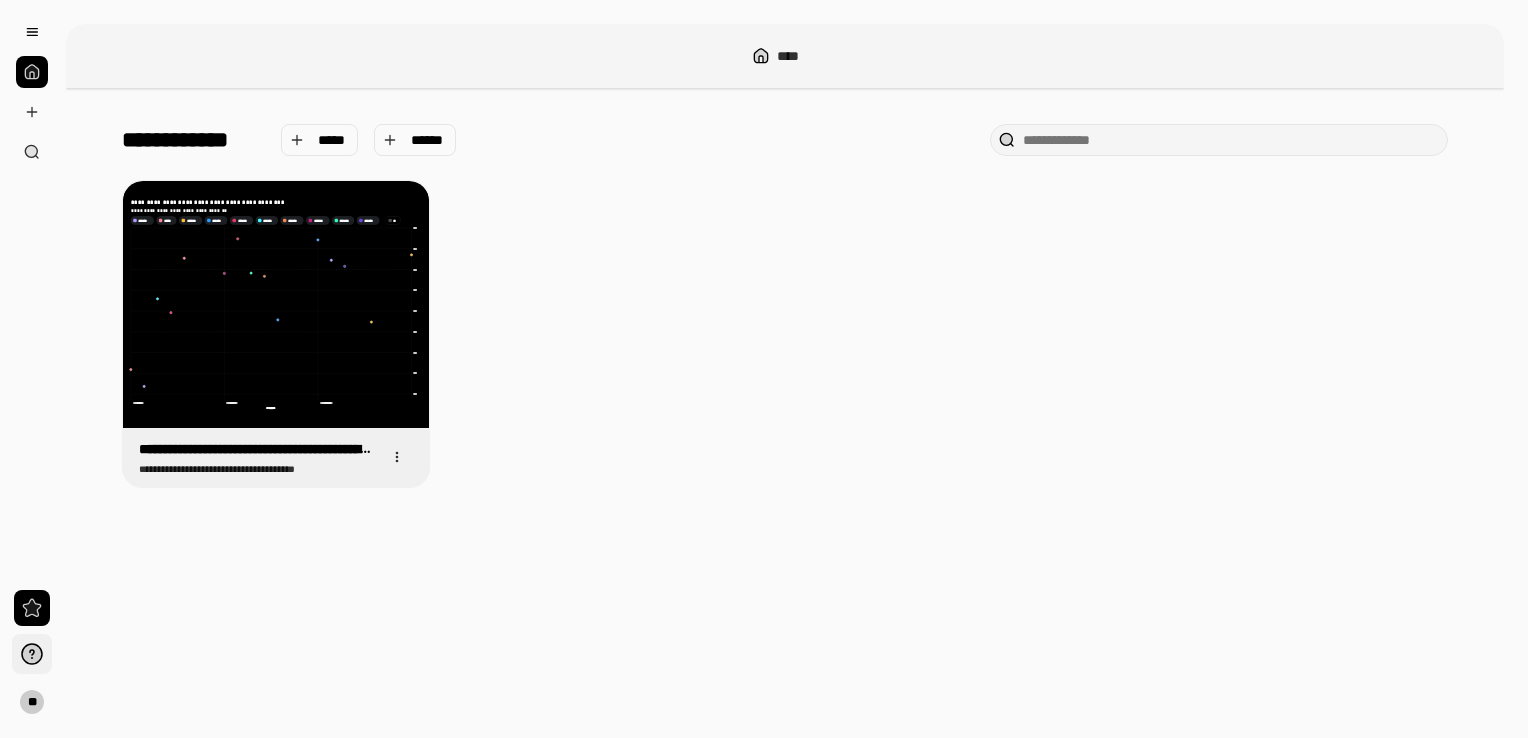 click at bounding box center [32, 654] 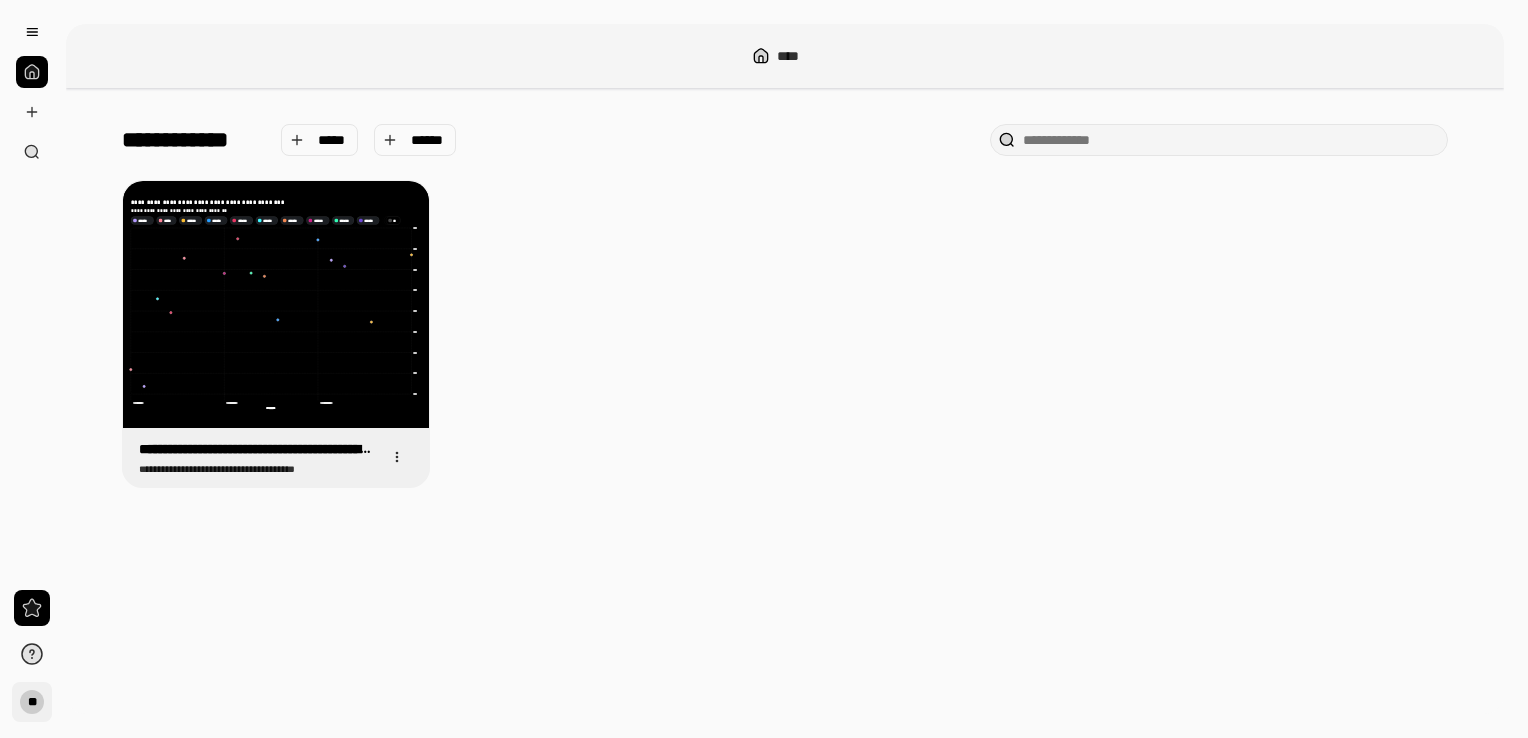 click on "**" at bounding box center [32, 702] 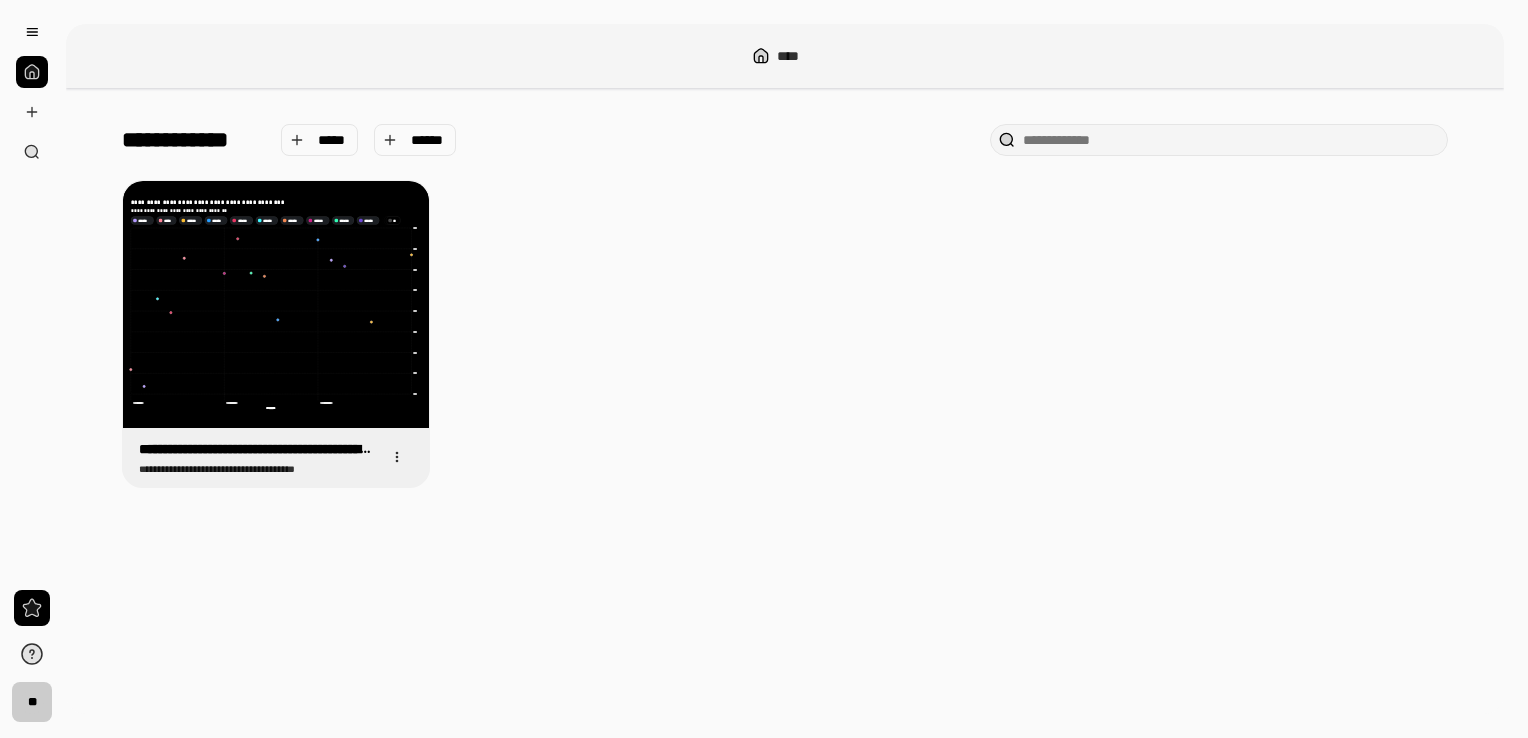 click on "**********" at bounding box center [785, 401] 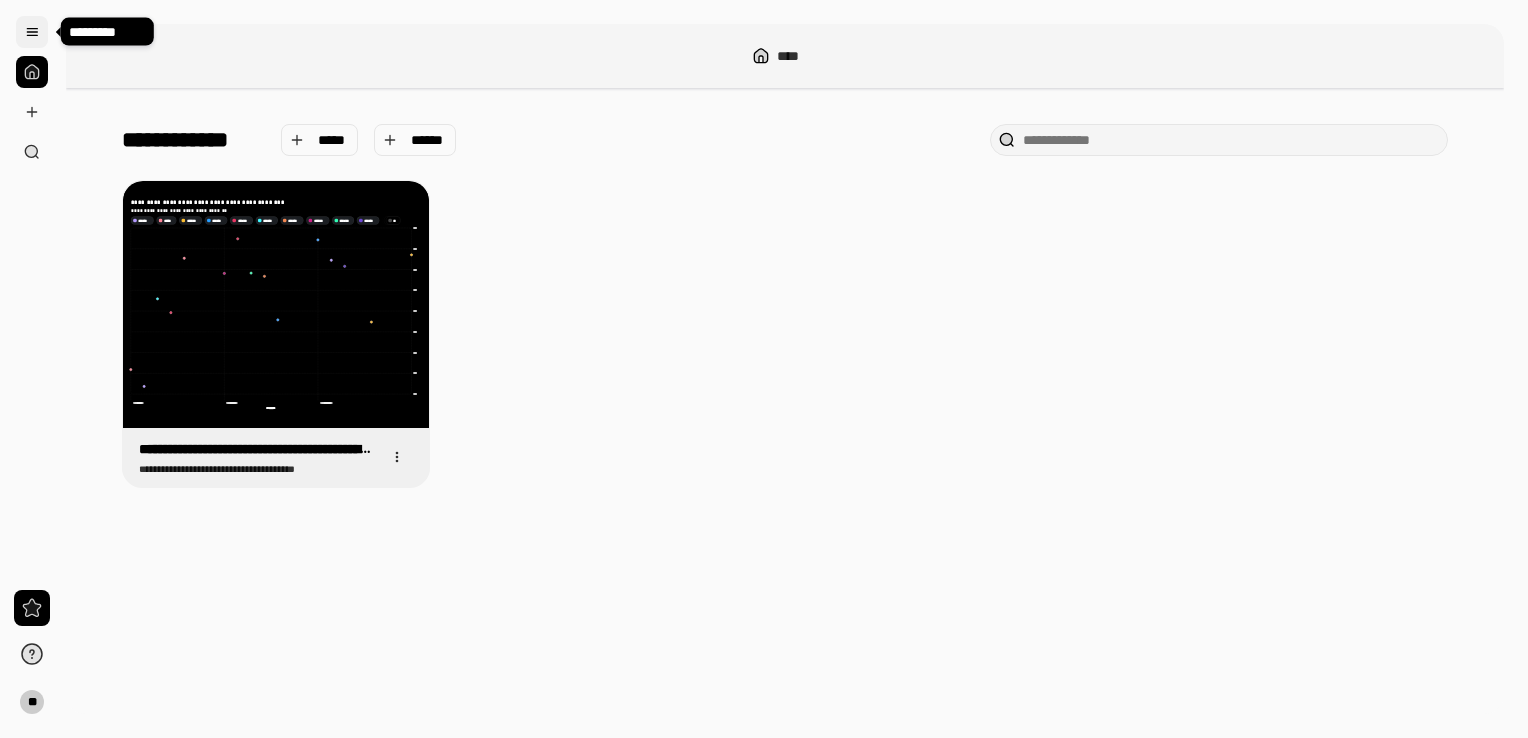 click at bounding box center [32, 32] 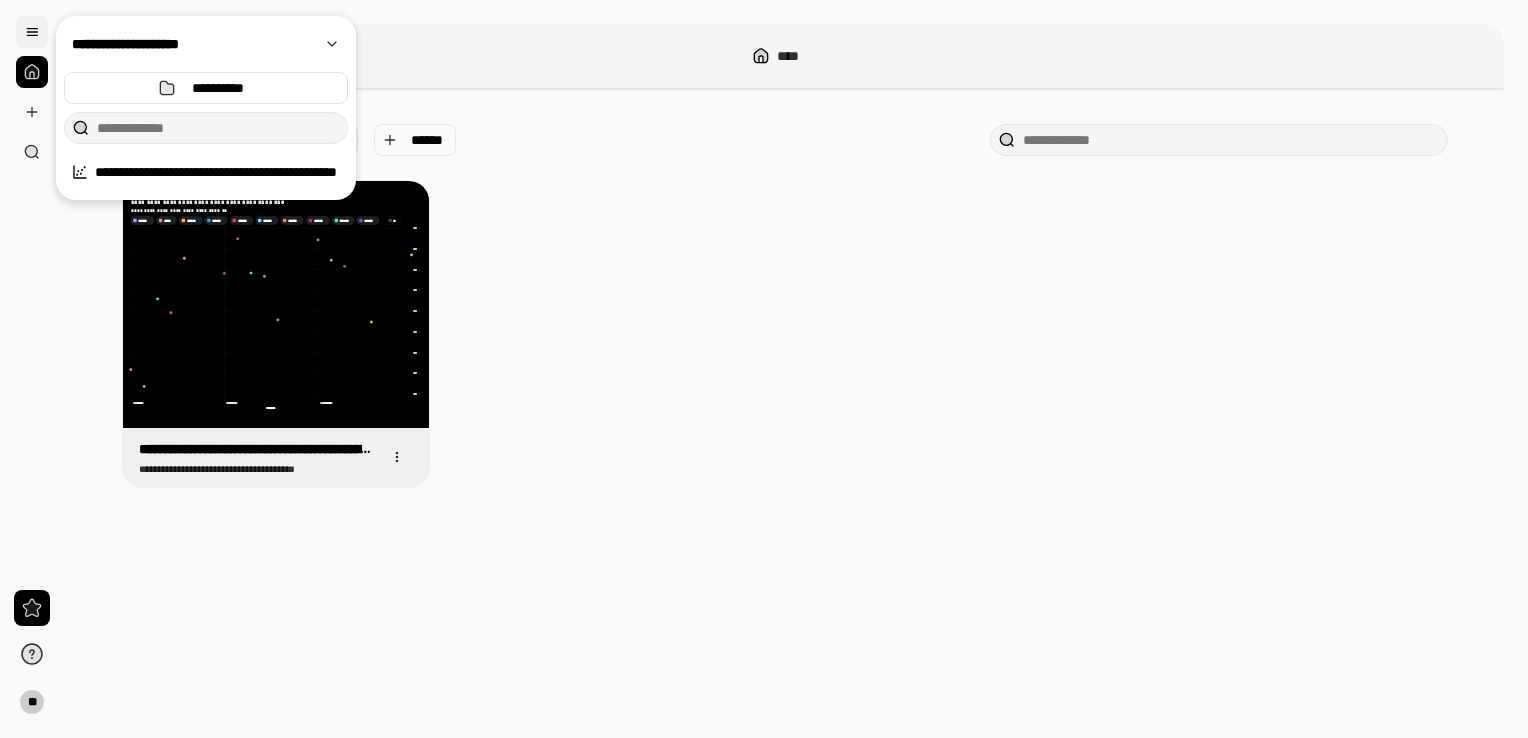 click at bounding box center [32, 32] 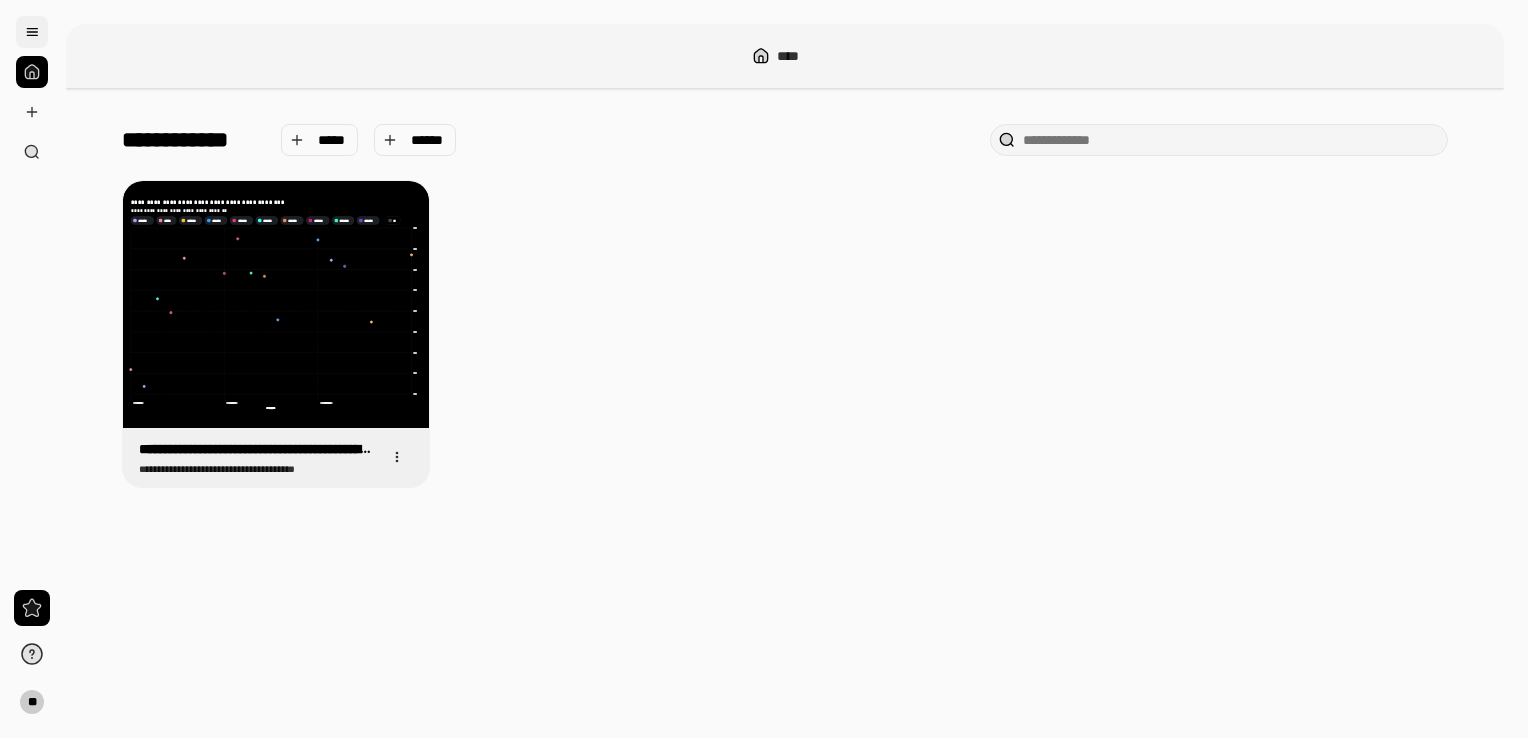 click at bounding box center [32, 32] 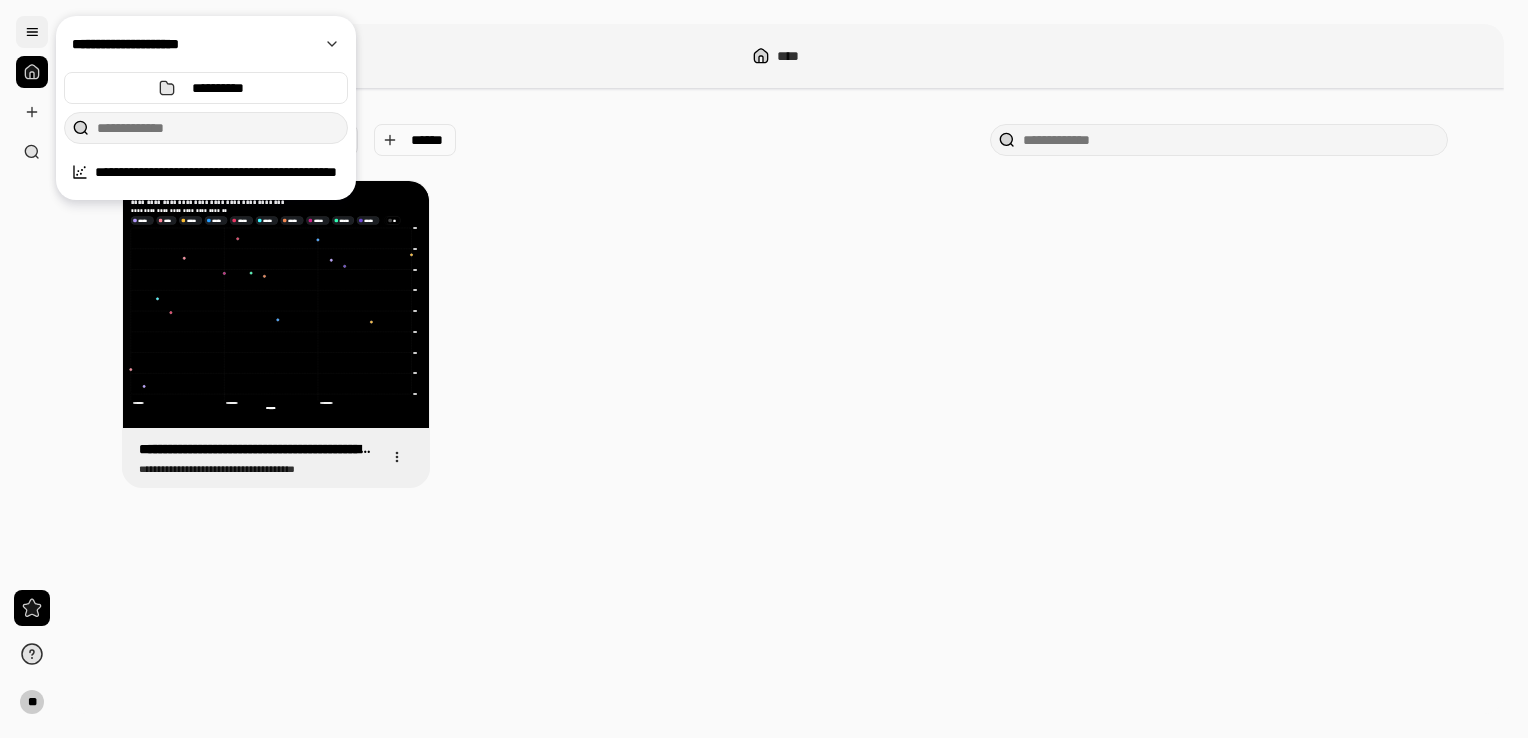 click at bounding box center [32, 32] 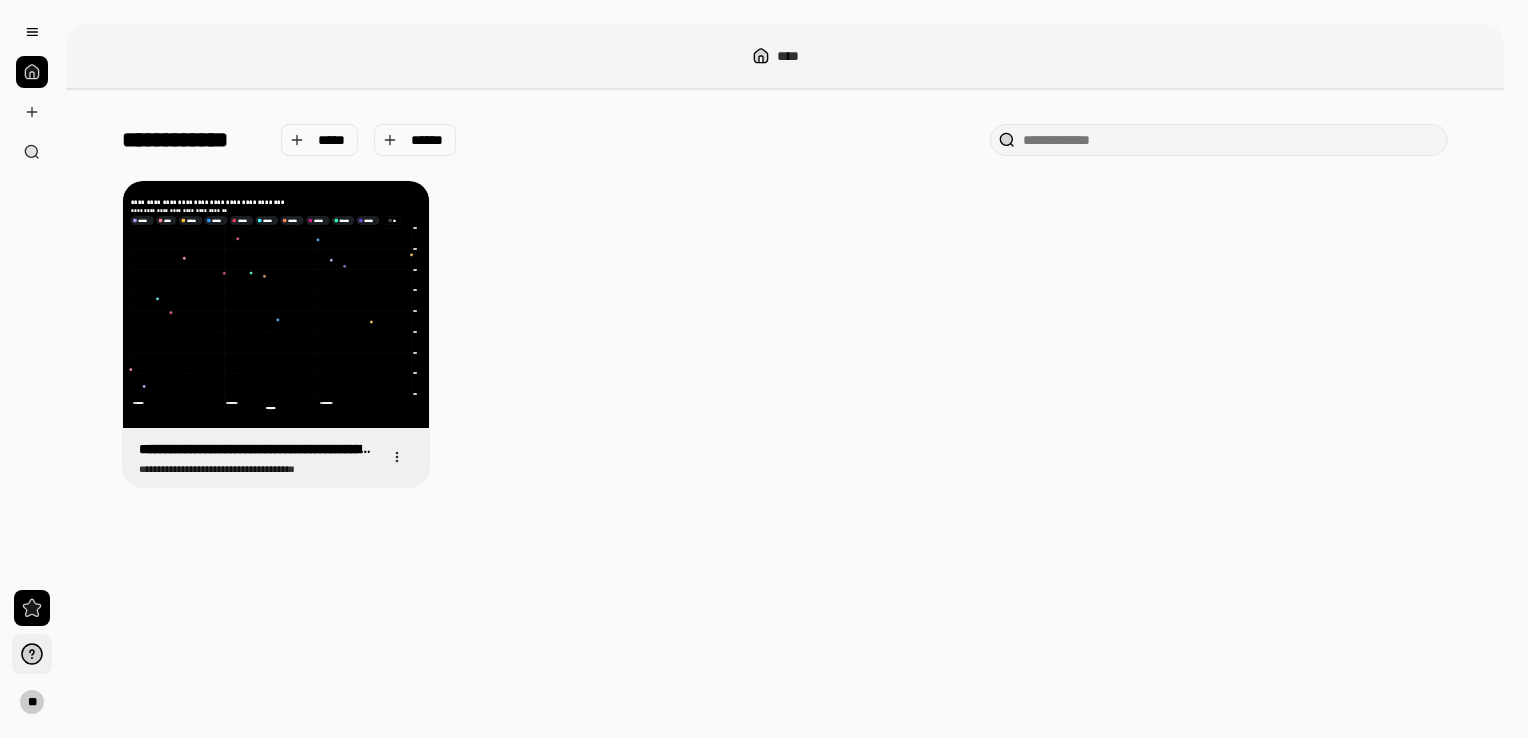click at bounding box center (32, 654) 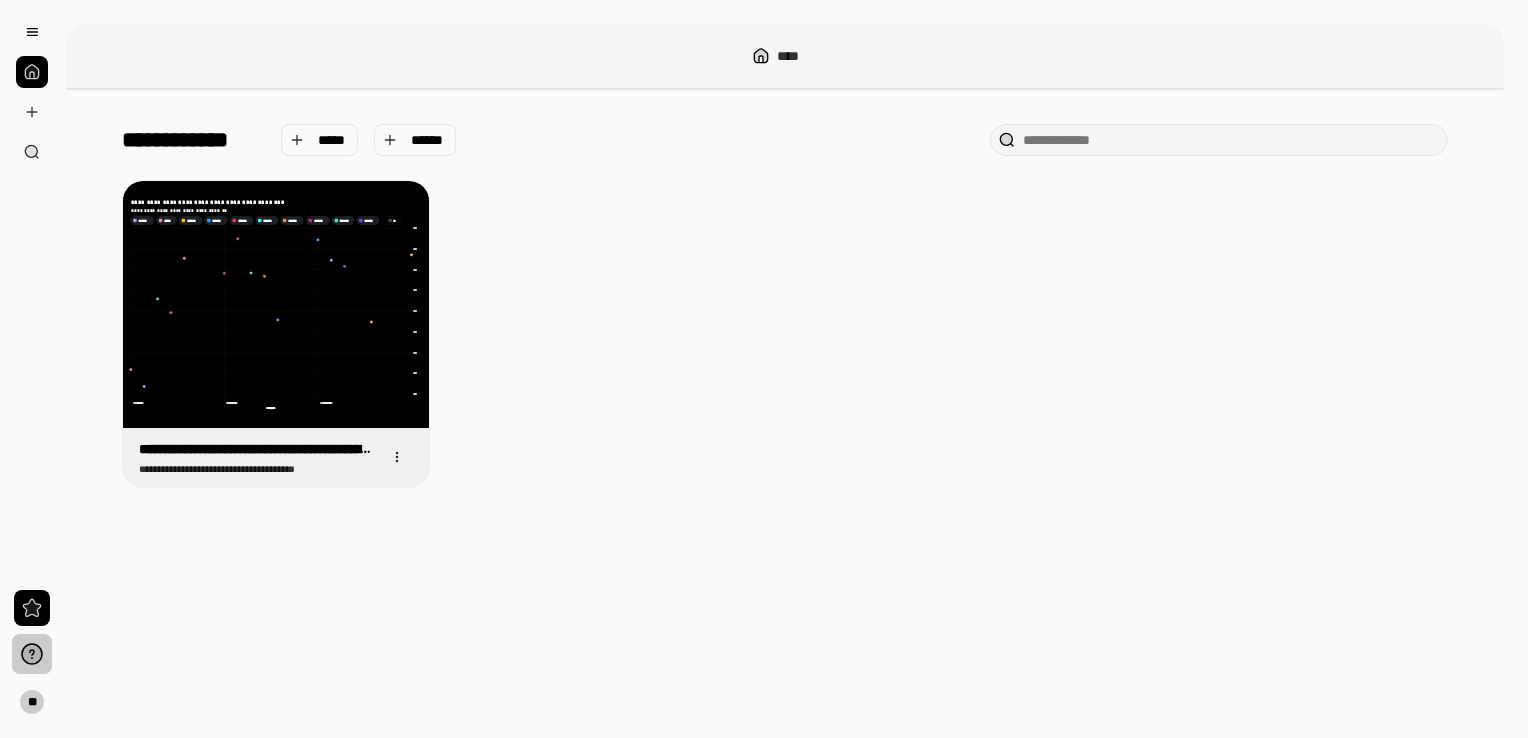 click on "**********" at bounding box center (785, 401) 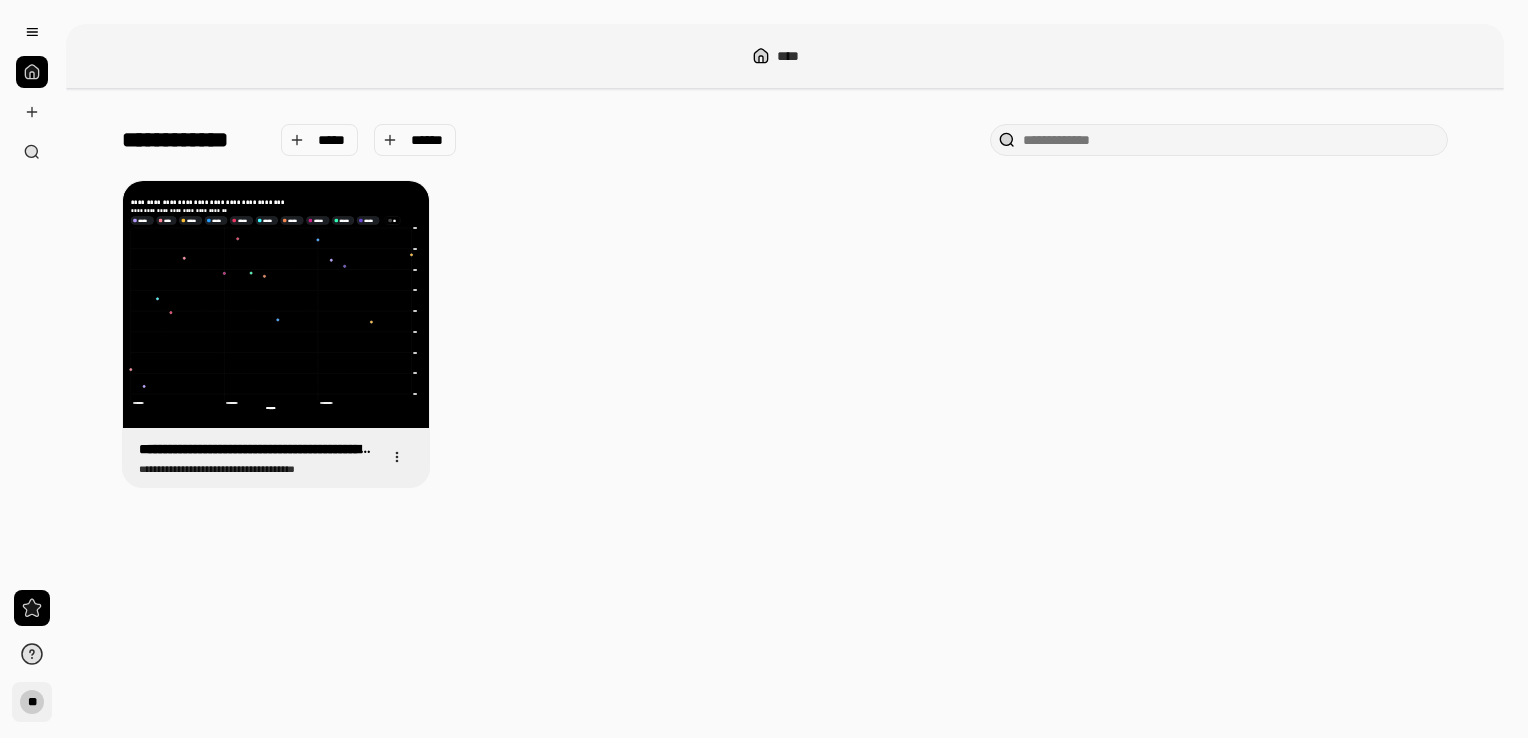 click on "**" at bounding box center (32, 702) 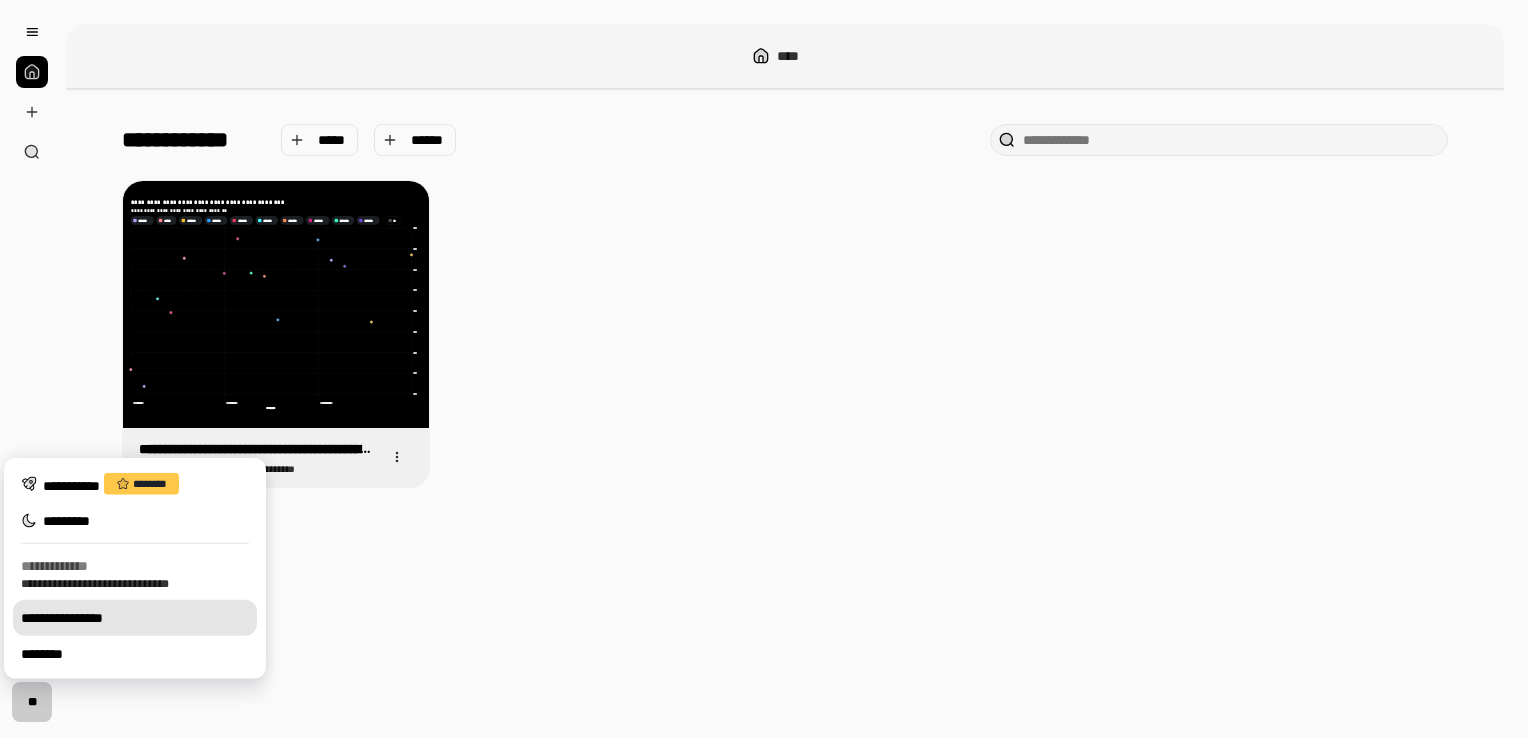 click on "**********" at bounding box center [135, 618] 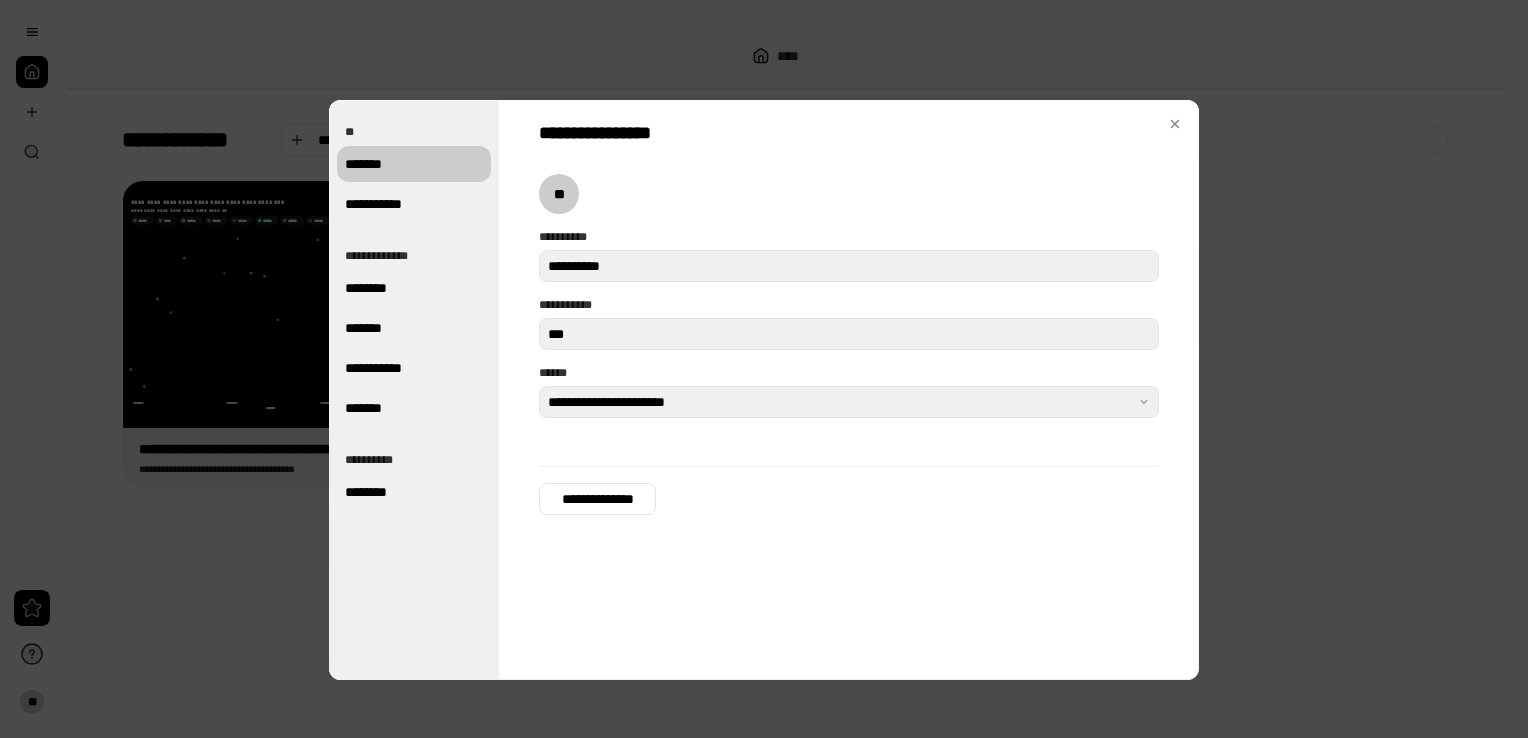 click on "**********" at bounding box center [849, 296] 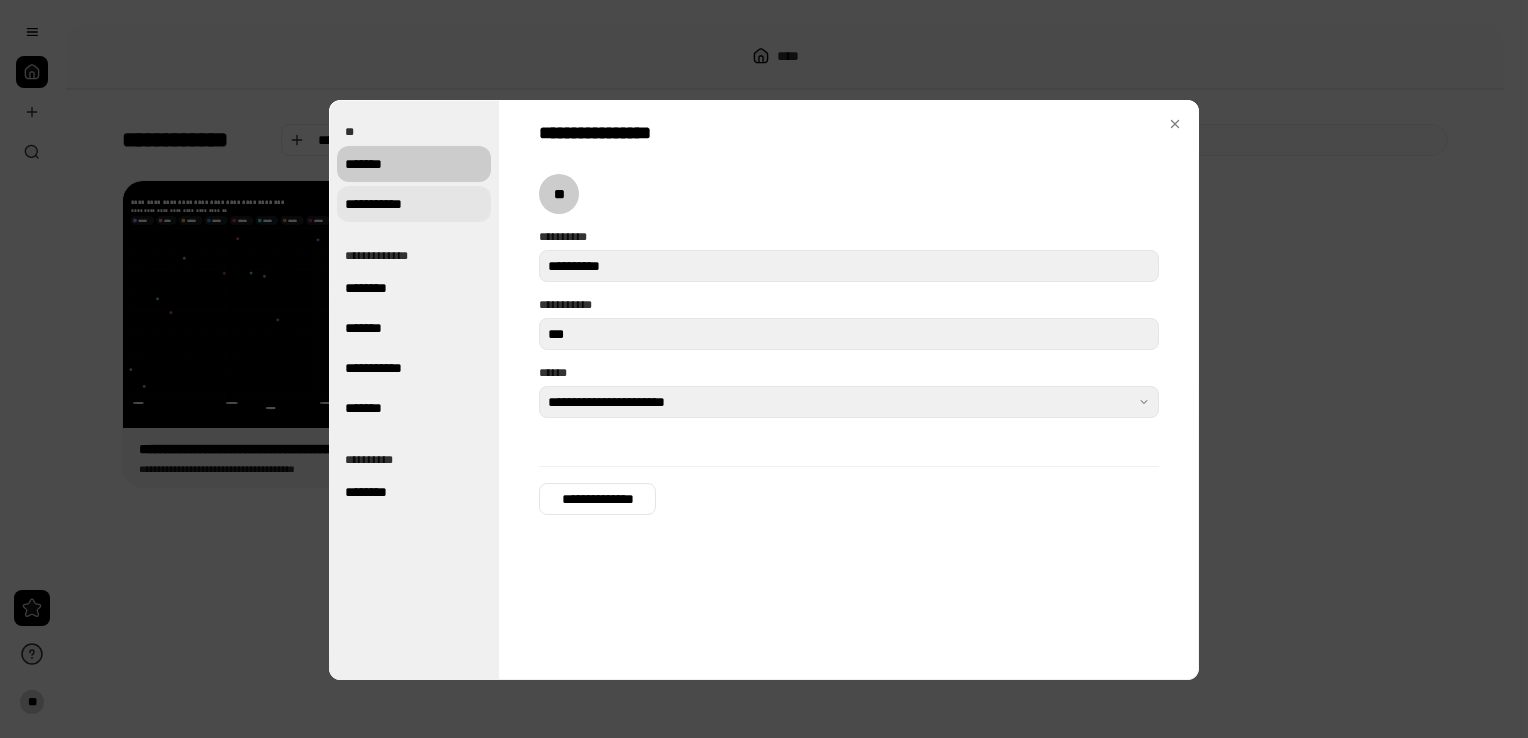 click on "**********" at bounding box center [414, 204] 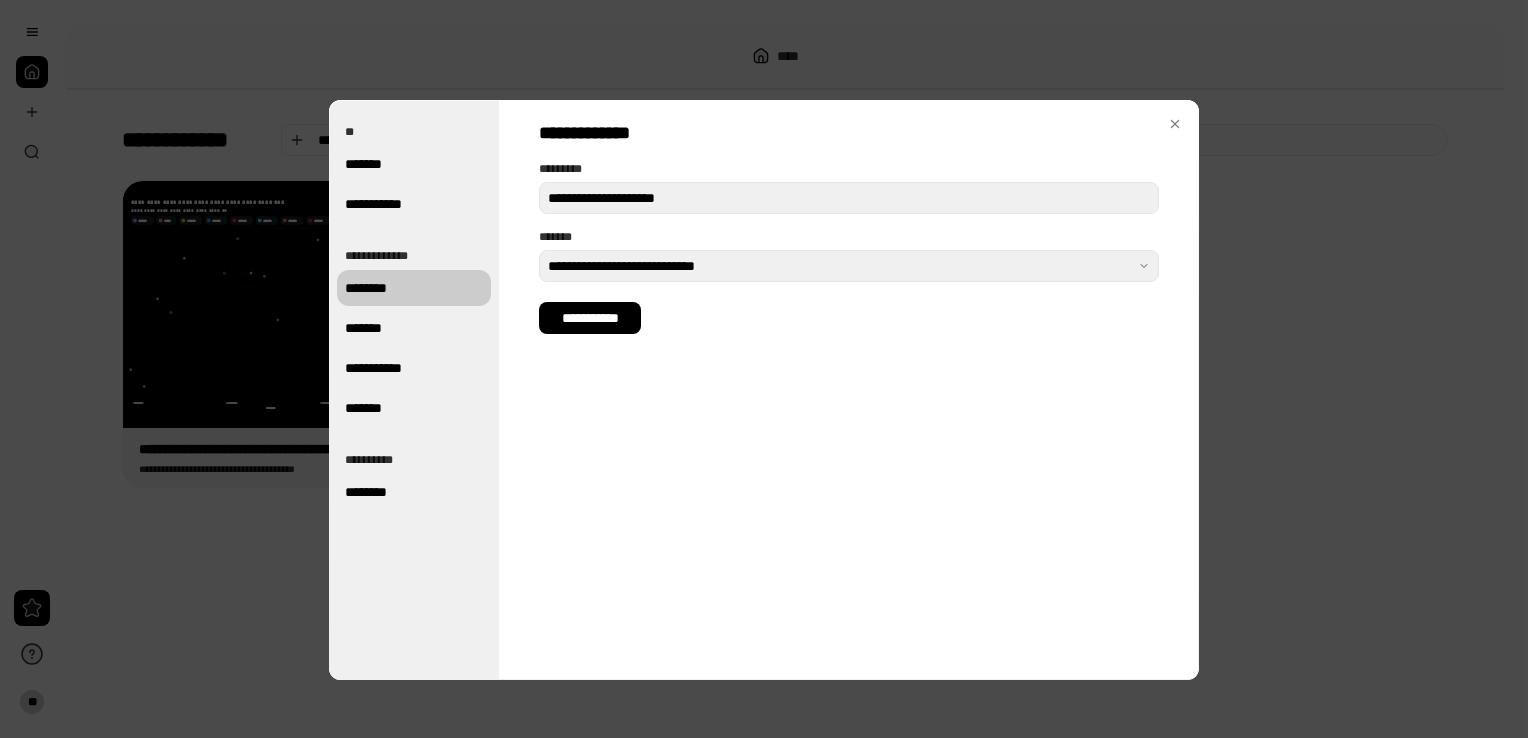click on "********" at bounding box center (414, 288) 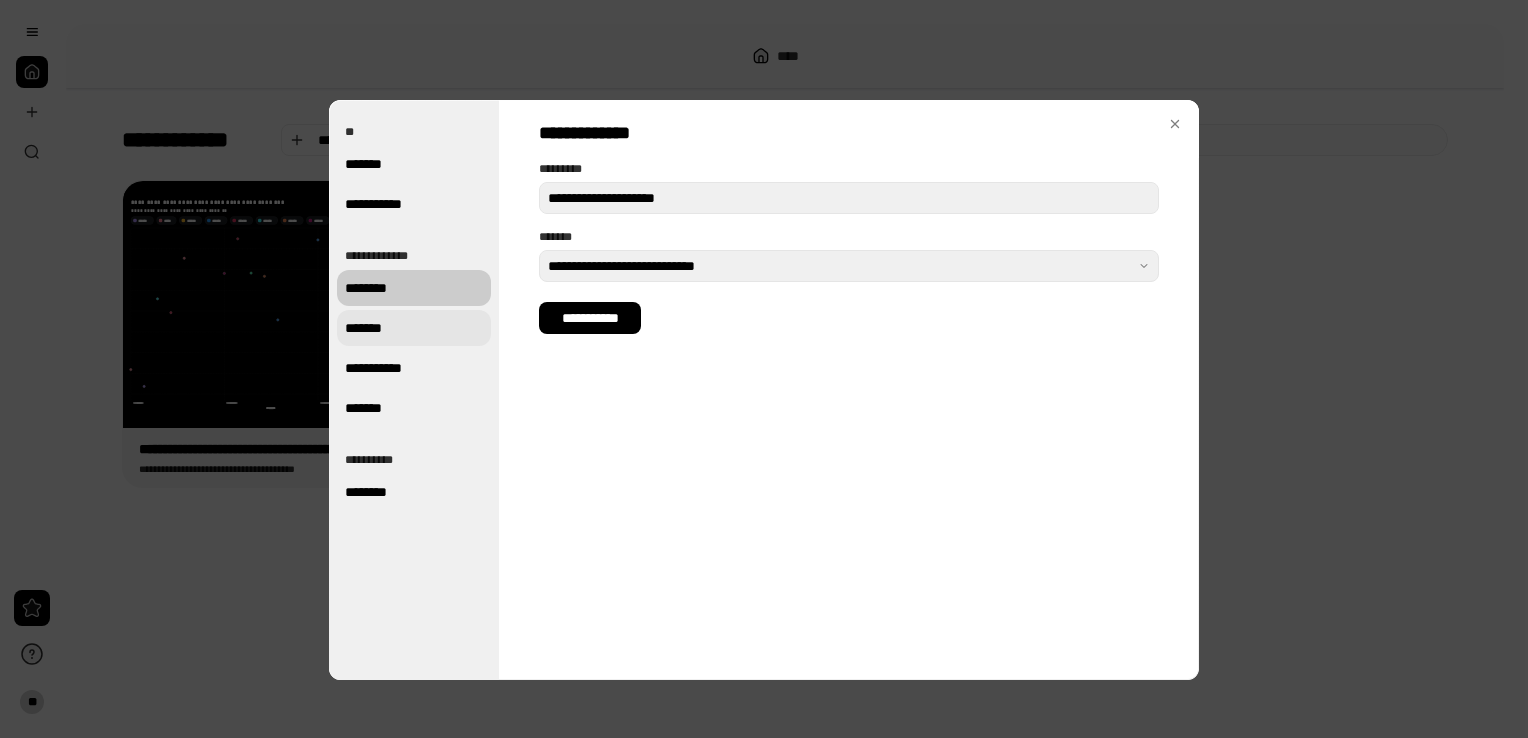 click on "*******" at bounding box center [414, 328] 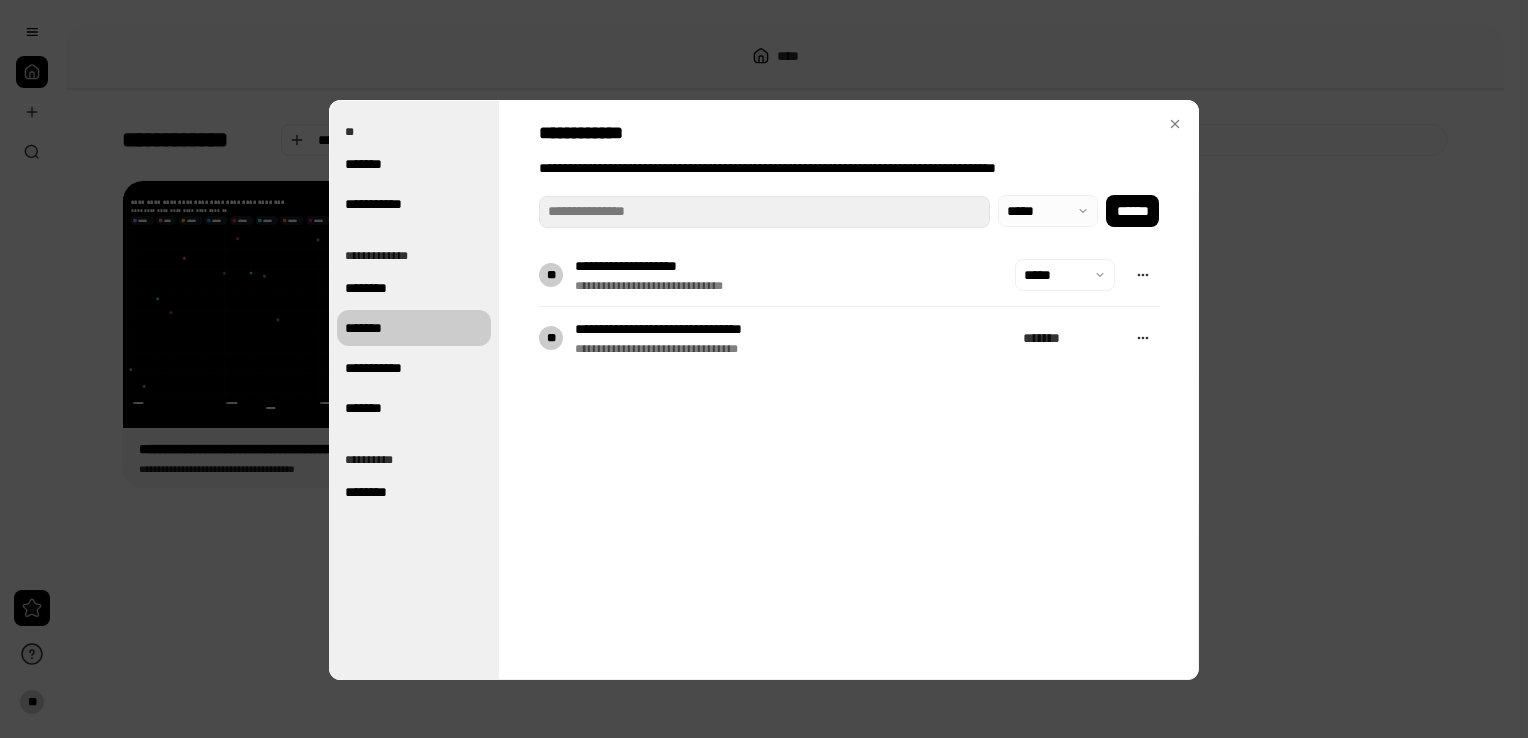 click at bounding box center [1048, 211] 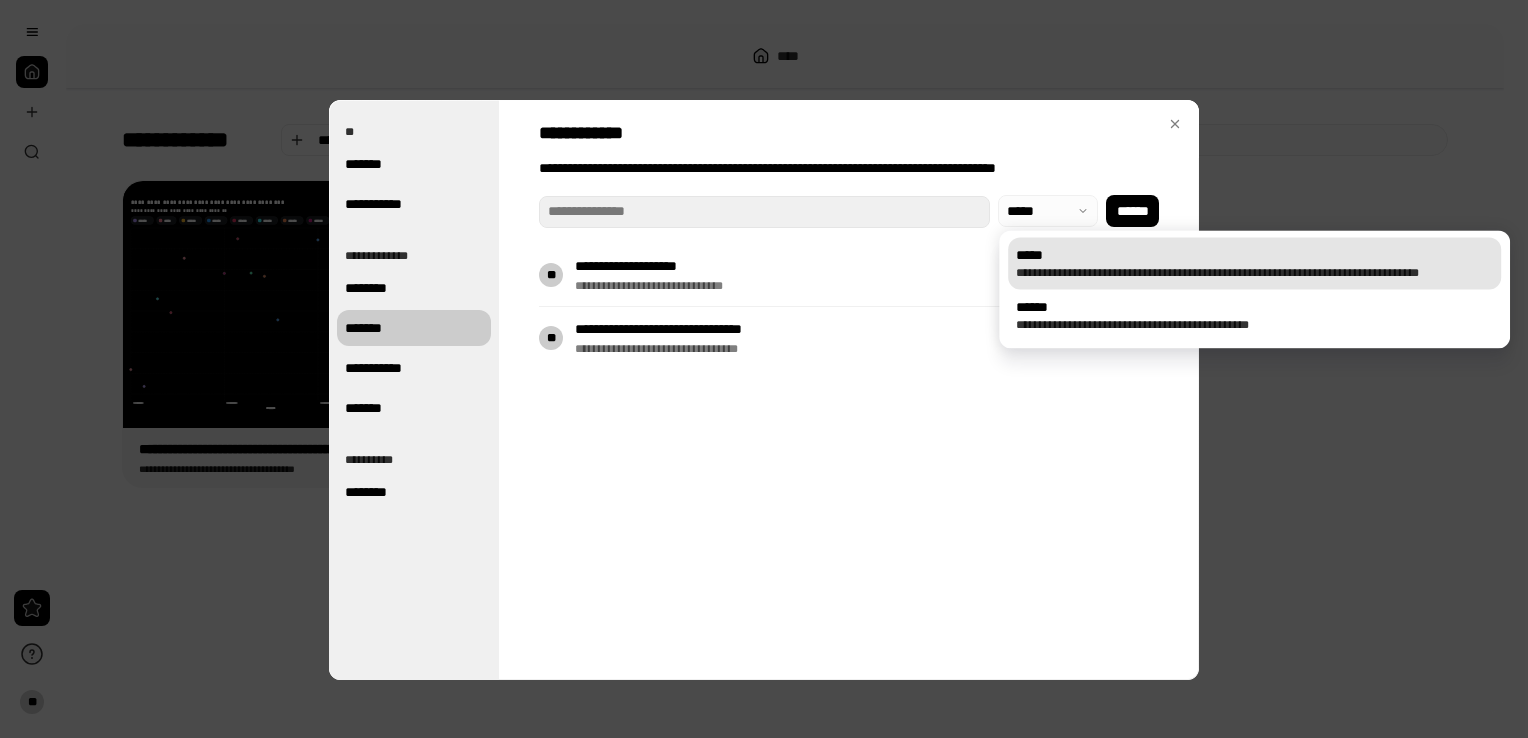 click at bounding box center (1048, 211) 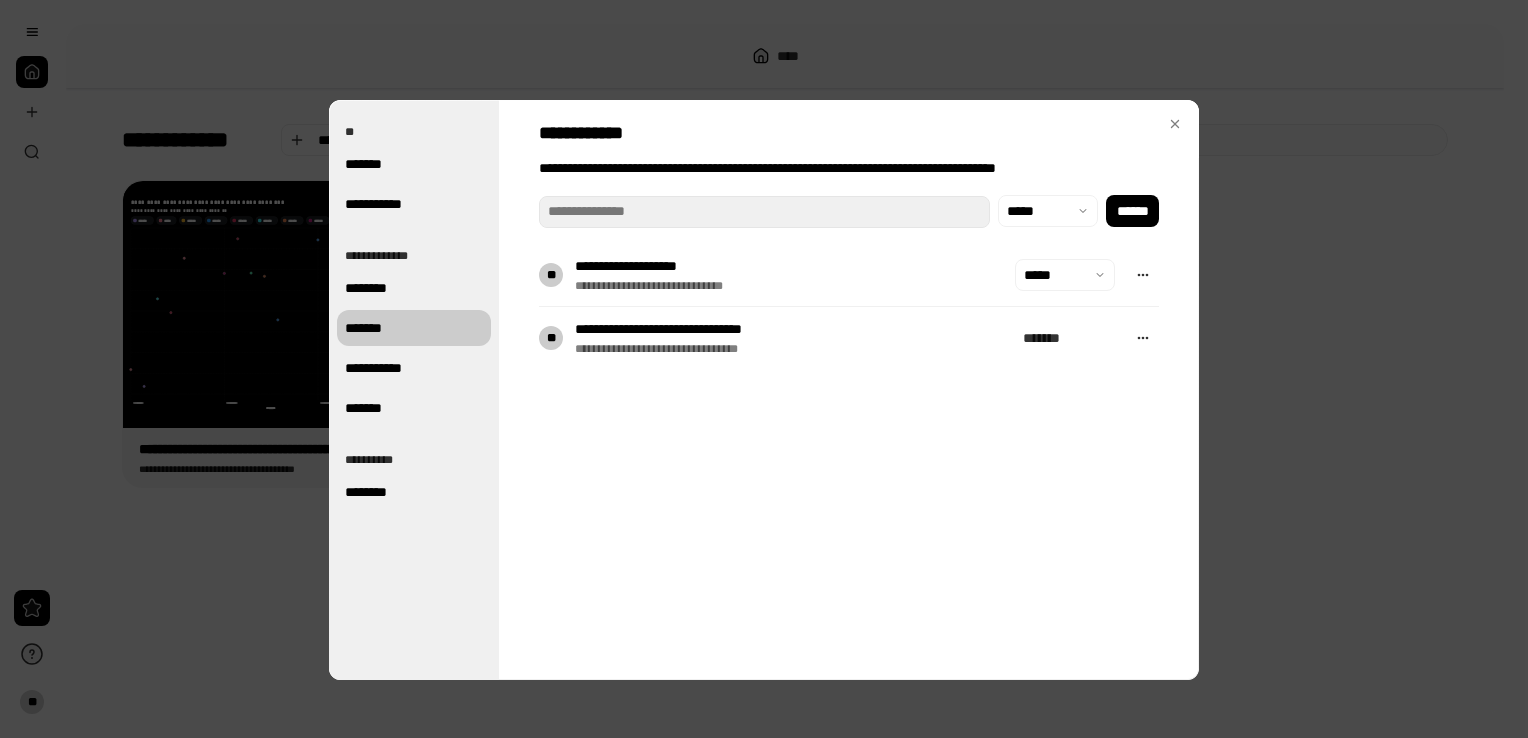 click on "**********" at bounding box center [849, 390] 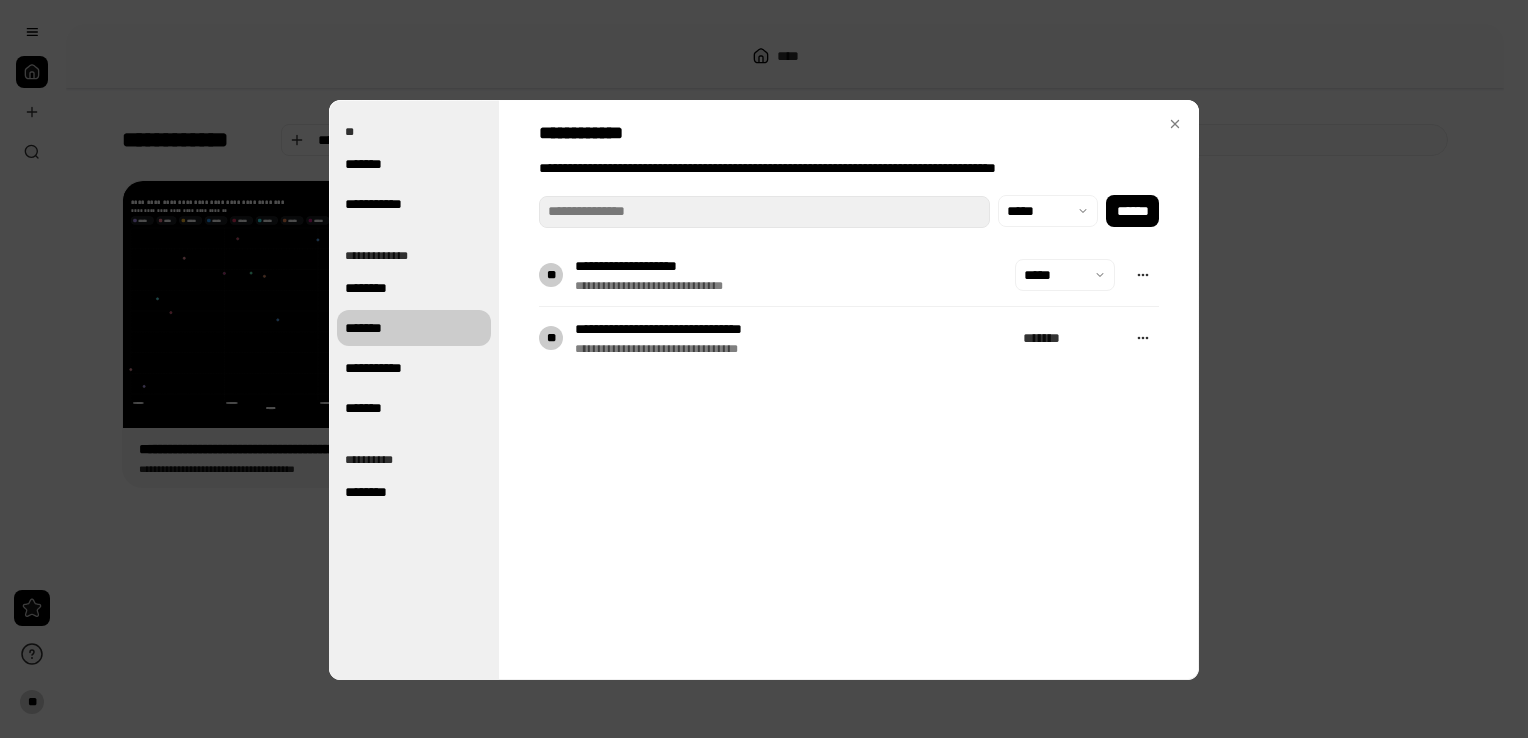 click on "**********" at bounding box center (764, 390) 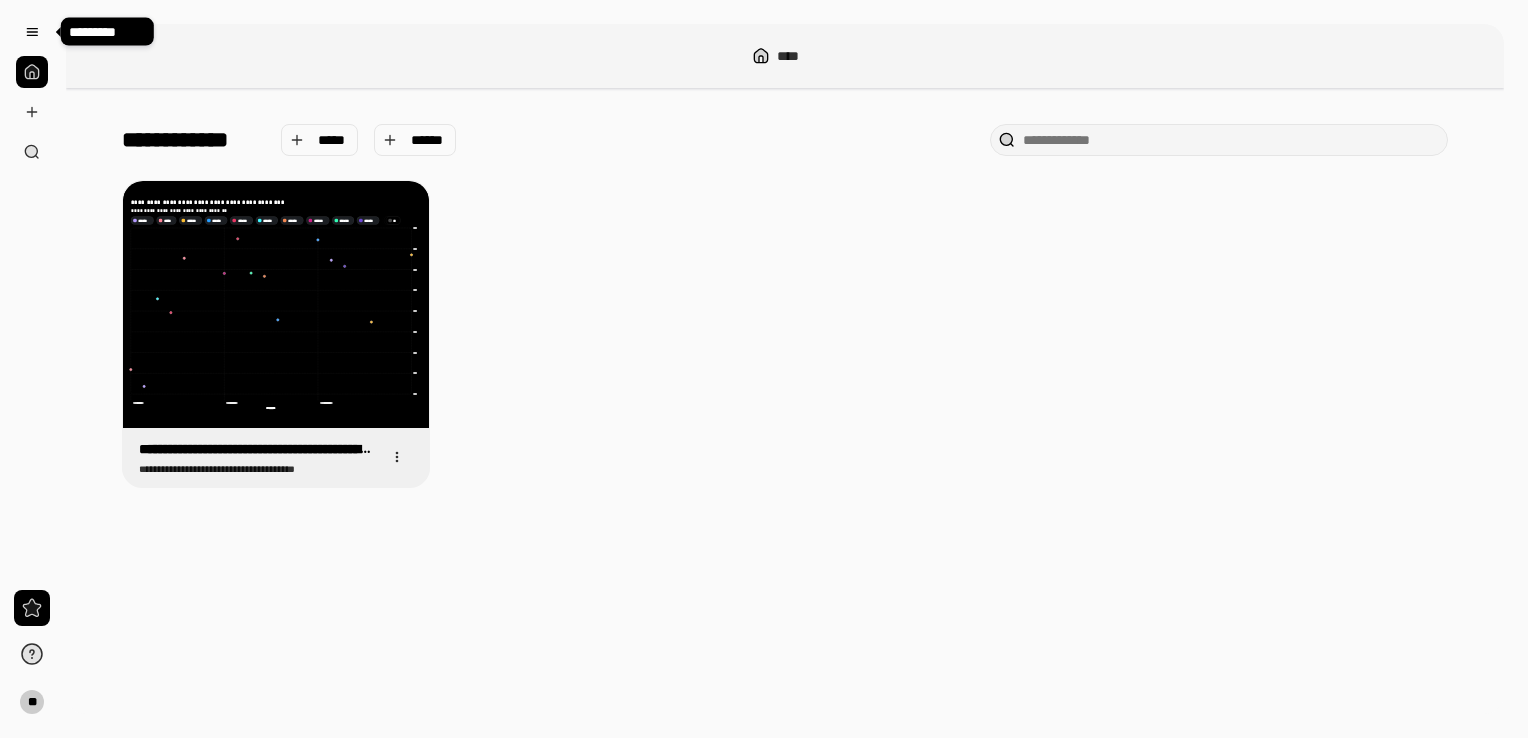 drag, startPoint x: 784, startPoint y: 432, endPoint x: 786, endPoint y: 450, distance: 18.110771 